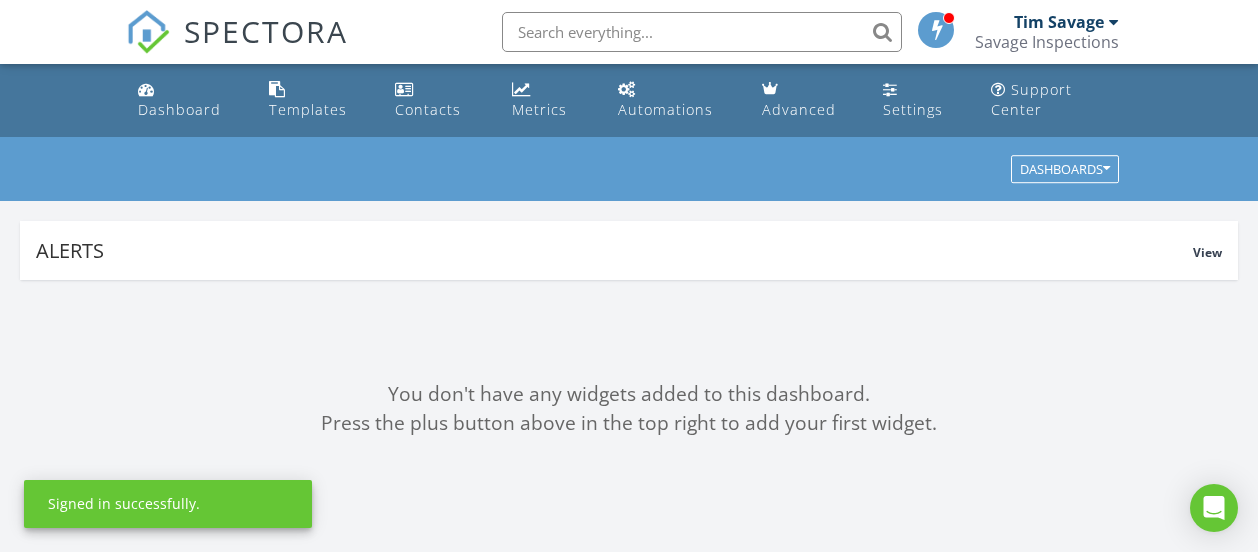 scroll, scrollTop: 0, scrollLeft: 0, axis: both 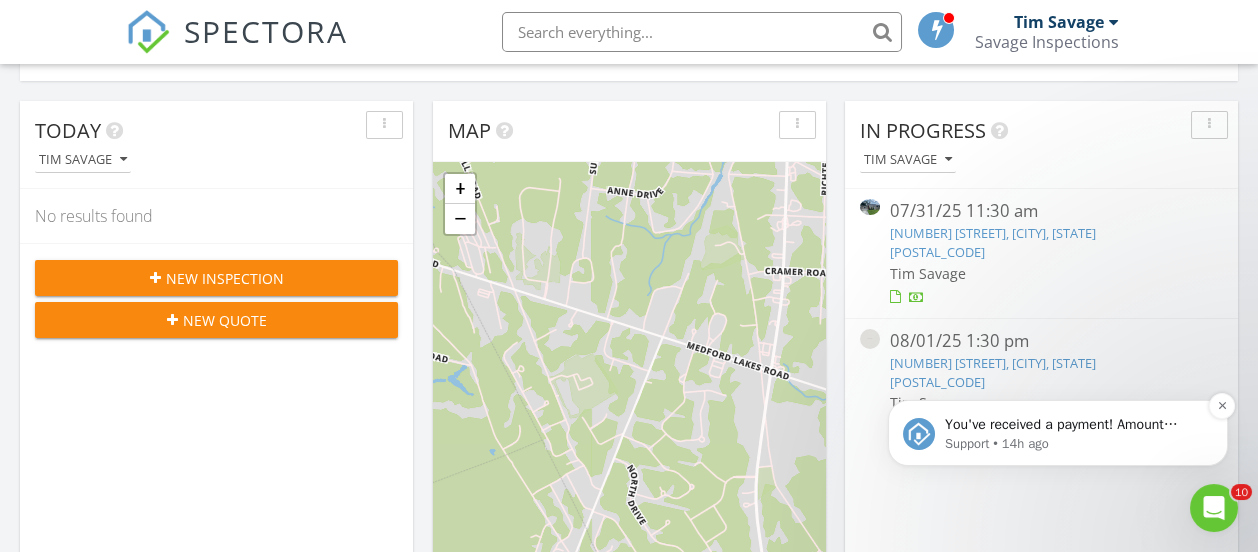 click on "You've received a payment!  Amount  $175.00  Fee  $0.00  Net  $175.00  Transaction #    Inspection  524 Ruth St, Buena, NJ 08310" at bounding box center [1074, 425] 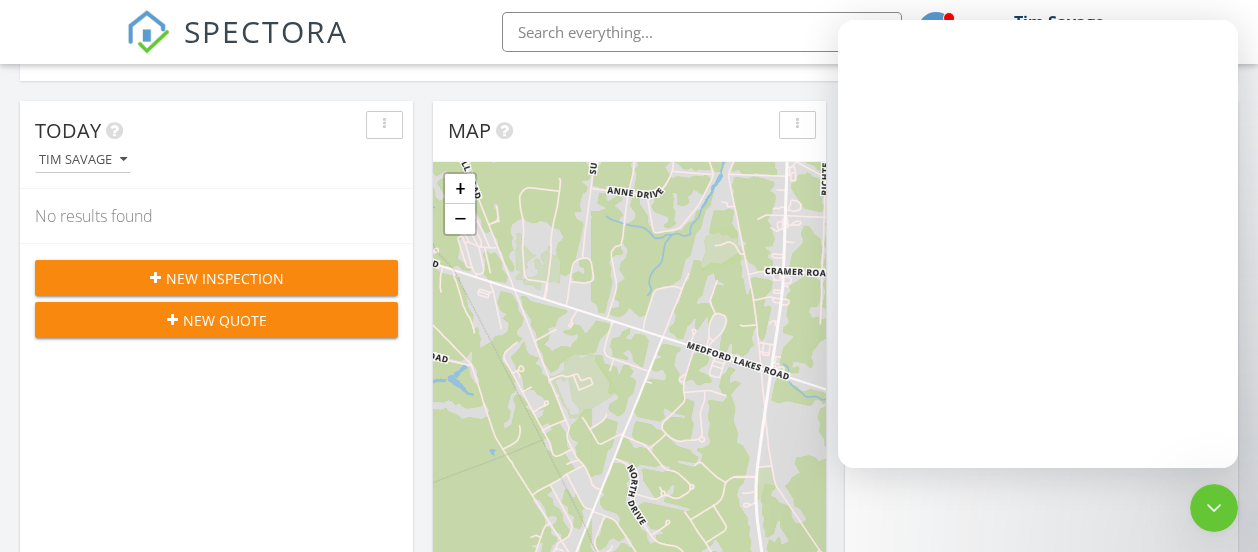 scroll, scrollTop: 0, scrollLeft: 0, axis: both 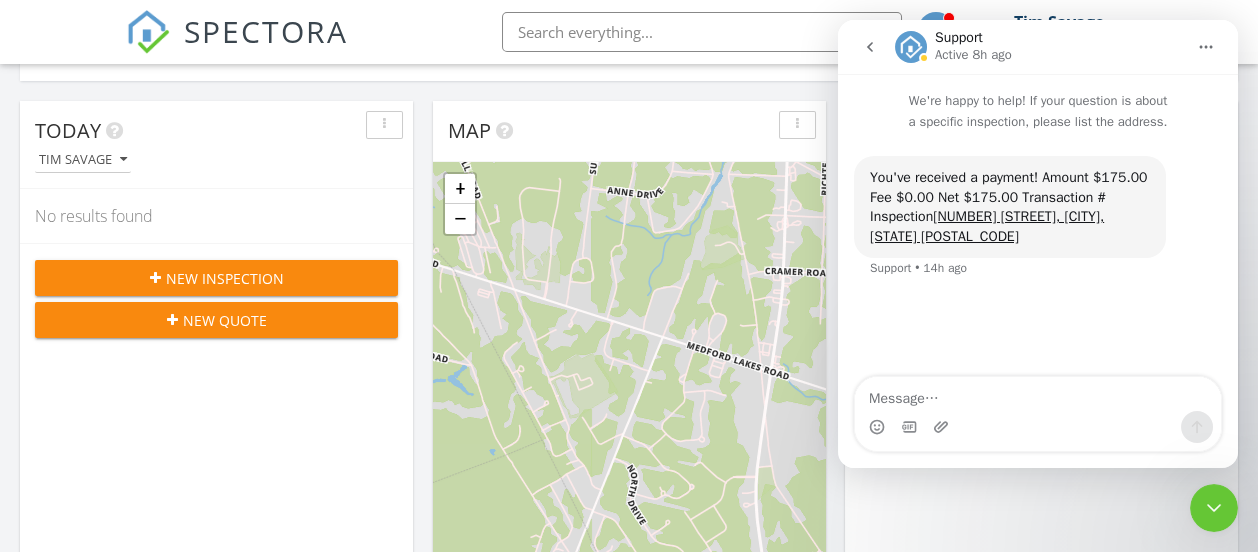 click on "In Progress
Tim Savage
07/31/25 11:30 am   663 Topeka Ave, Mantua Township, NJ 08051
Tim Savage
08/01/25 1:30 pm   524 Ruth St, Buena, NJ 08310
Tim Savage" at bounding box center [1041, 391] 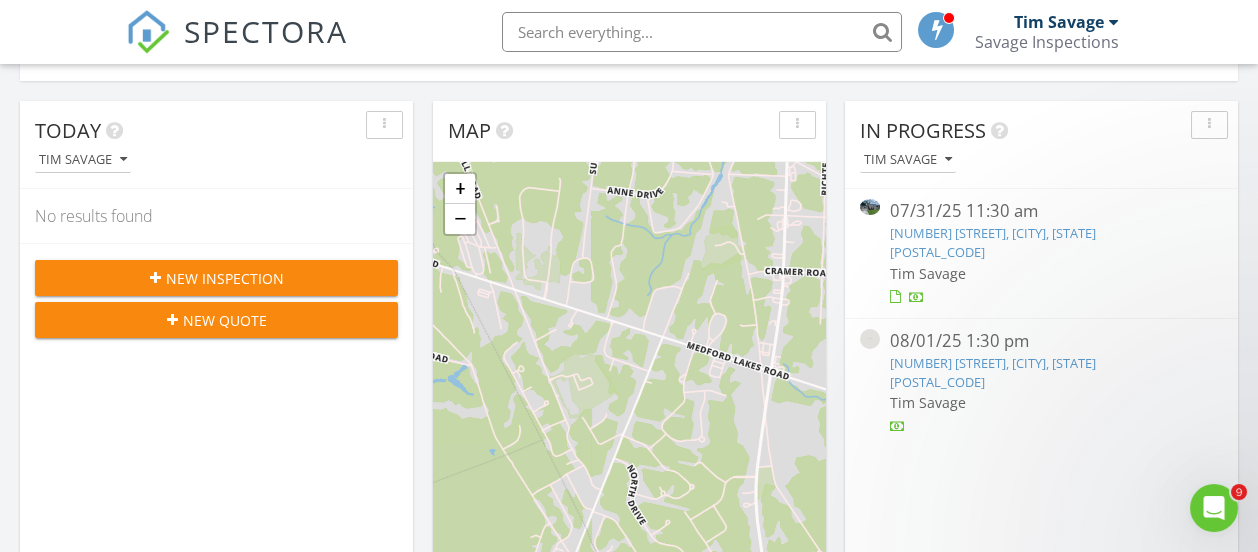 scroll, scrollTop: 0, scrollLeft: 0, axis: both 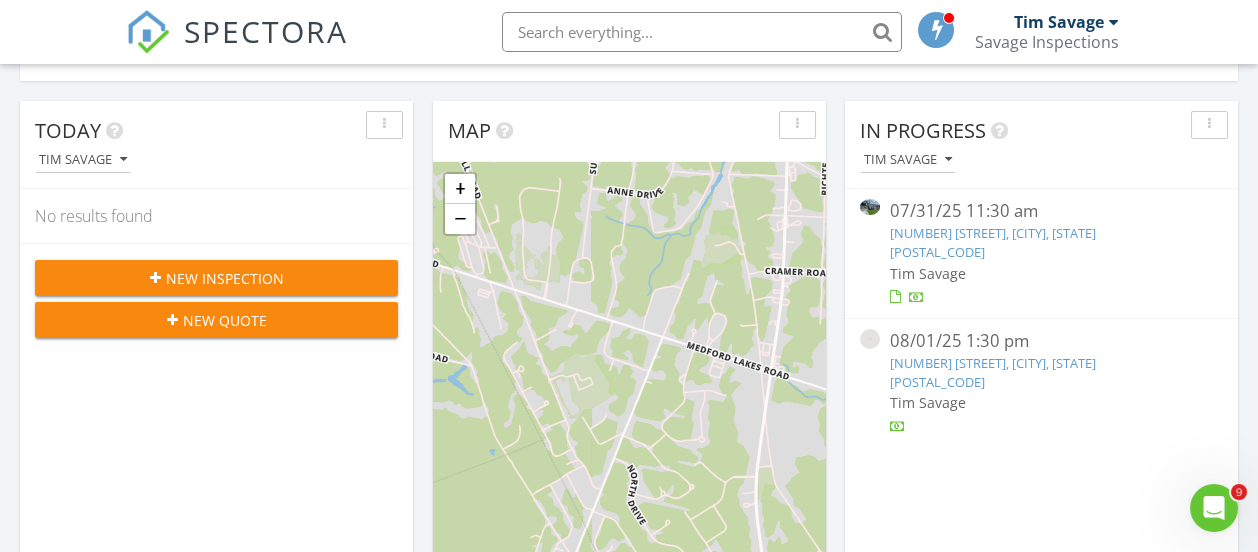 click on "663 Topeka Ave, Mantua Township, NJ 08051" at bounding box center [993, 242] 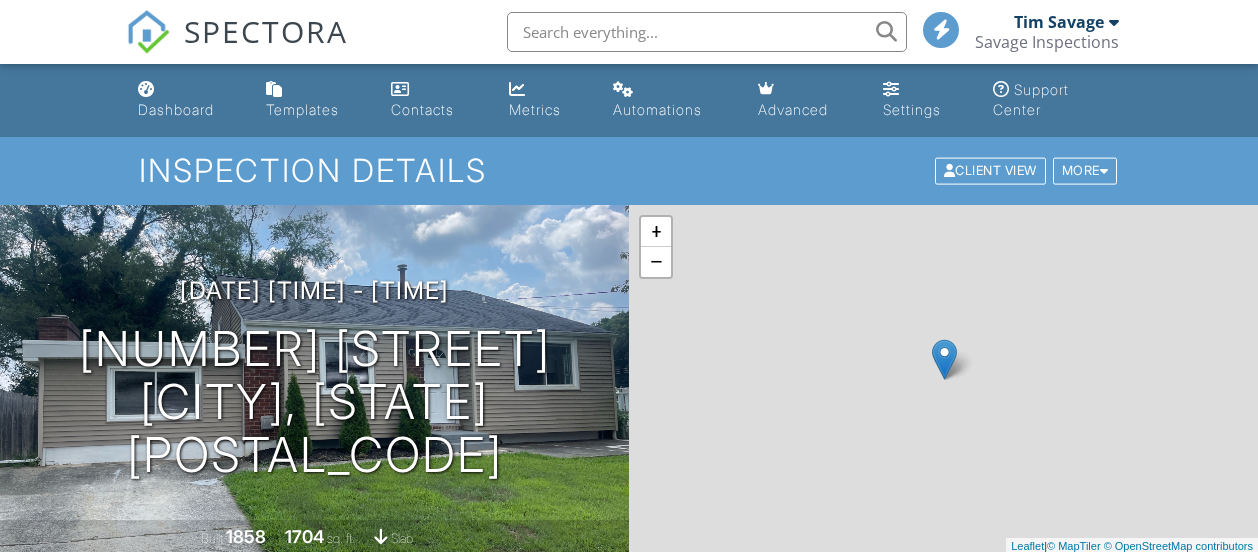 scroll, scrollTop: 0, scrollLeft: 0, axis: both 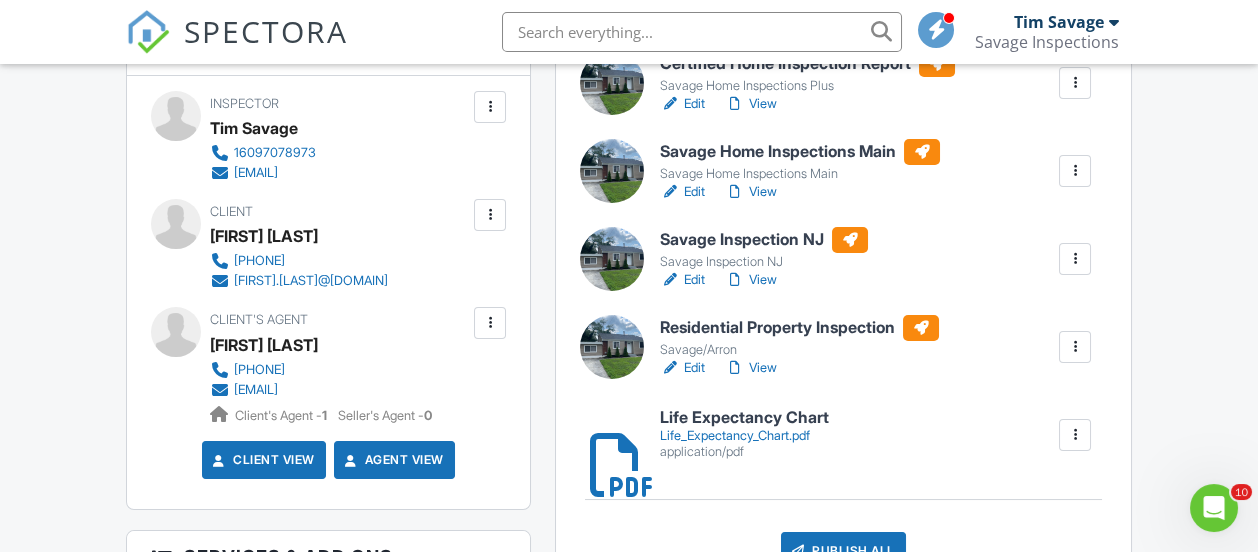 click at bounding box center [1075, 347] 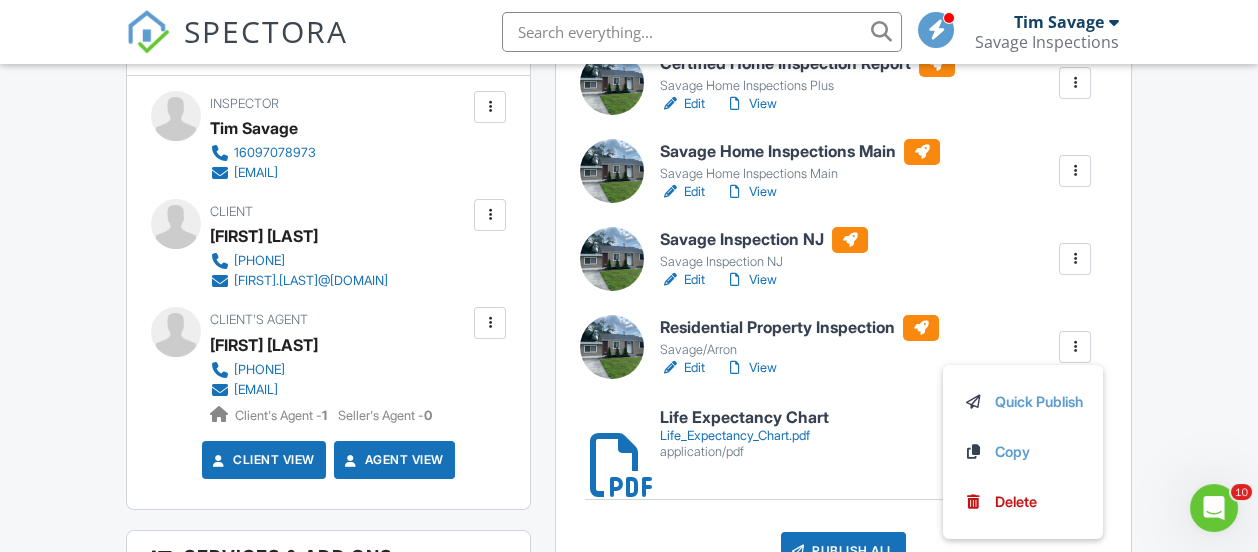 click on "Dashboard
Templates
Contacts
Metrics
Automations
Advanced
Settings
Support Center
Inspection Details
Client View
More
Property Details
Reschedule
Reorder / Copy
Share
Cancel
Delete
Print Order
Convert to V9
View Change Log
07/31/2025 11:30 am
- 3:30 pm
663 Topeka Ave
Mantua Township, NJ 08051
Built
1858
1704
sq. ft.
slab
+ − Leaflet  |  © MapTiler   © OpenStreetMap contributors
All emails and texts are disabled for this inspection!
All emails and texts have been disabled for this inspection. This may have happened due to someone manually disabling them or this inspection being unconfirmed when it was scheduled. To re-enable emails and texts for this inspection, click the button below." at bounding box center [629, 1103] 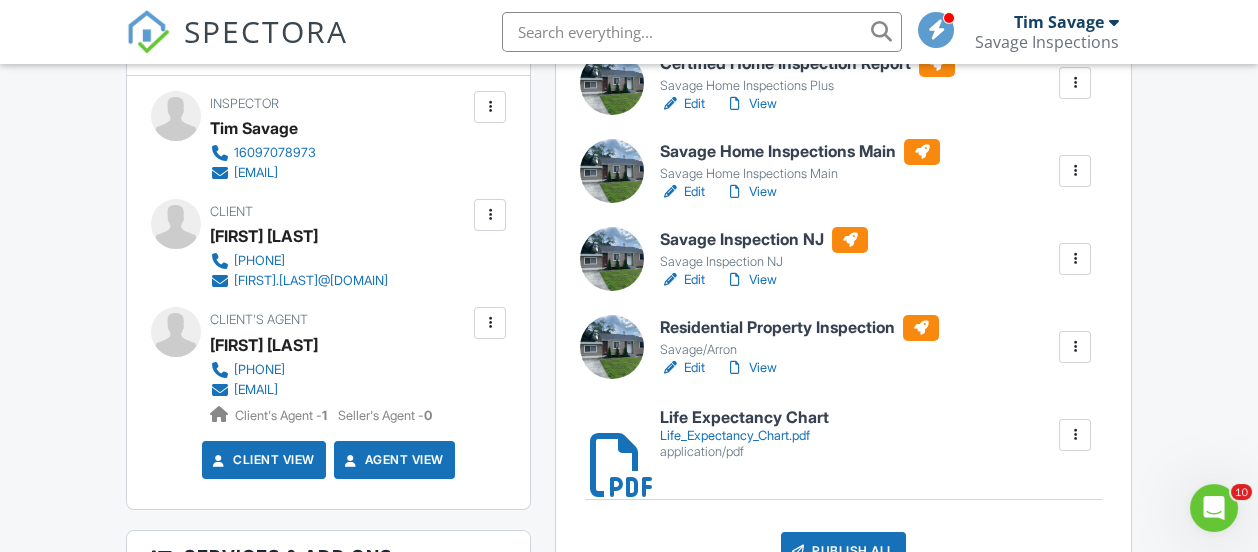 click on "Edit" at bounding box center [682, 192] 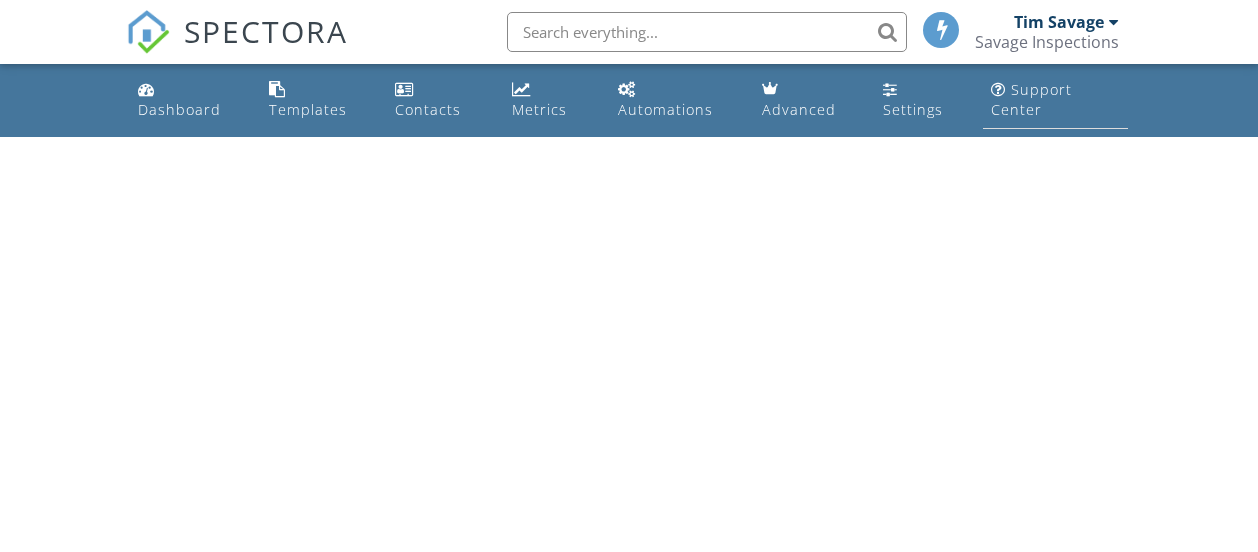 scroll, scrollTop: 0, scrollLeft: 0, axis: both 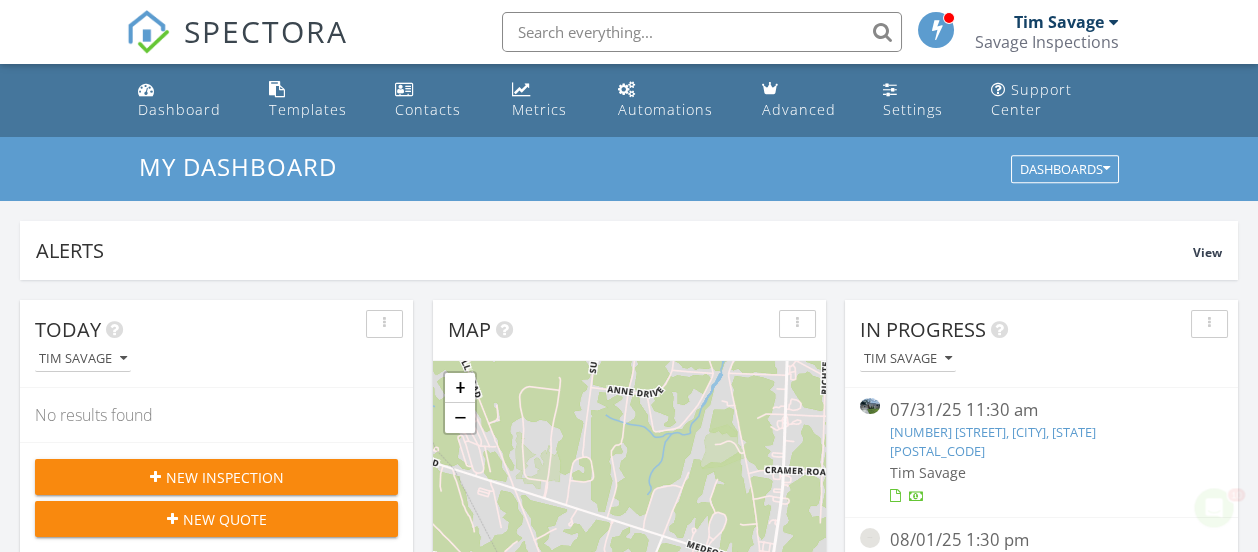 click on "663 Topeka Ave, Mantua Township, NJ 08051" at bounding box center (993, 441) 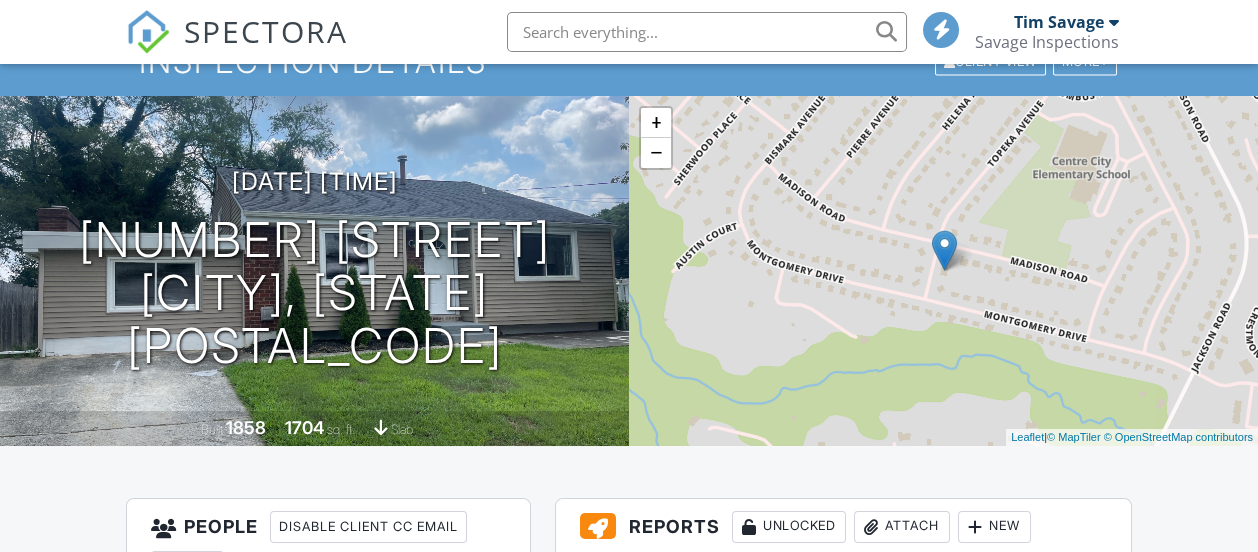 scroll, scrollTop: 499, scrollLeft: 0, axis: vertical 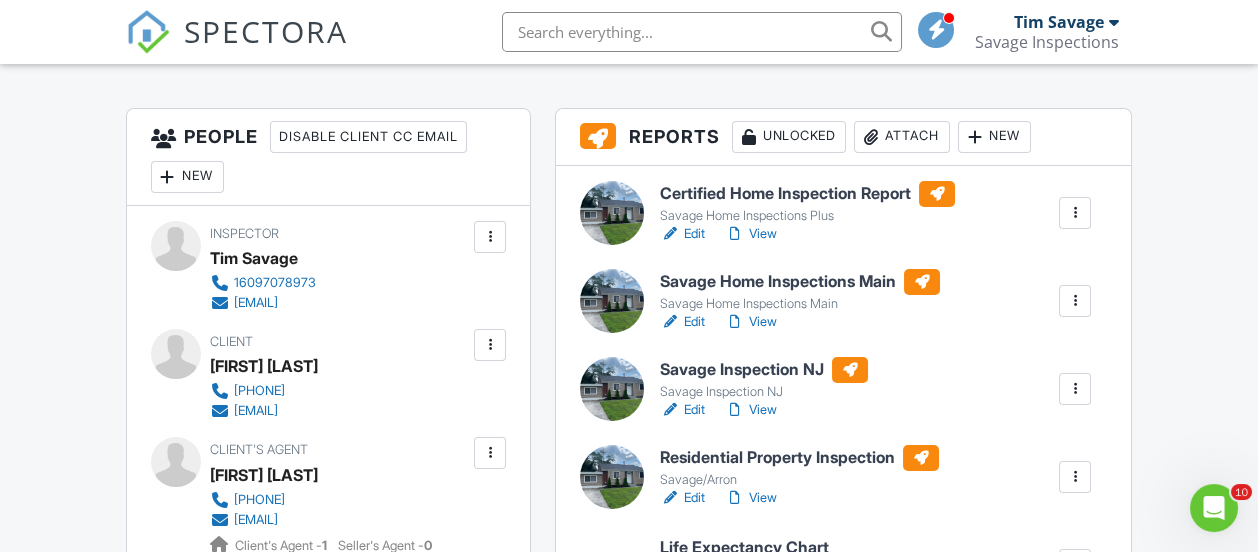 click at bounding box center (1075, 213) 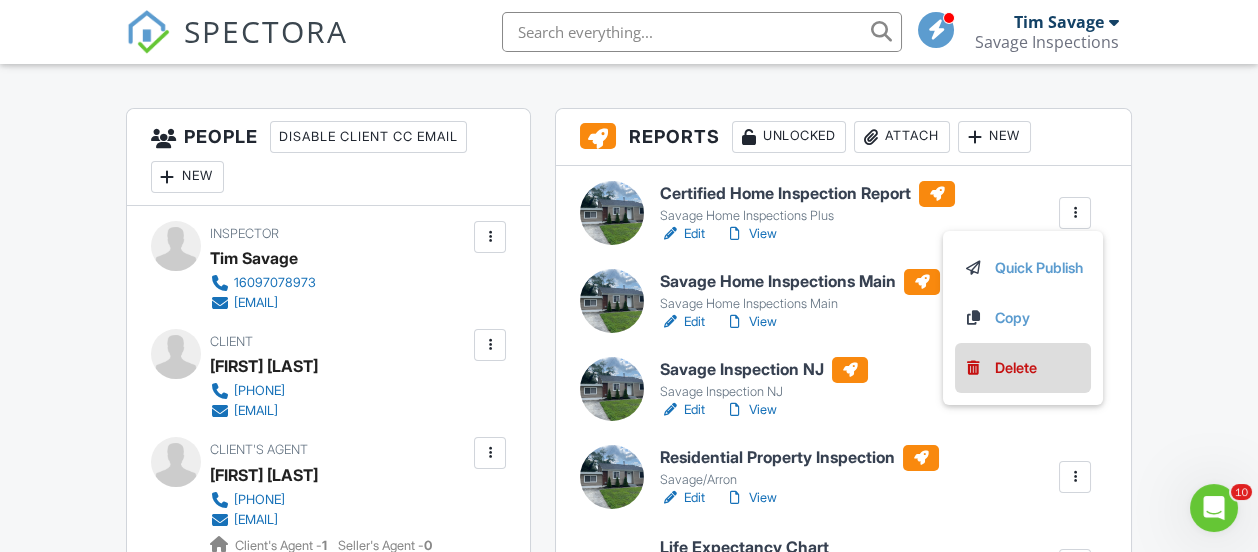 click on "Delete" at bounding box center [1016, 368] 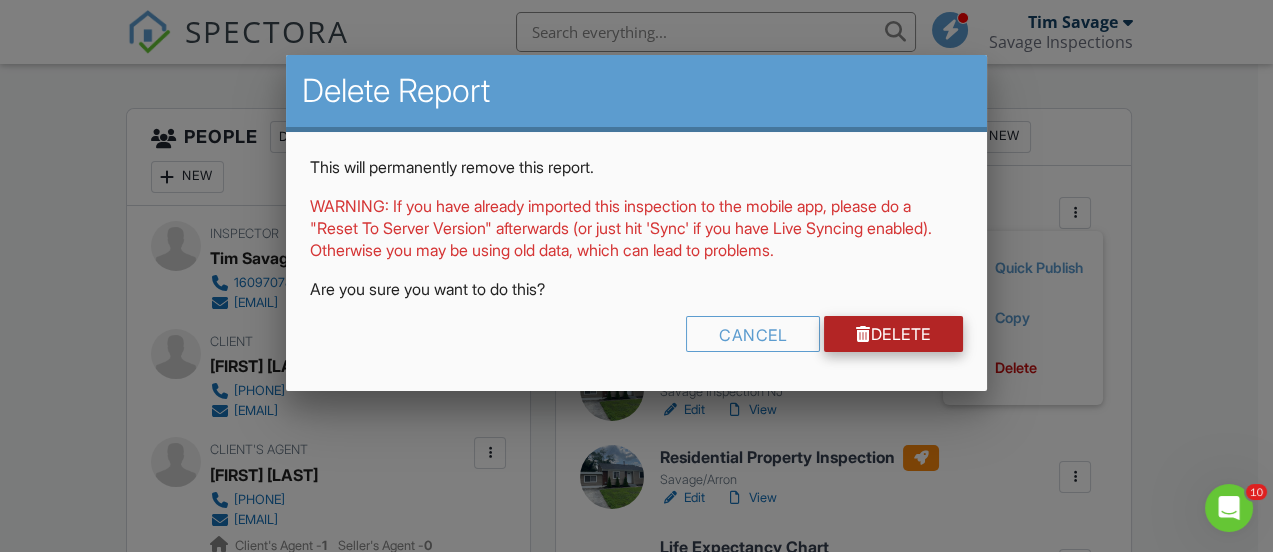 click on "Delete" at bounding box center (893, 334) 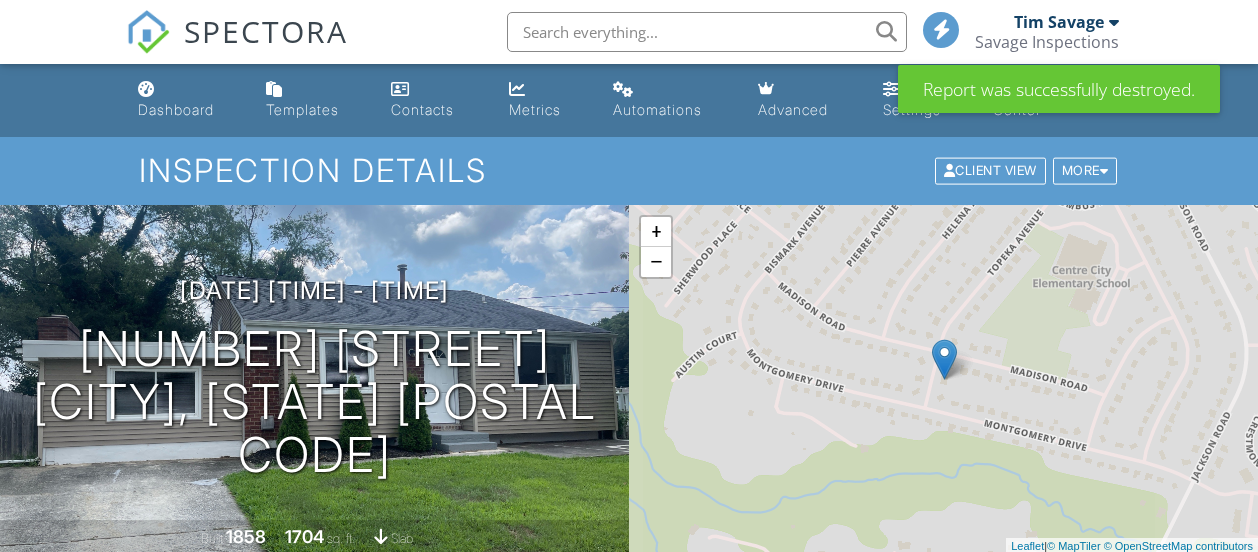 scroll, scrollTop: 0, scrollLeft: 0, axis: both 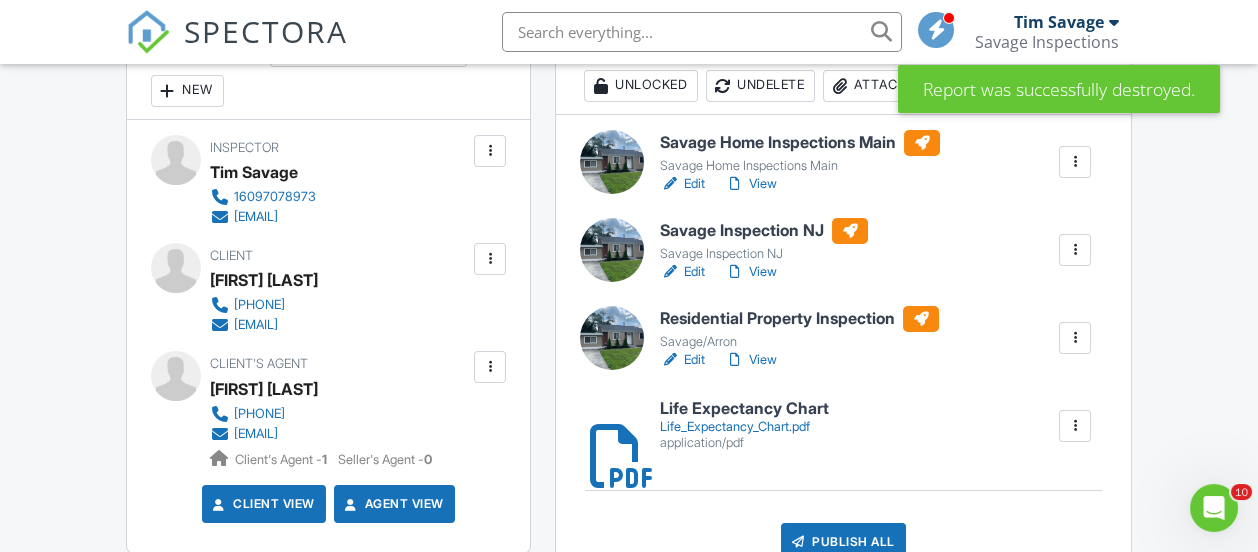click at bounding box center (1075, 338) 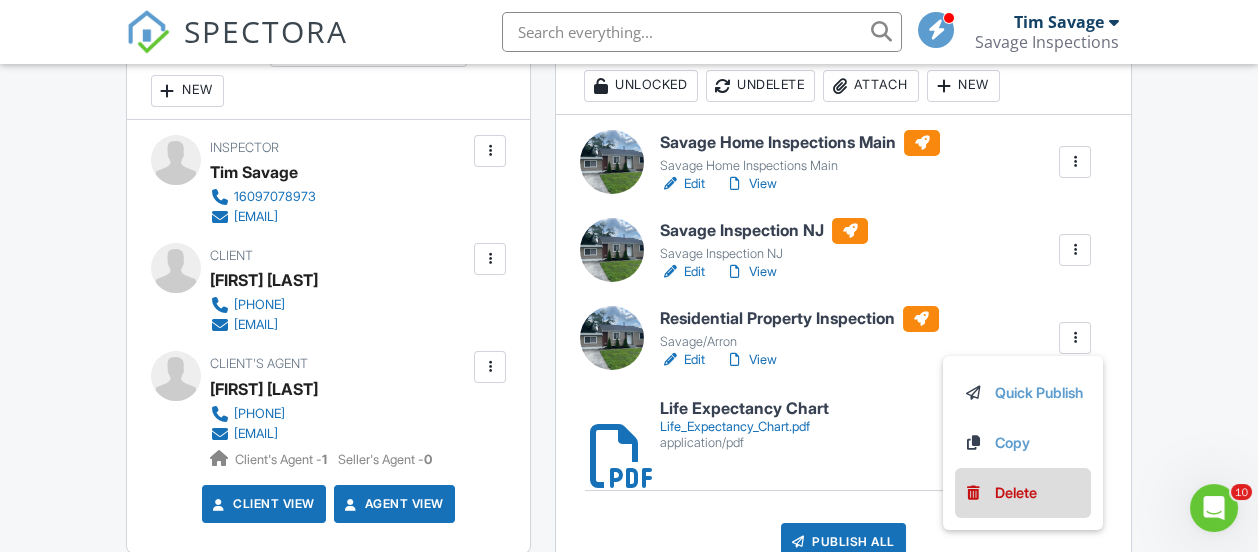 click on "Delete" at bounding box center (1016, 493) 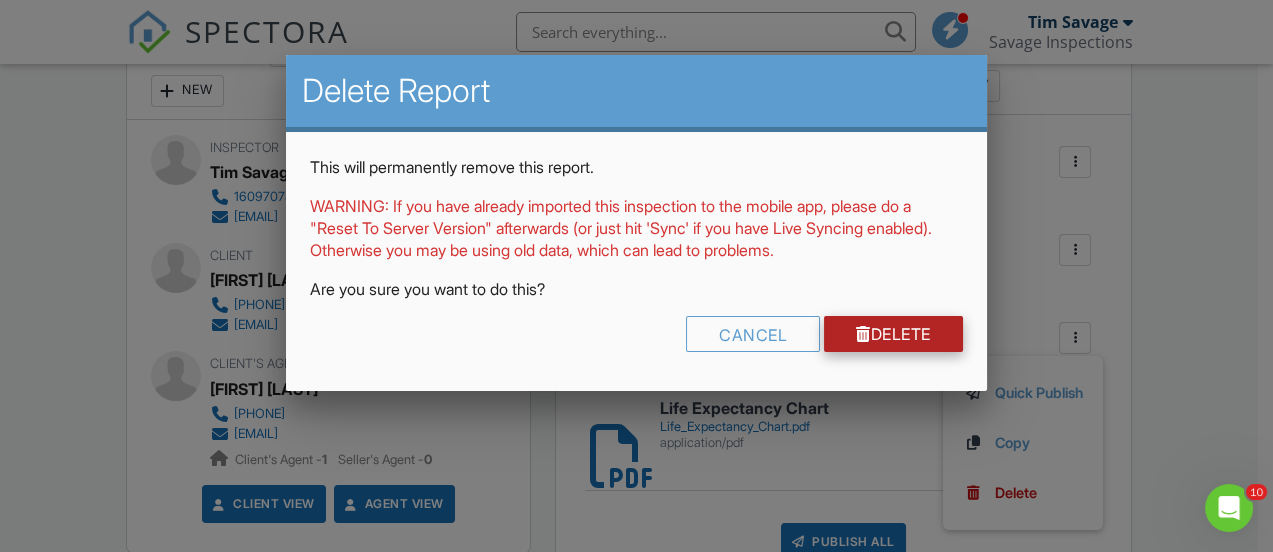 click on "Delete" at bounding box center (893, 334) 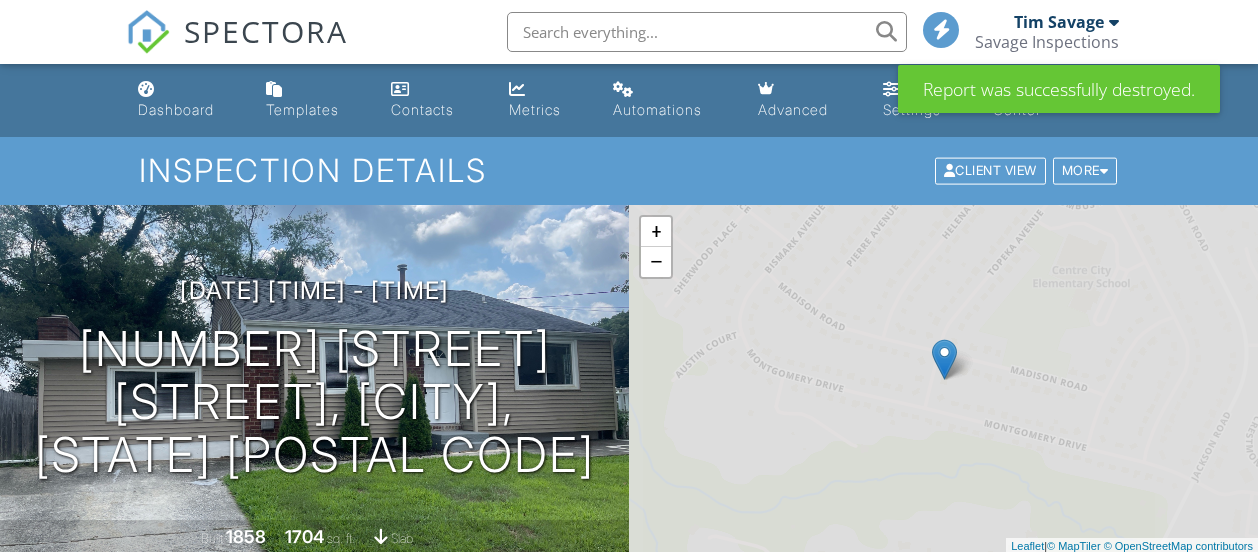 scroll, scrollTop: 0, scrollLeft: 0, axis: both 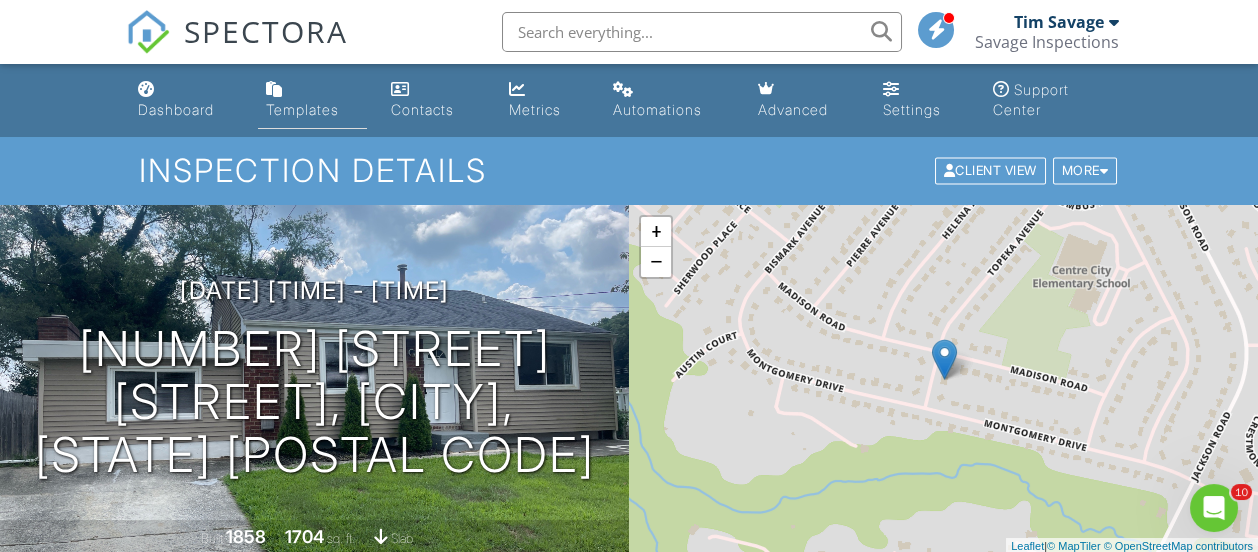 click on "Templates" at bounding box center [302, 109] 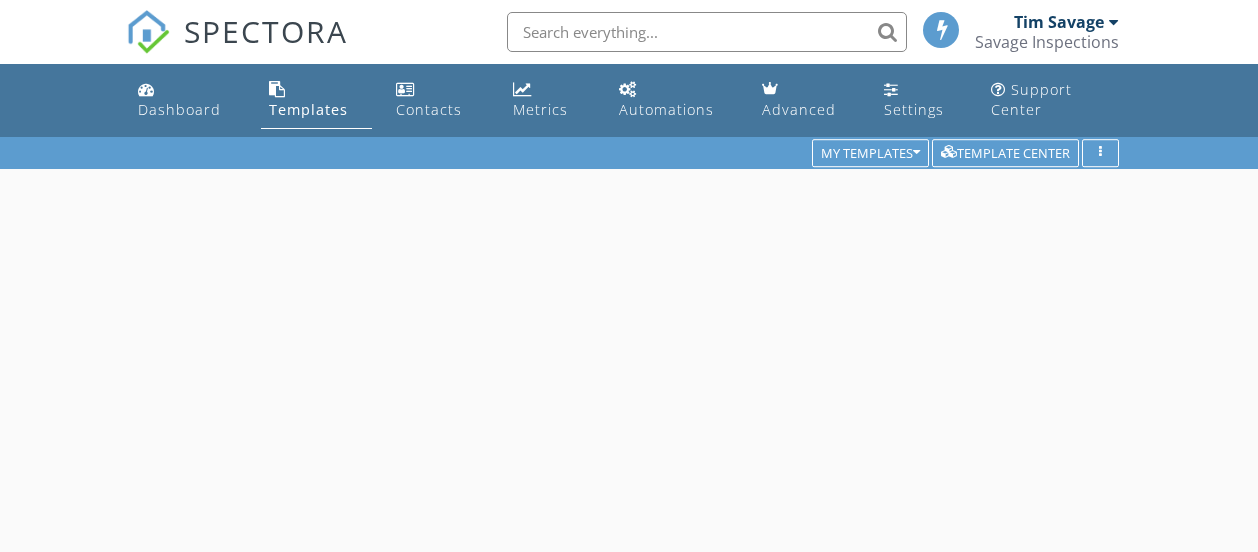 scroll, scrollTop: 0, scrollLeft: 0, axis: both 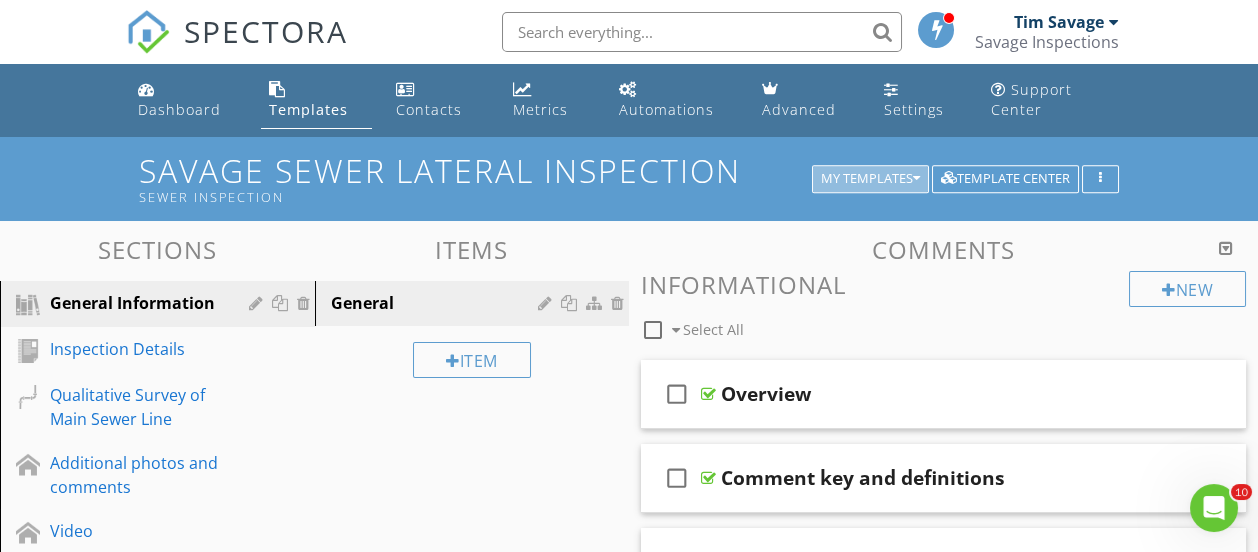 click on "My Templates" at bounding box center (870, 179) 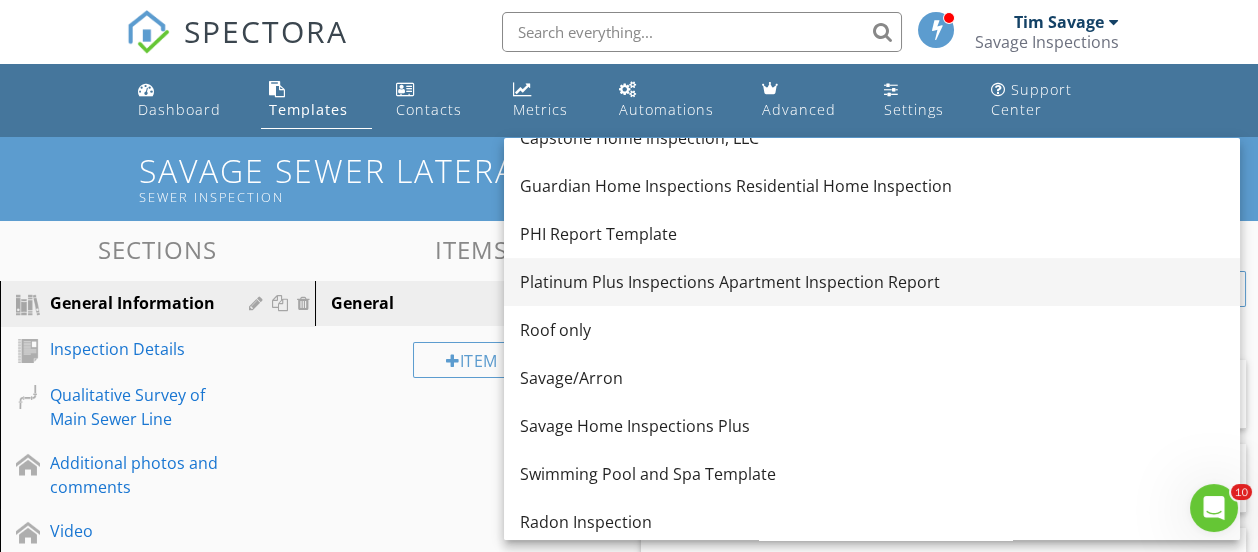 scroll, scrollTop: 199, scrollLeft: 0, axis: vertical 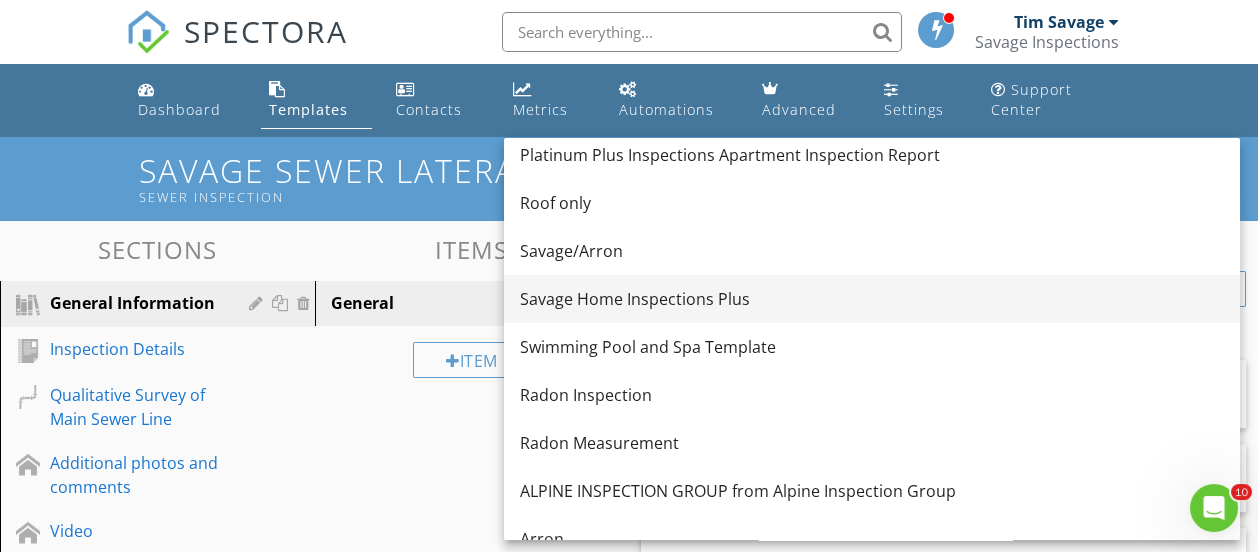 click on "Savage Home Inspections Plus" at bounding box center (872, 299) 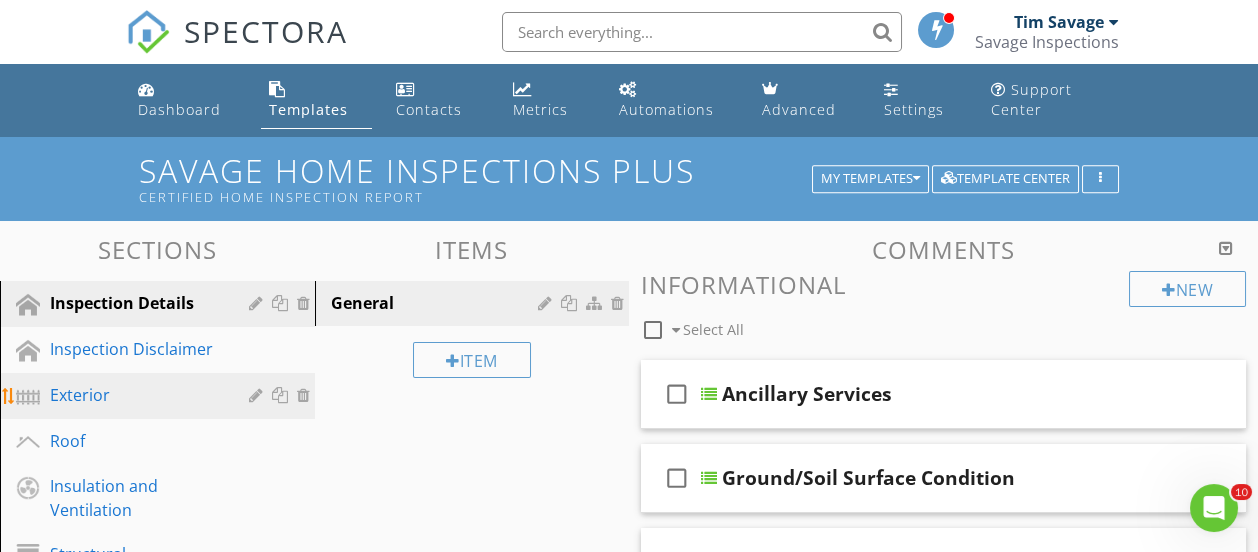 click on "Exterior" at bounding box center (135, 395) 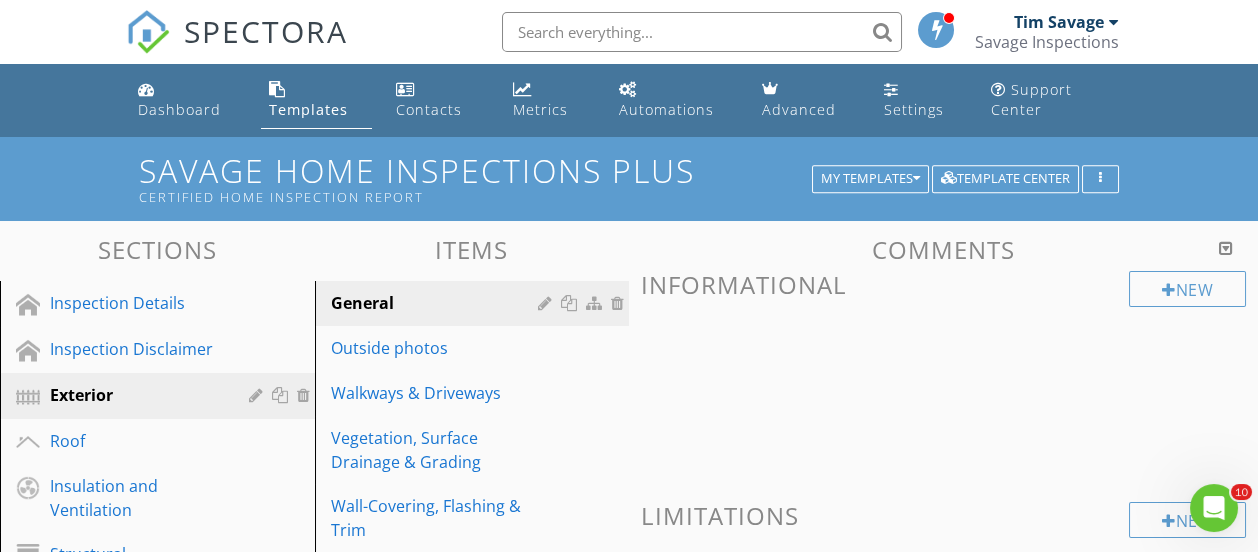 scroll, scrollTop: 99, scrollLeft: 0, axis: vertical 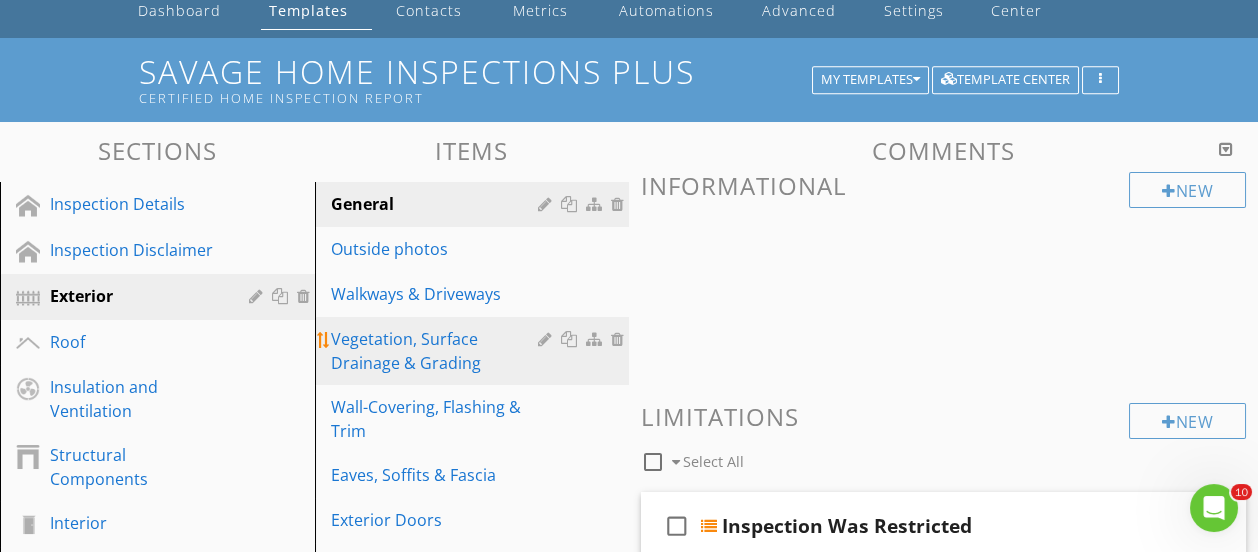 click on "Vegetation, Surface Drainage & Grading" at bounding box center (438, 351) 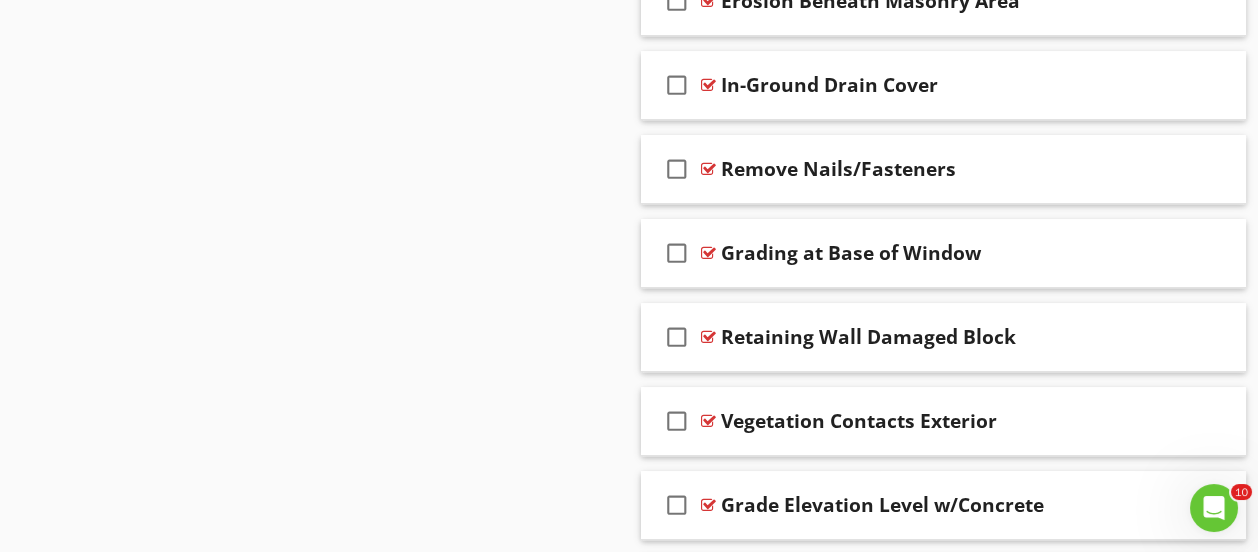 scroll, scrollTop: 3305, scrollLeft: 0, axis: vertical 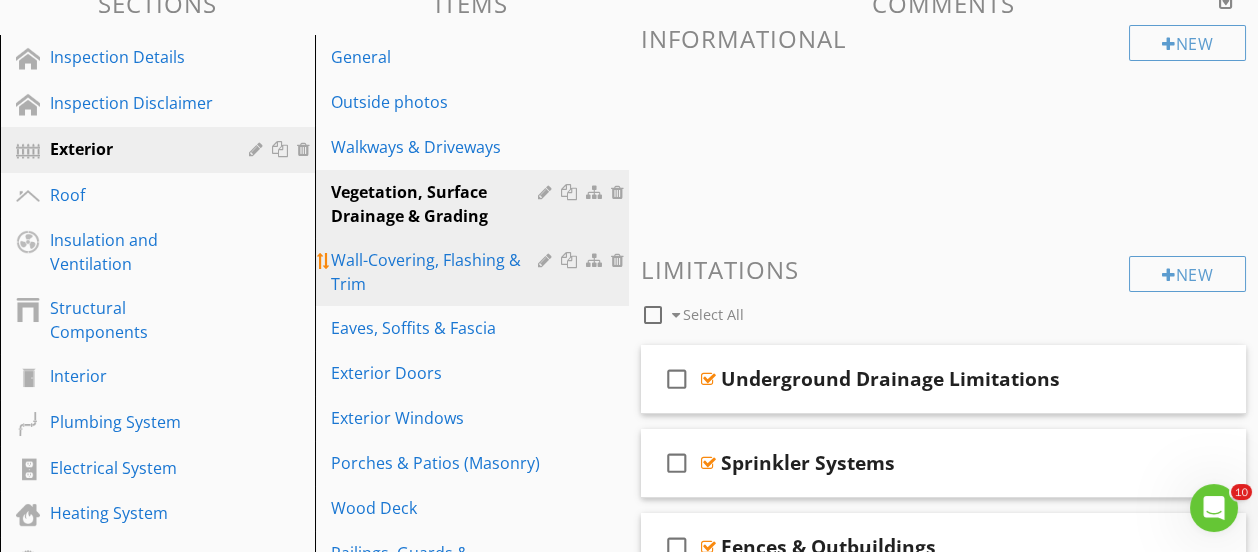 click on "Wall-Covering, Flashing & Trim" at bounding box center [438, 272] 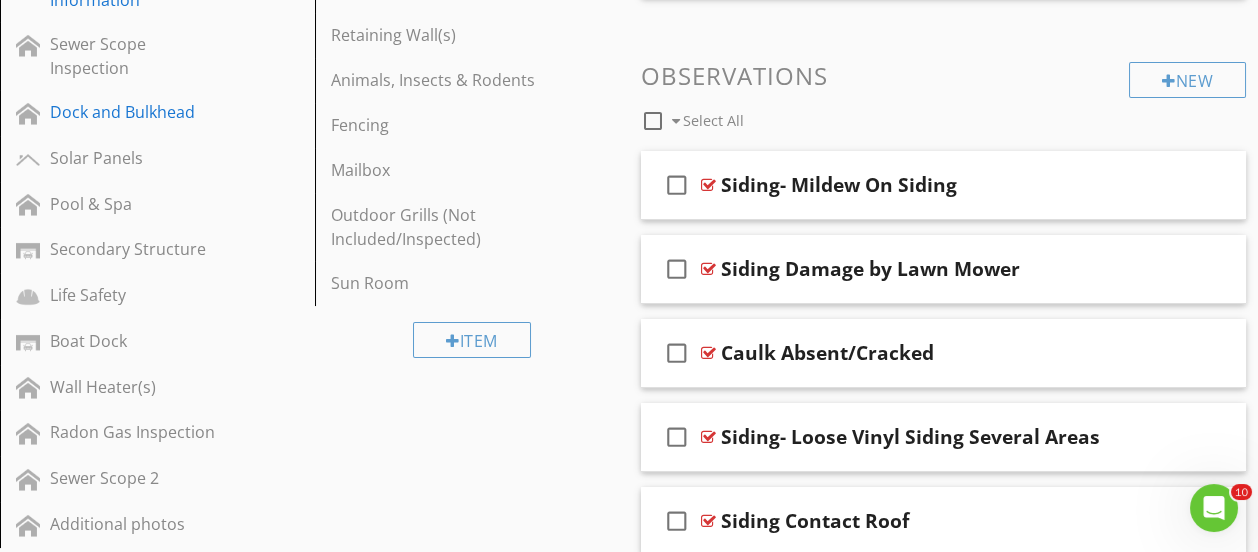 scroll, scrollTop: 833, scrollLeft: 0, axis: vertical 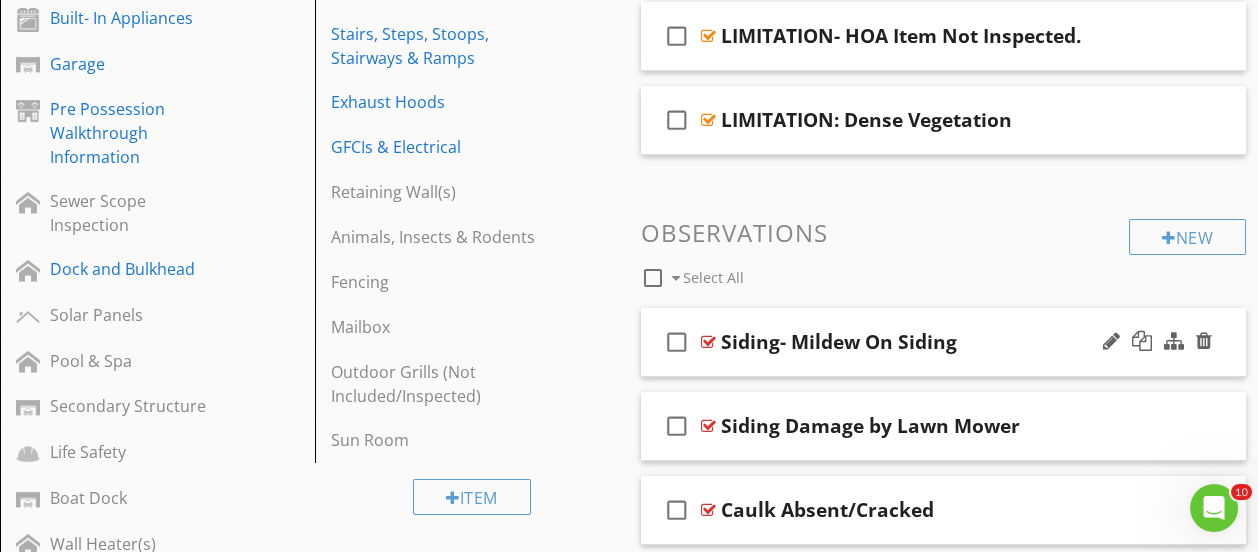 click on "Siding- Mildew On Siding" at bounding box center [839, 342] 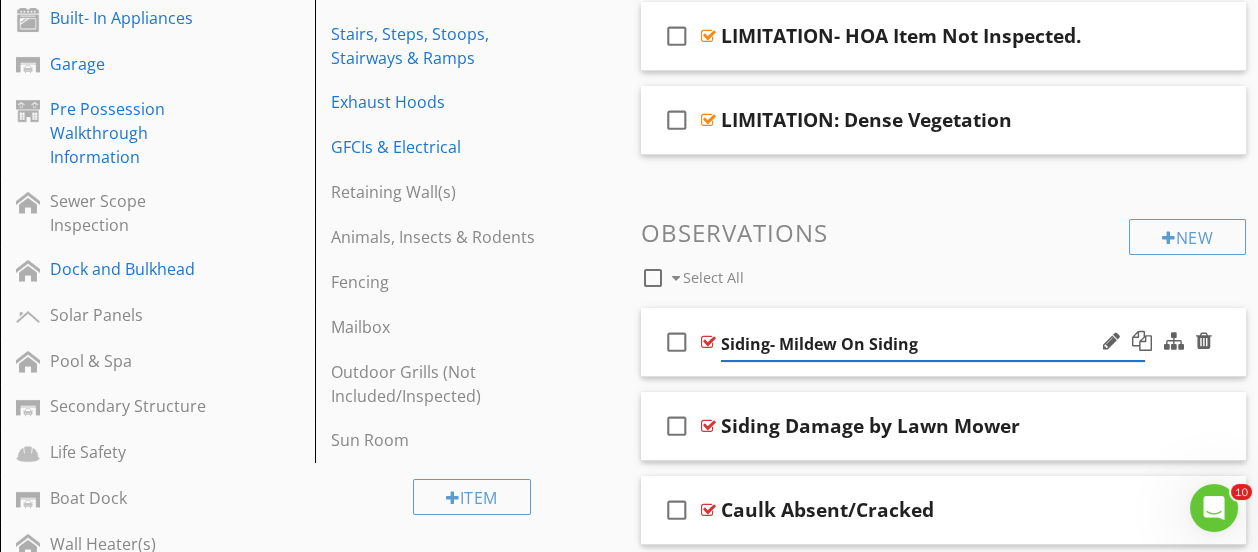 click on "Siding- Mildew On Siding" at bounding box center [933, 344] 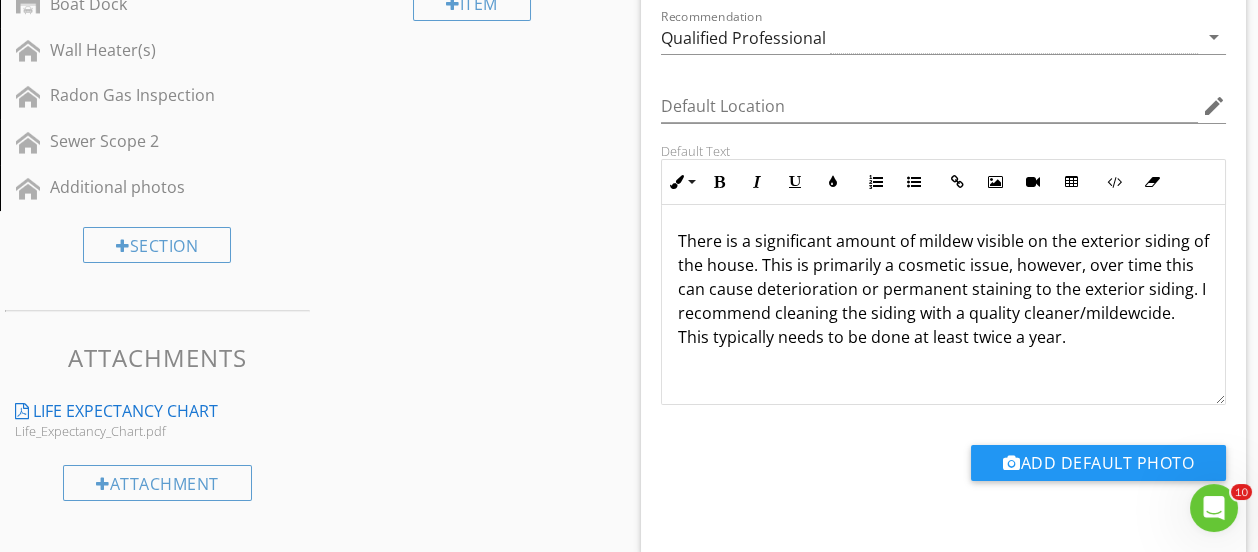 scroll, scrollTop: 1333, scrollLeft: 0, axis: vertical 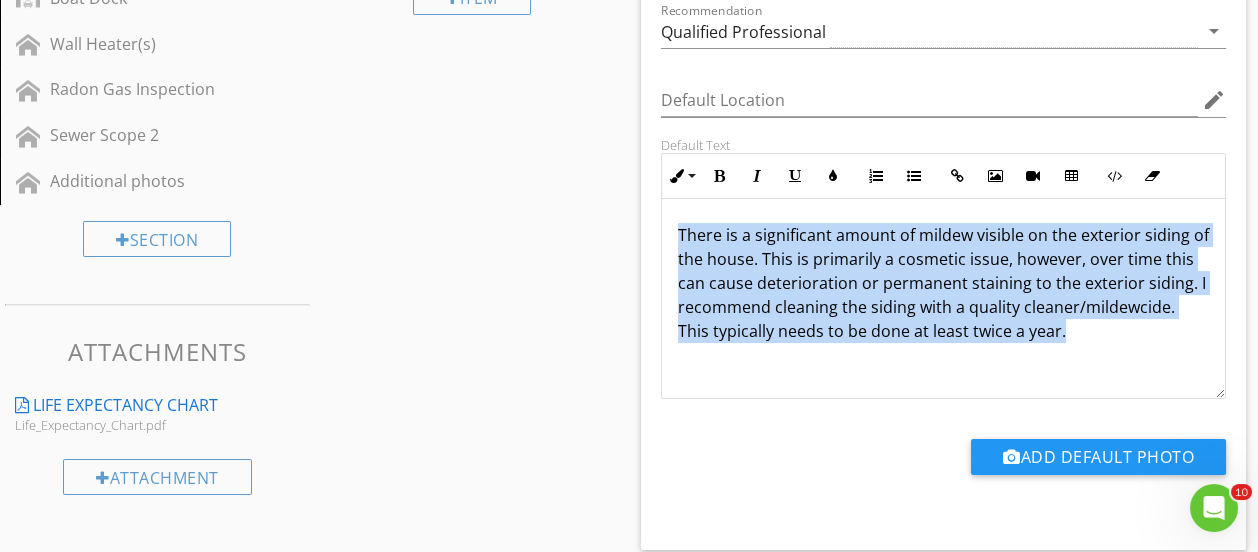 drag, startPoint x: 724, startPoint y: 355, endPoint x: 663, endPoint y: 237, distance: 132.83449 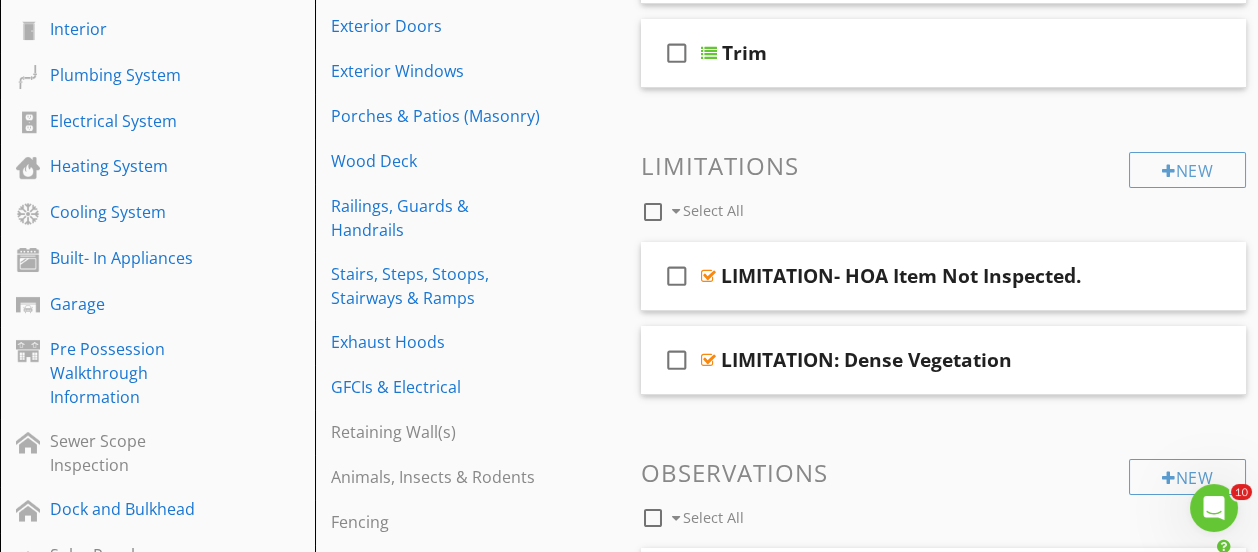 scroll, scrollTop: 574, scrollLeft: 0, axis: vertical 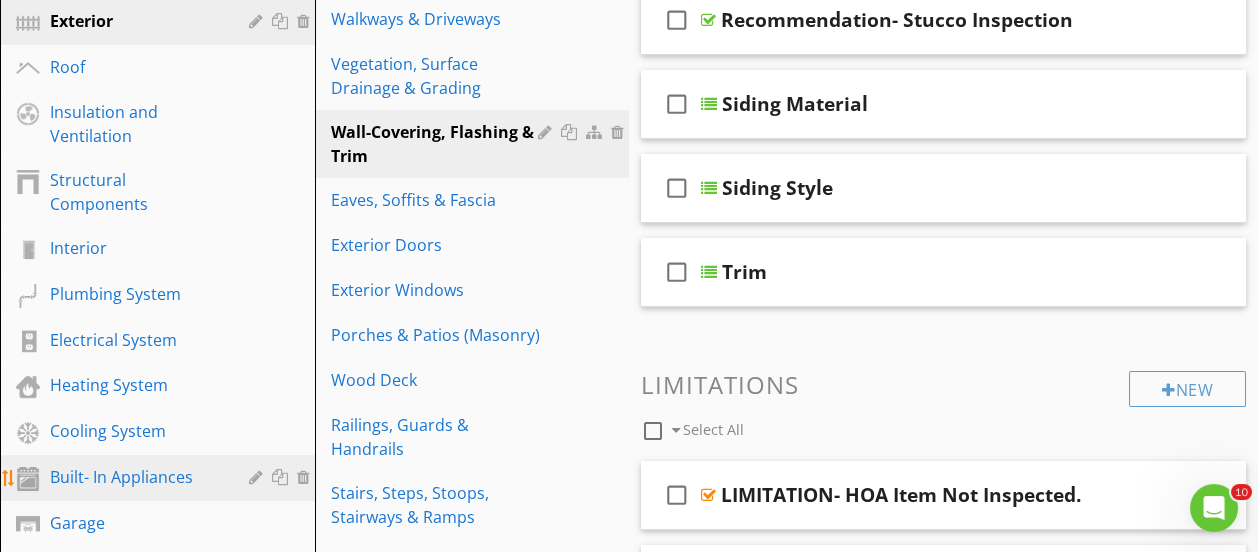 click on "Built- In Appliances" at bounding box center (135, 477) 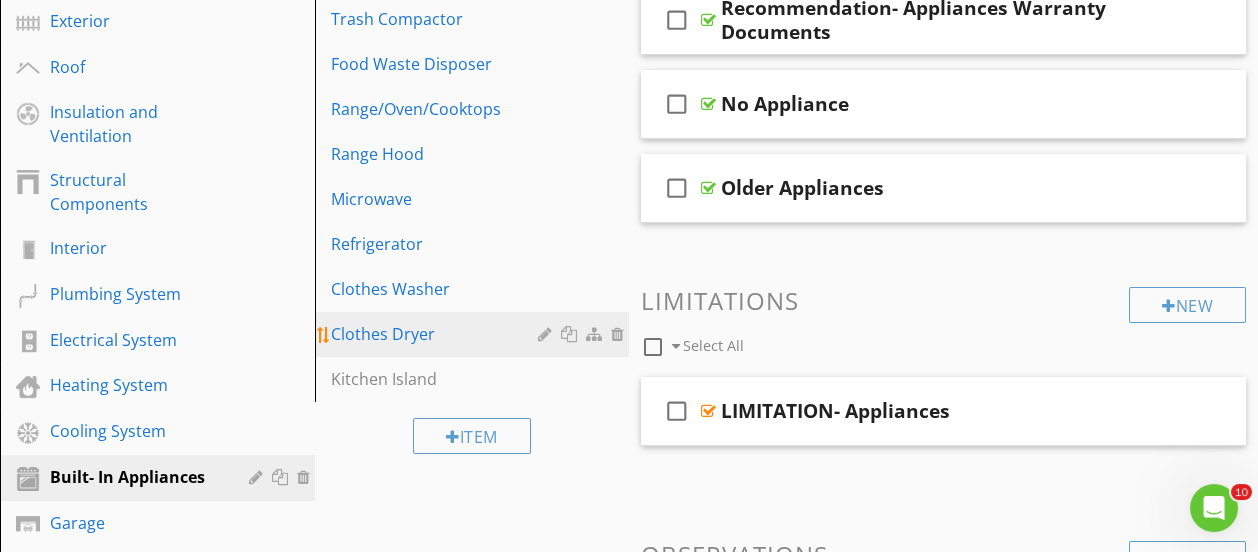 click on "Clothes Dryer" at bounding box center (438, 334) 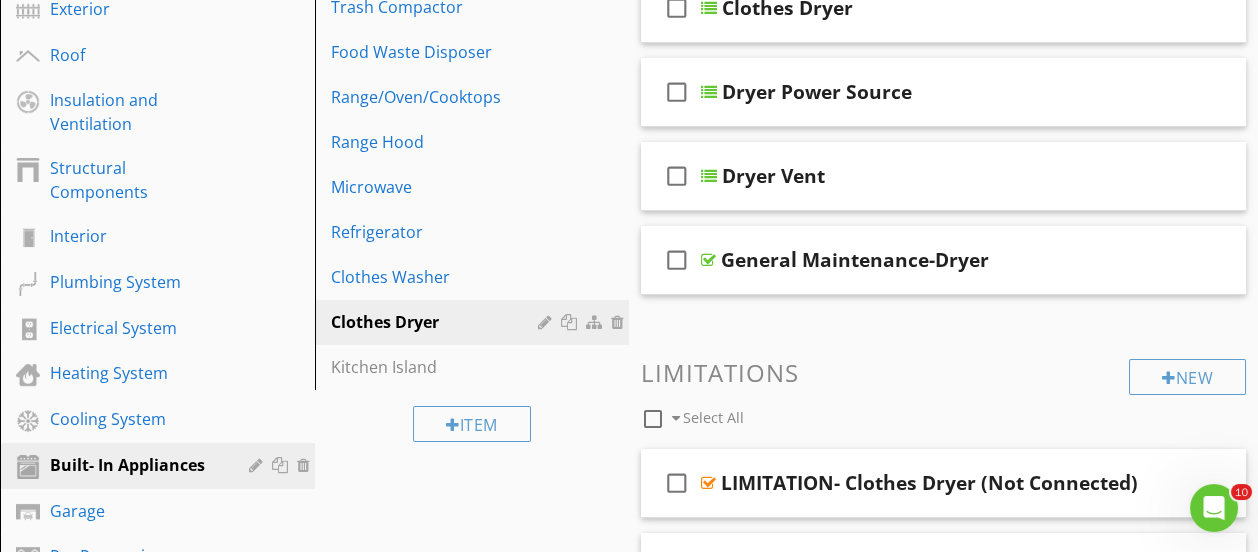 scroll, scrollTop: 376, scrollLeft: 0, axis: vertical 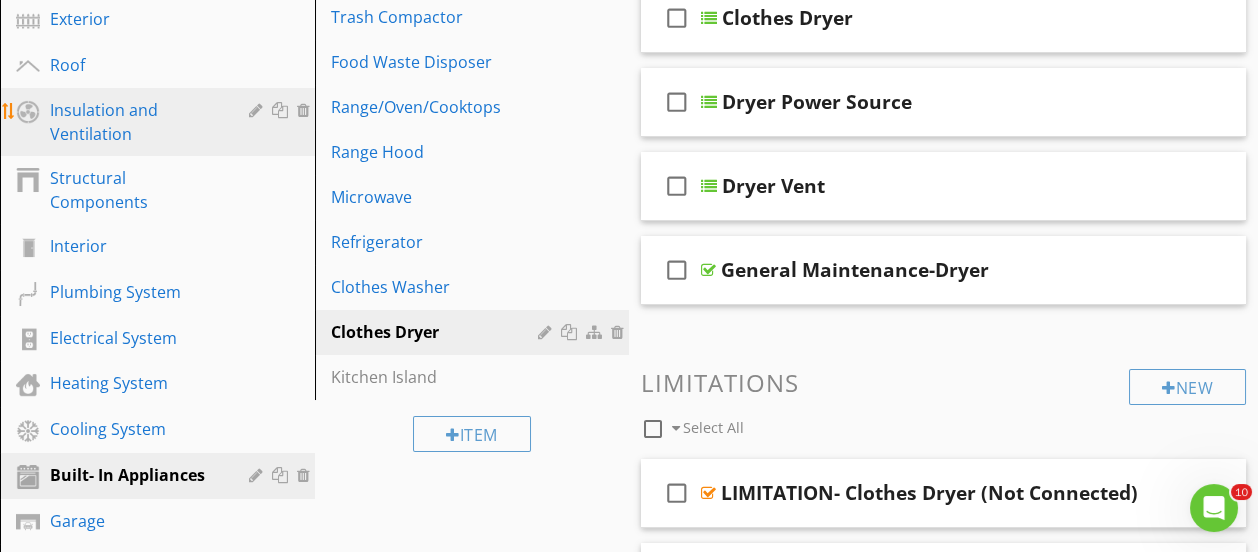 click on "Insulation and Ventilation" at bounding box center (135, 122) 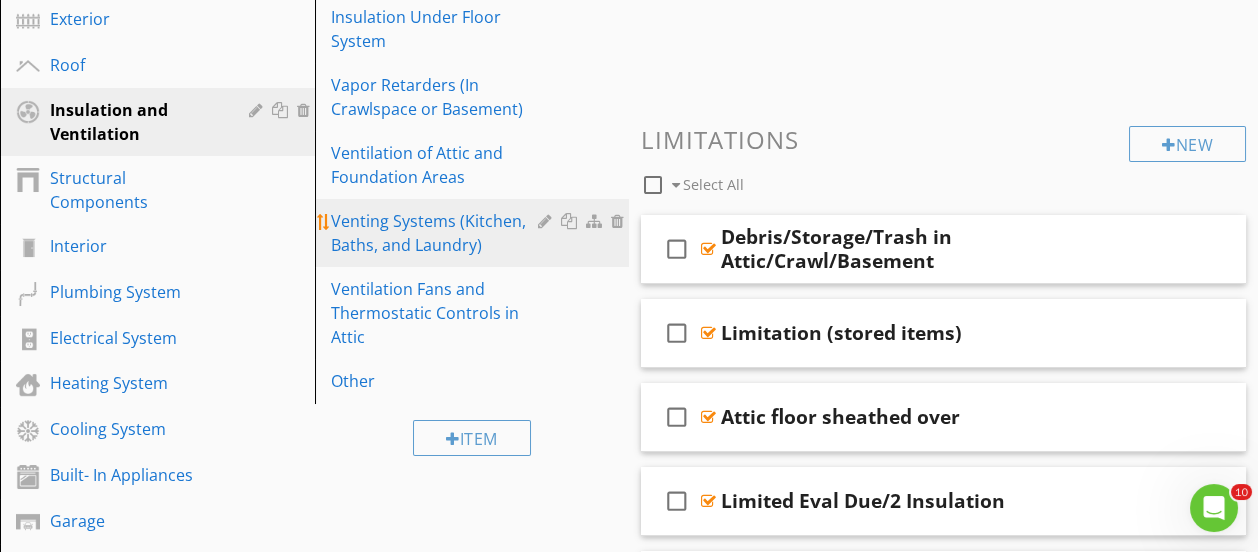 click on "Venting Systems (Kitchen, Baths, and Laundry)" at bounding box center [438, 233] 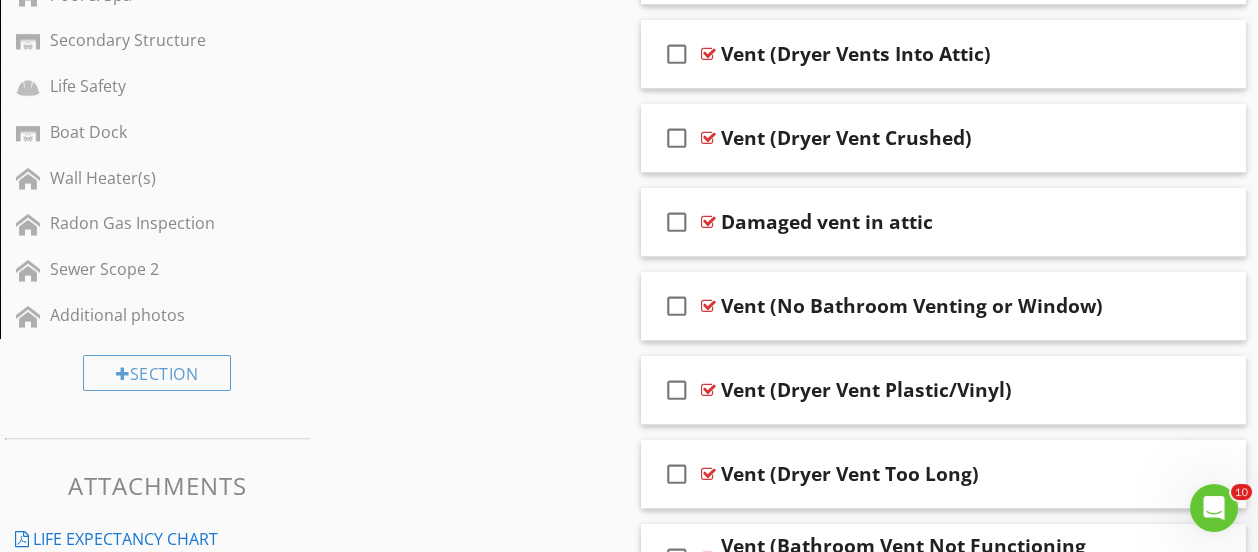 scroll, scrollTop: 1262, scrollLeft: 0, axis: vertical 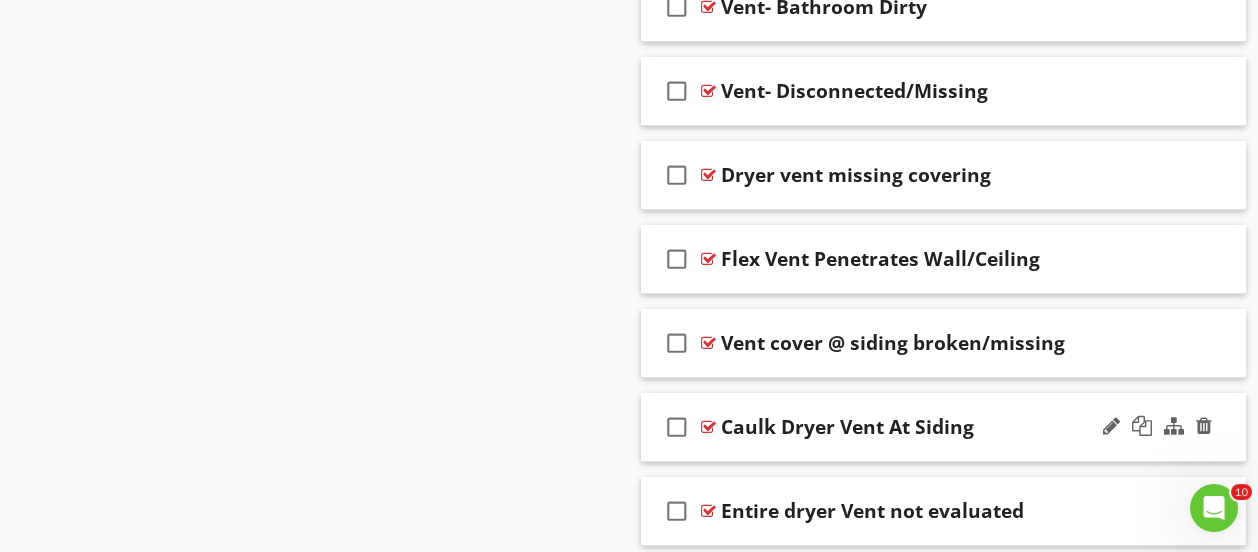 click on "check_box_outline_blank
Caulk Dryer Vent At Siding" at bounding box center [943, 427] 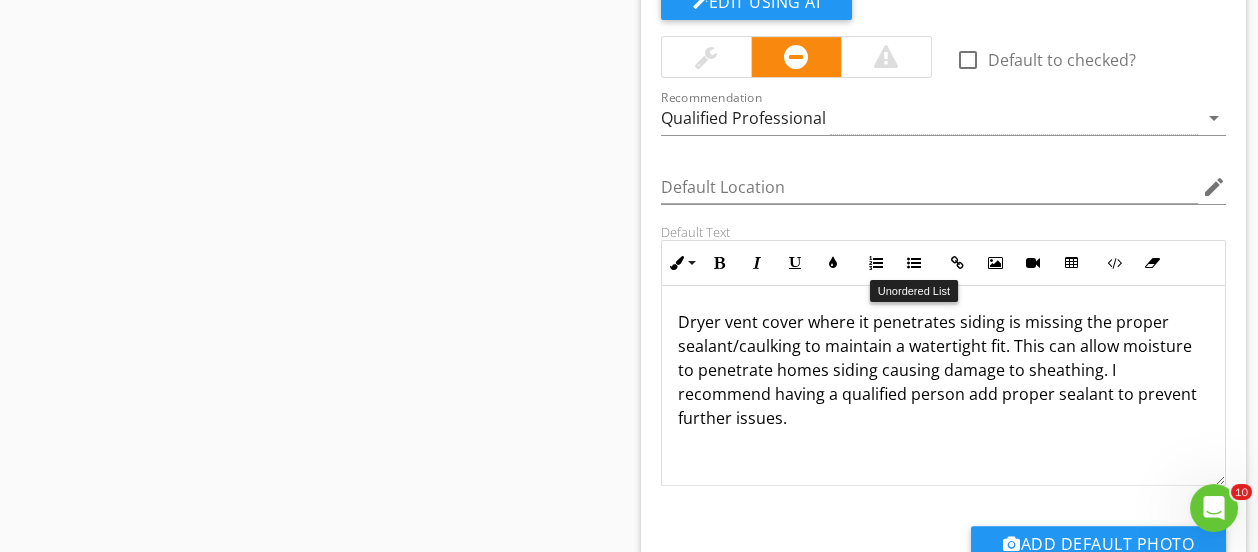 scroll, scrollTop: 2334, scrollLeft: 0, axis: vertical 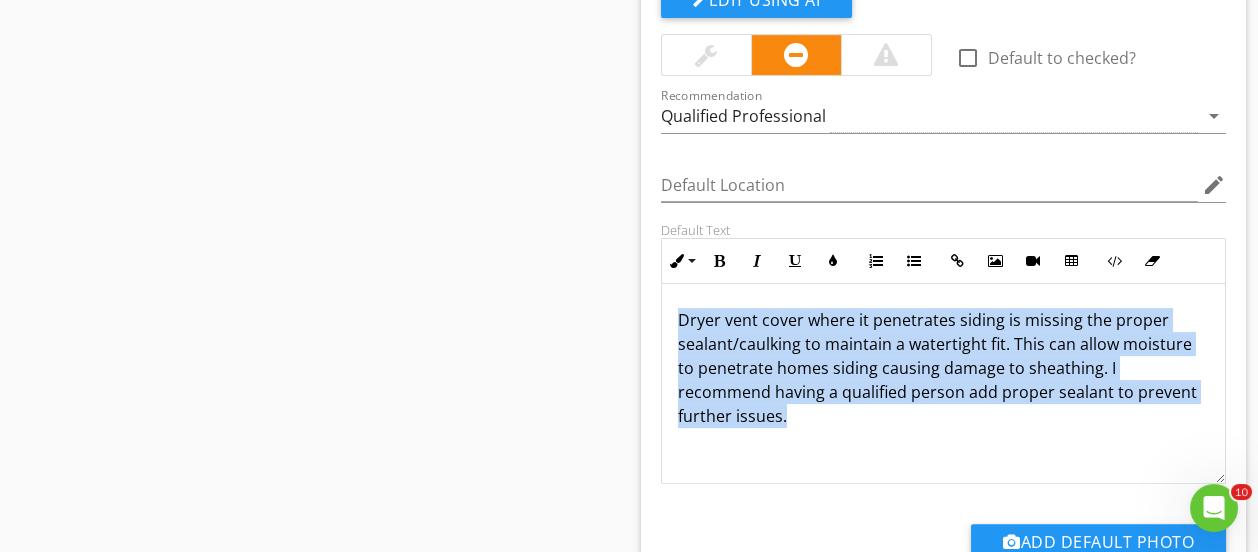drag, startPoint x: 790, startPoint y: 416, endPoint x: 675, endPoint y: 319, distance: 150.446 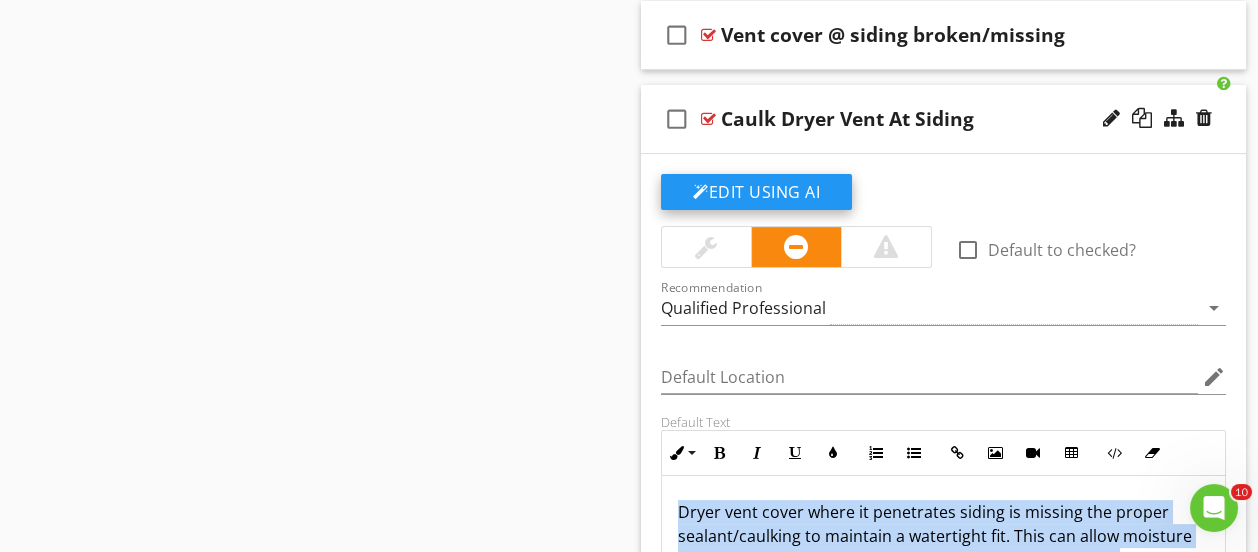 scroll, scrollTop: 2134, scrollLeft: 0, axis: vertical 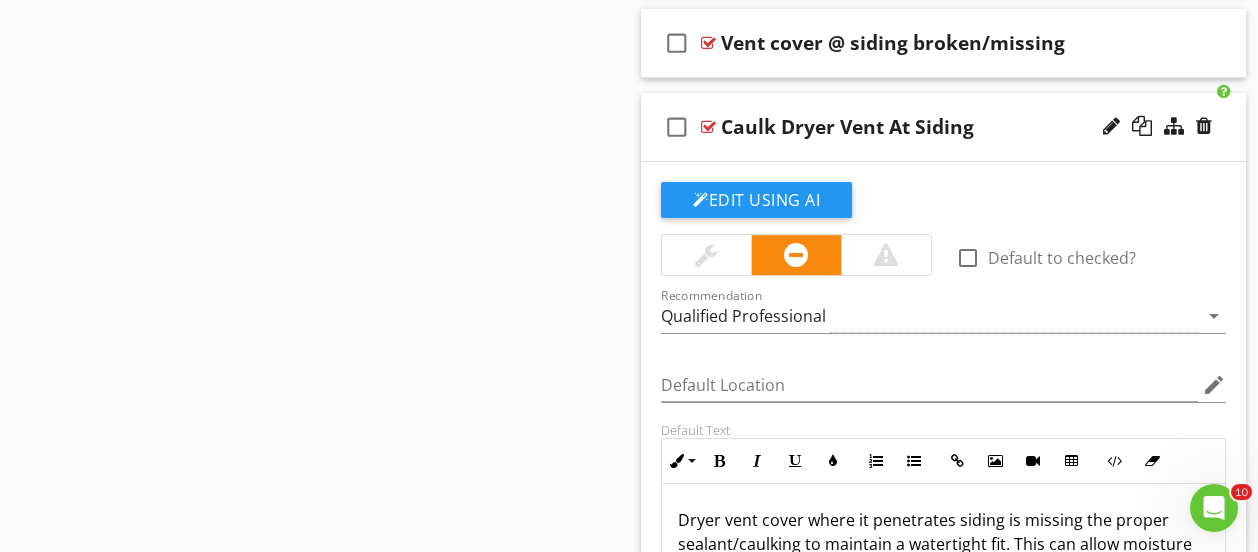 click on "Caulk Dryer Vent At Siding" at bounding box center [847, 127] 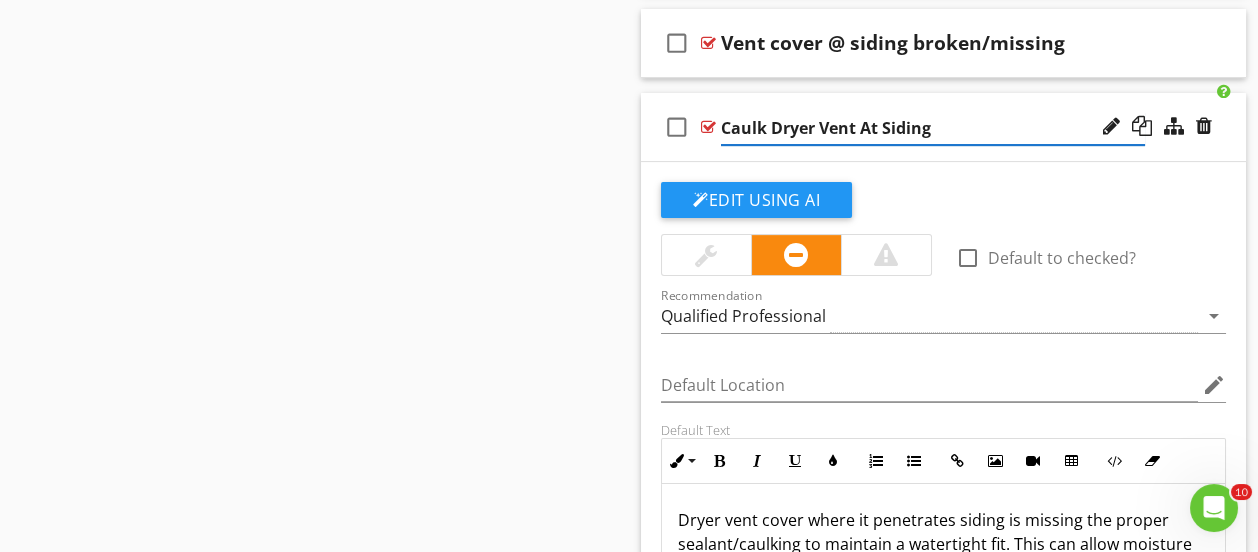 click on "Caulk Dryer Vent At Siding" at bounding box center (933, 128) 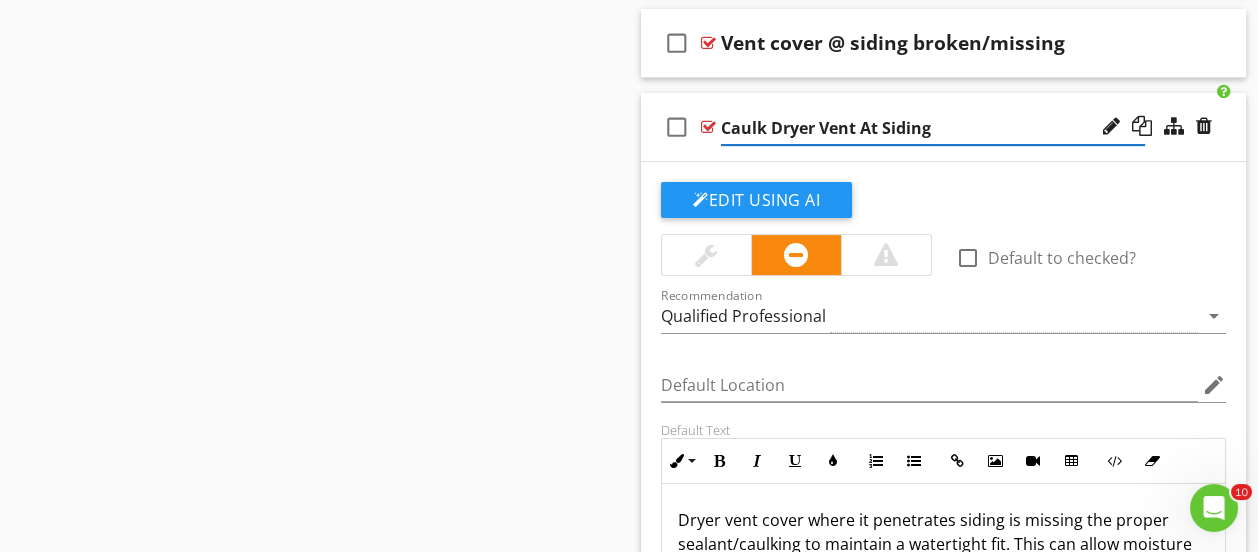 click on "Caulk Dryer Vent At Siding" at bounding box center (933, 128) 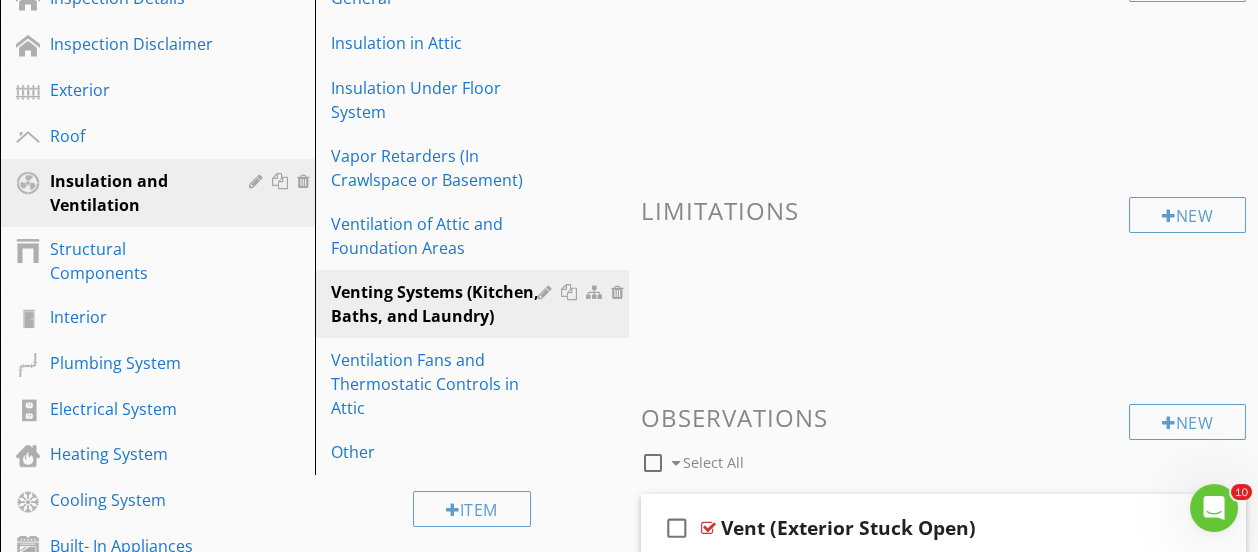 scroll, scrollTop: 364, scrollLeft: 0, axis: vertical 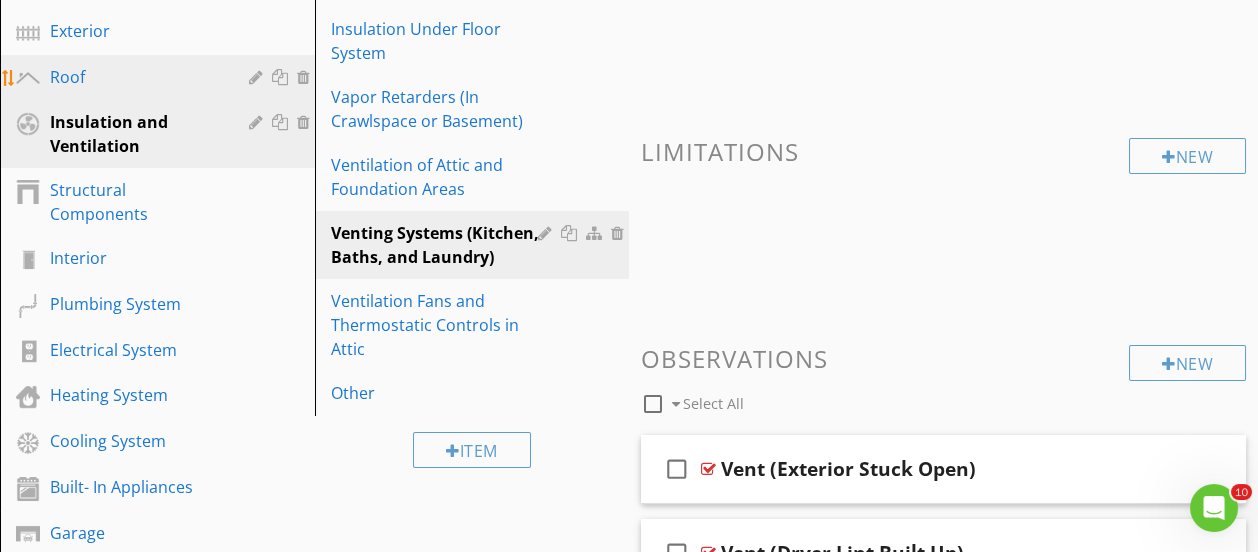 click on "Roof" at bounding box center [160, 78] 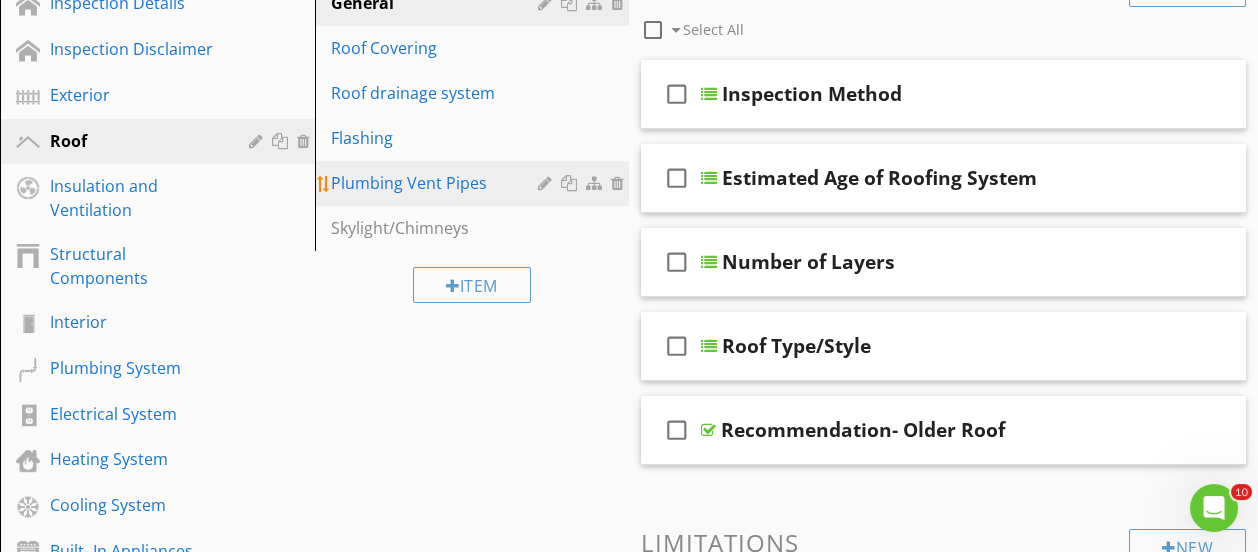 scroll, scrollTop: 264, scrollLeft: 0, axis: vertical 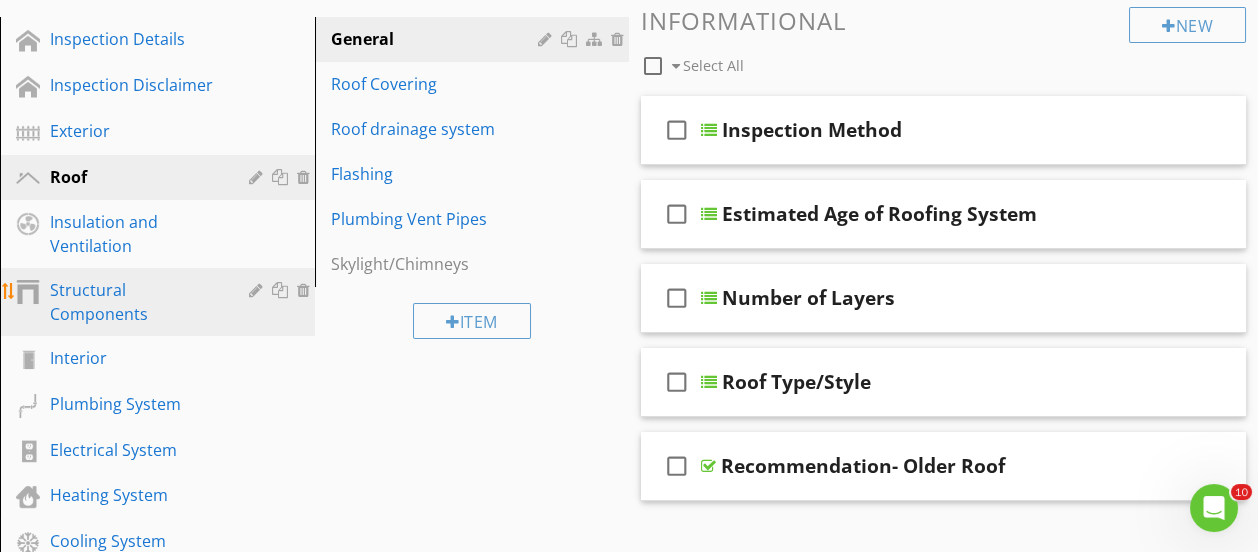click on "Structural Components" at bounding box center [135, 302] 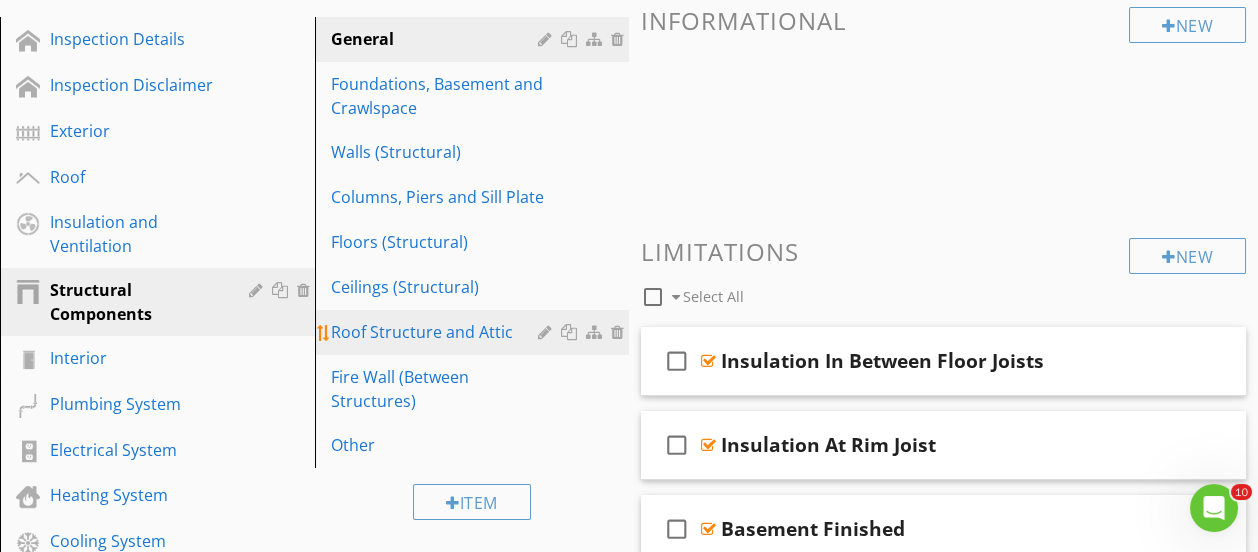 click on "Roof Structure and Attic" at bounding box center [438, 332] 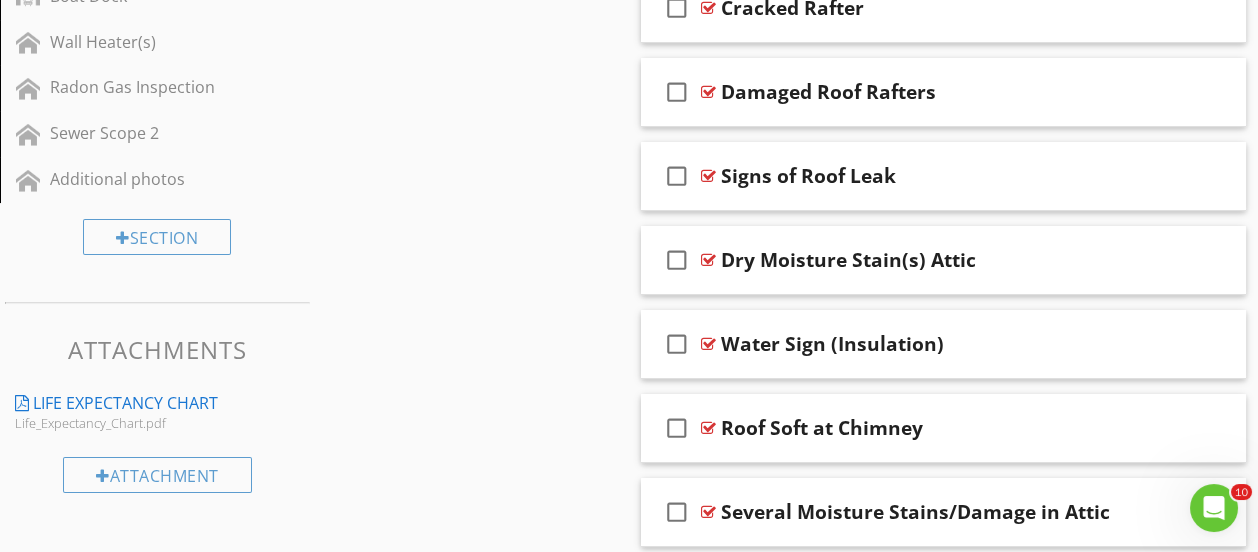 scroll, scrollTop: 1051, scrollLeft: 0, axis: vertical 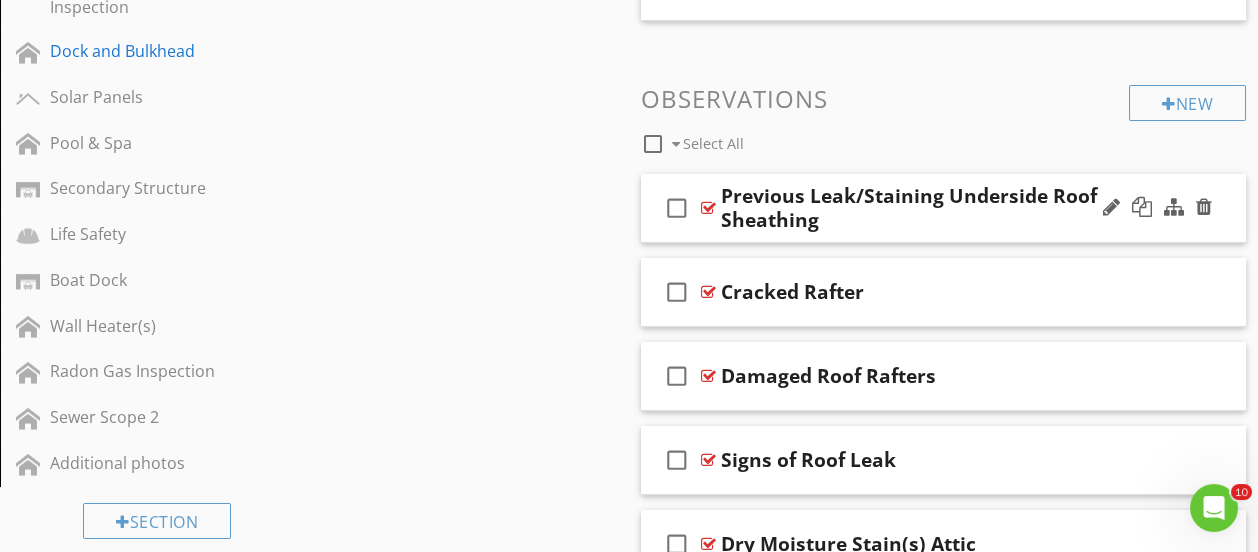 click on "Previous Leak/Staining Underside Roof Sheathing" at bounding box center [933, 208] 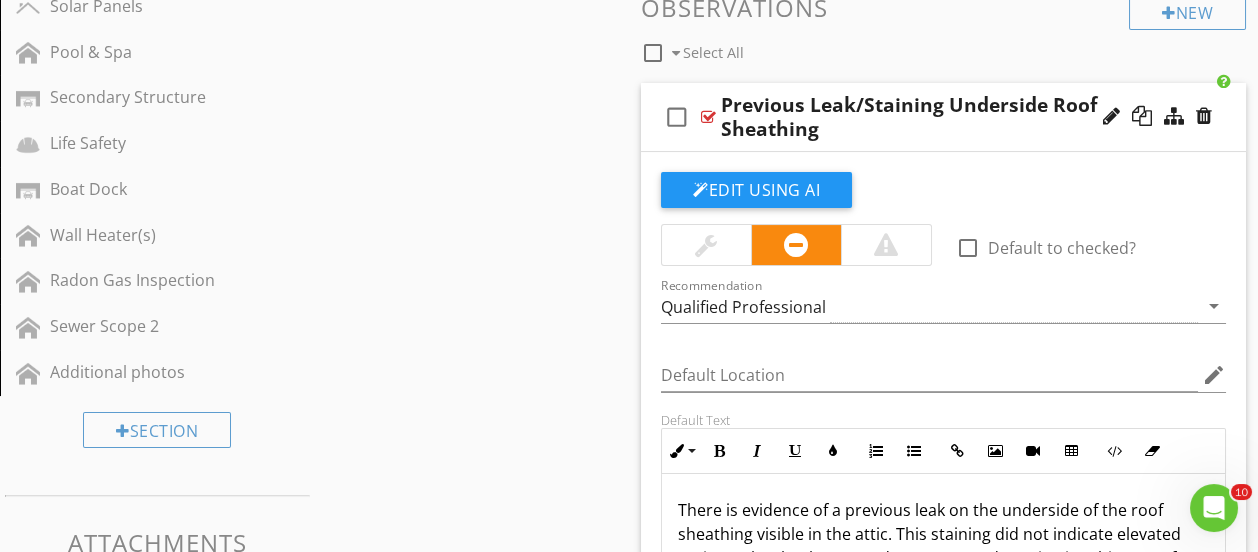 scroll, scrollTop: 1351, scrollLeft: 0, axis: vertical 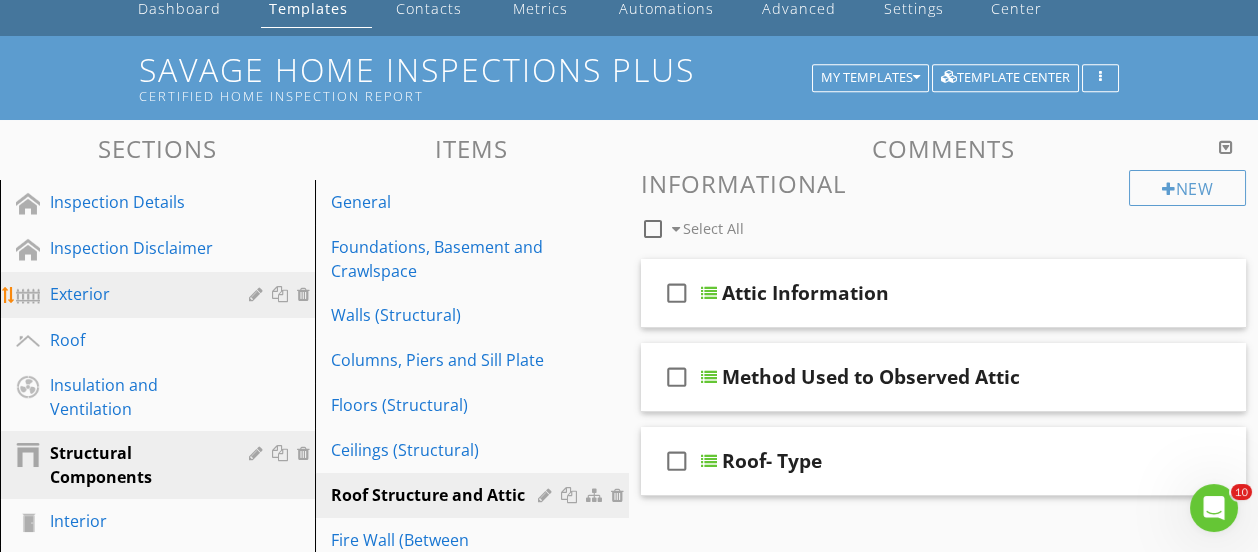click on "Exterior" at bounding box center (135, 294) 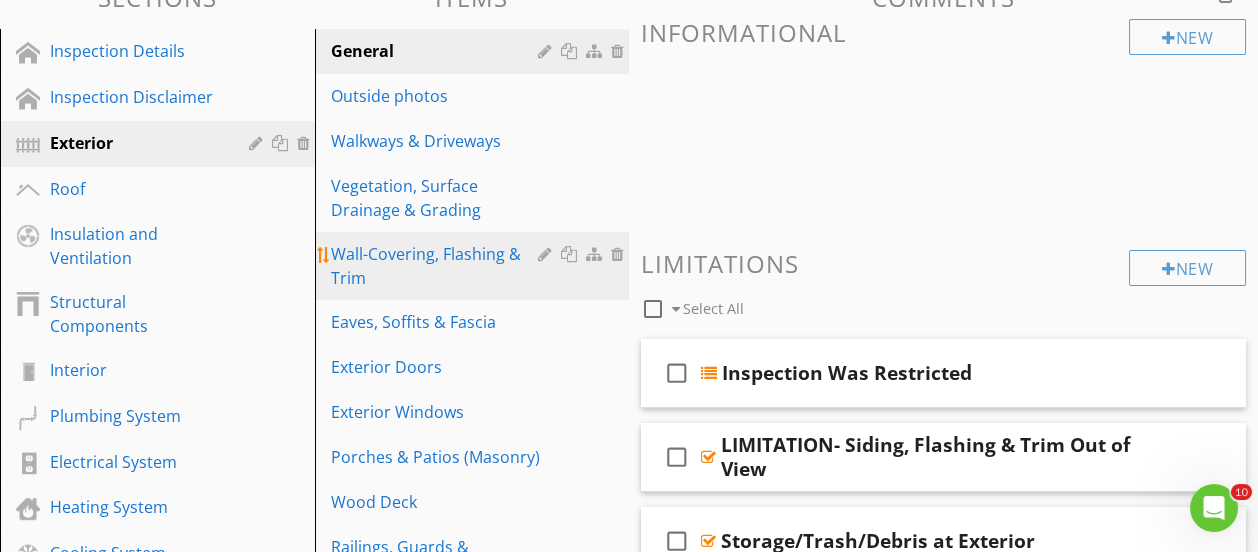 scroll, scrollTop: 301, scrollLeft: 0, axis: vertical 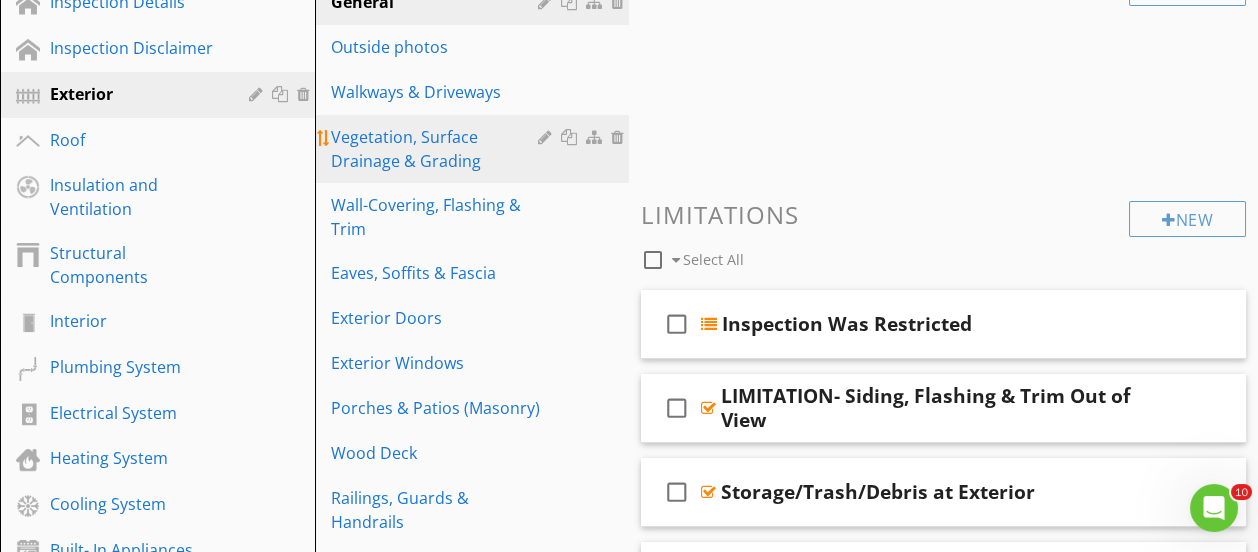 click on "Vegetation, Surface Drainage & Grading" at bounding box center [438, 149] 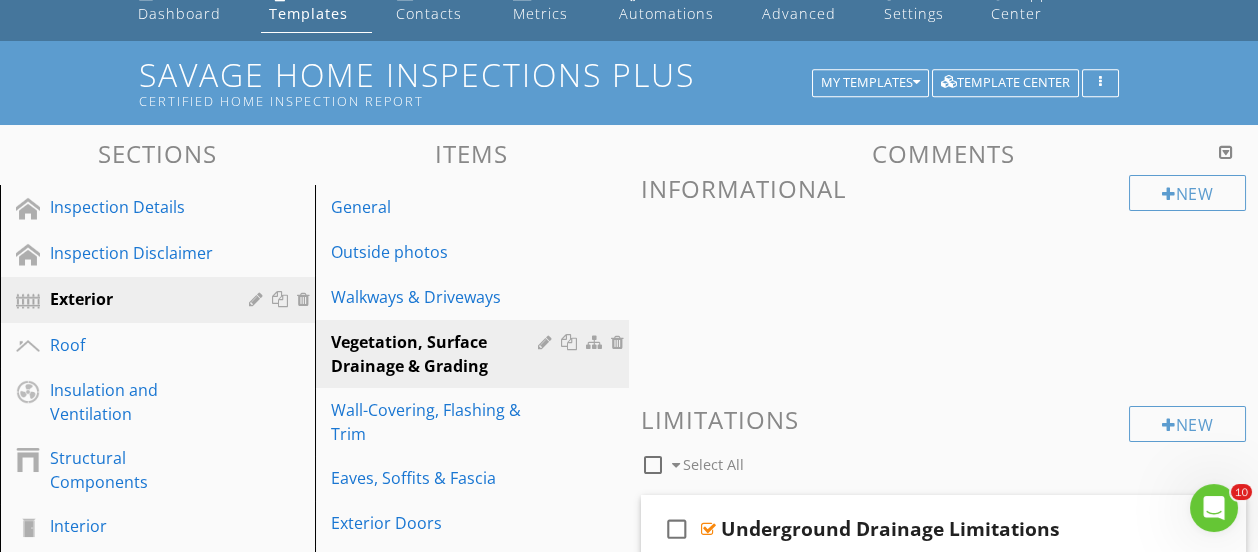 scroll, scrollTop: 0, scrollLeft: 0, axis: both 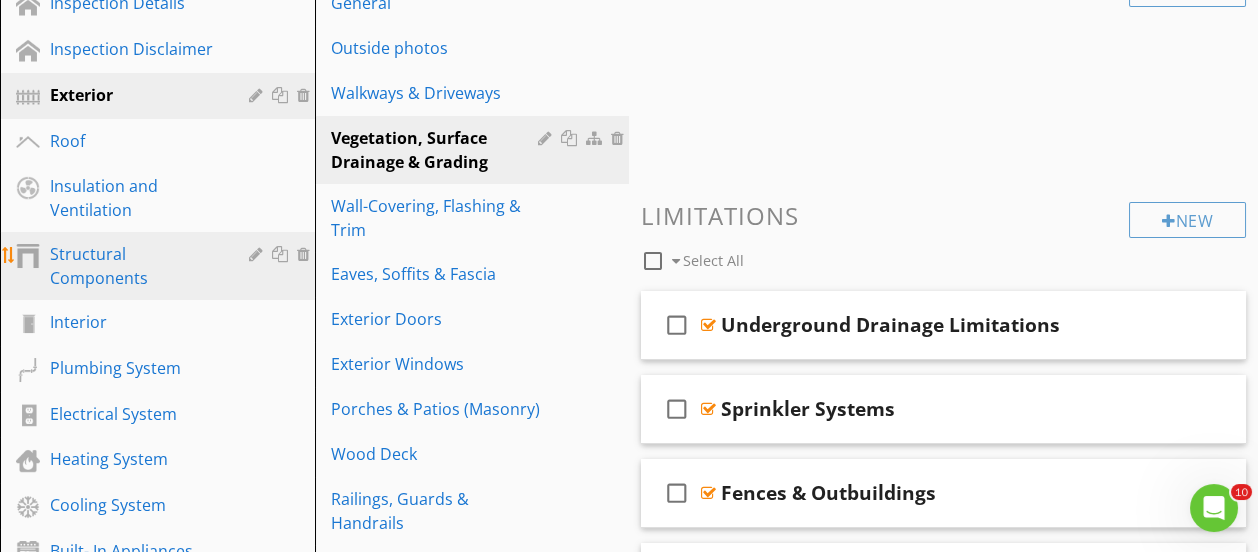 click on "Structural Components" at bounding box center [135, 266] 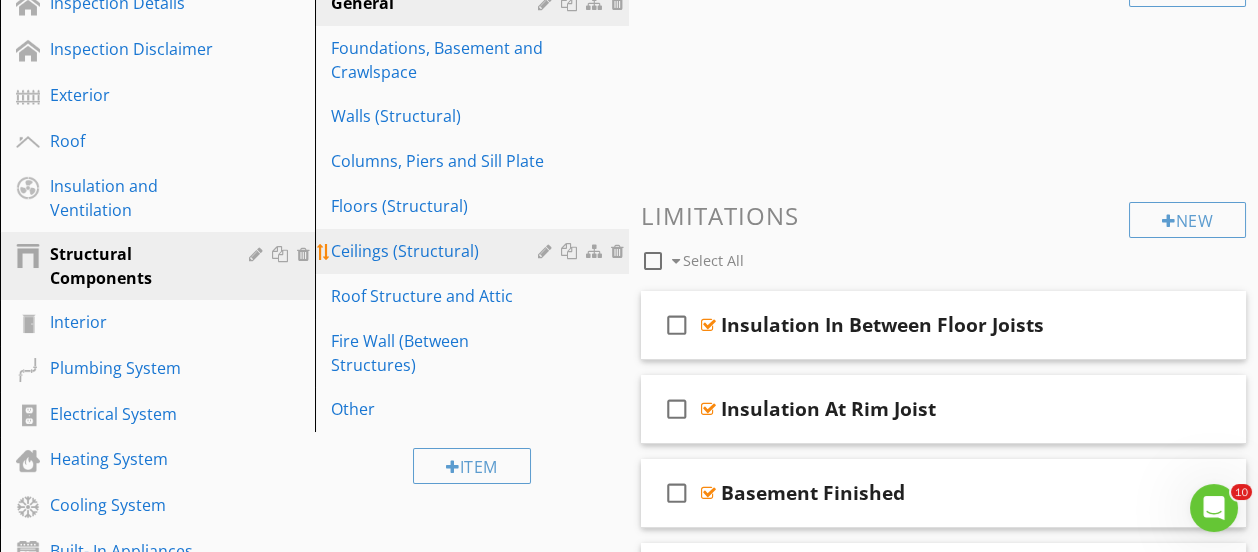 click on "Ceilings (Structural)" at bounding box center (438, 251) 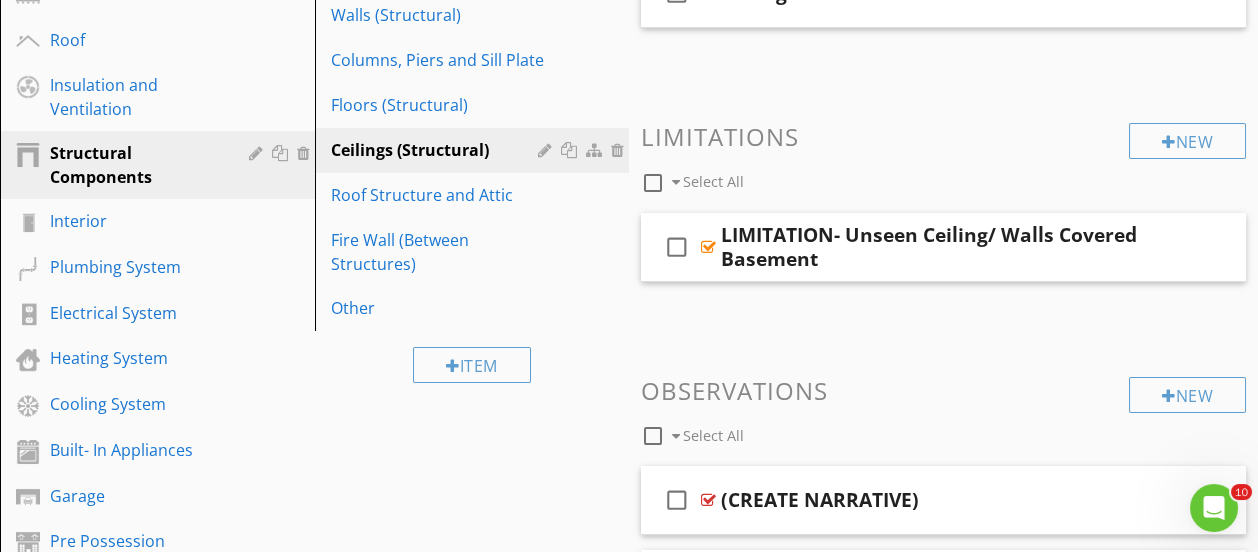 scroll, scrollTop: 395, scrollLeft: 0, axis: vertical 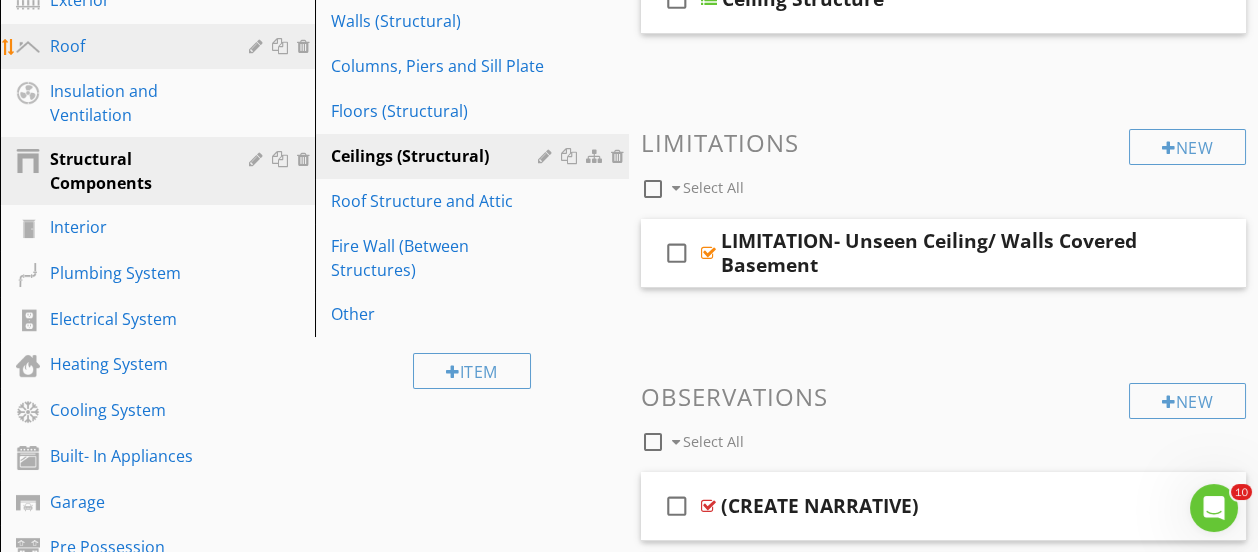 click on "Roof" at bounding box center (135, 46) 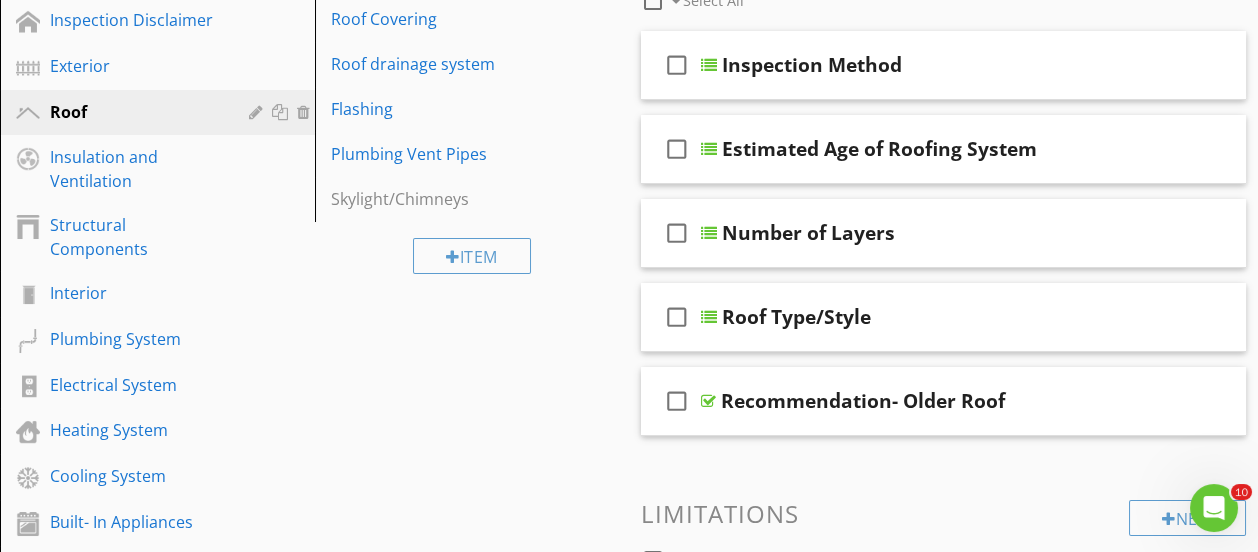 scroll, scrollTop: 253, scrollLeft: 0, axis: vertical 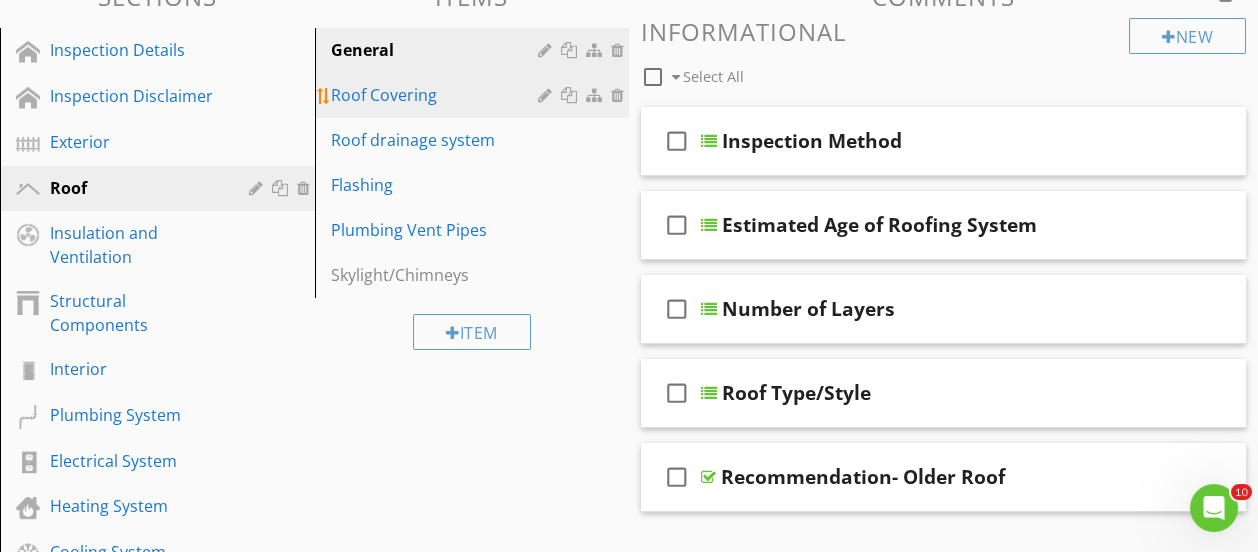 click on "Roof Covering" at bounding box center (438, 95) 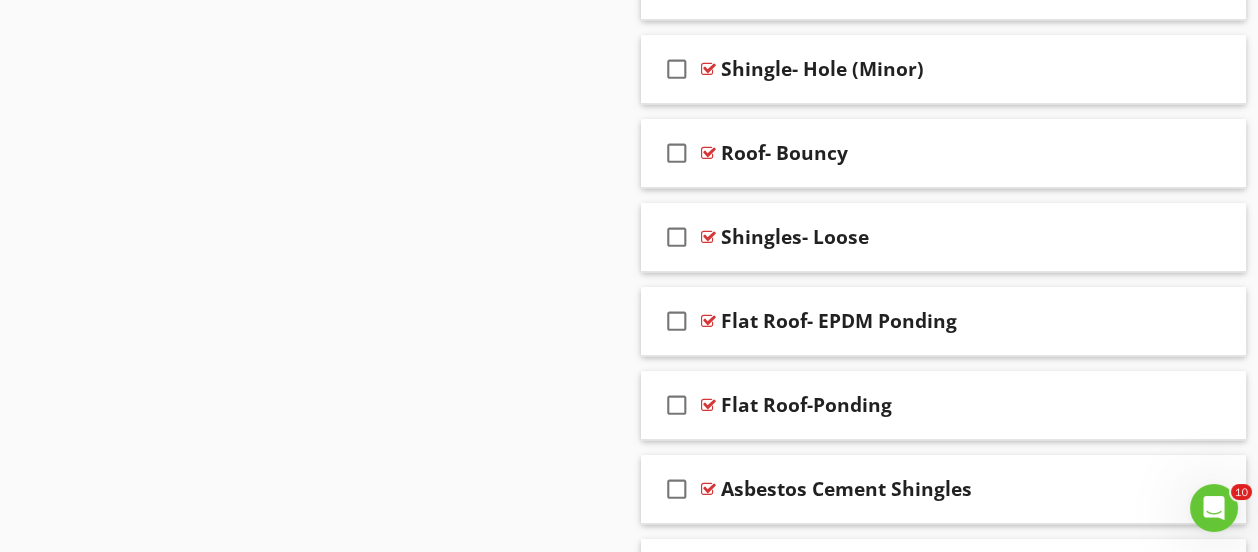 scroll, scrollTop: 4894, scrollLeft: 0, axis: vertical 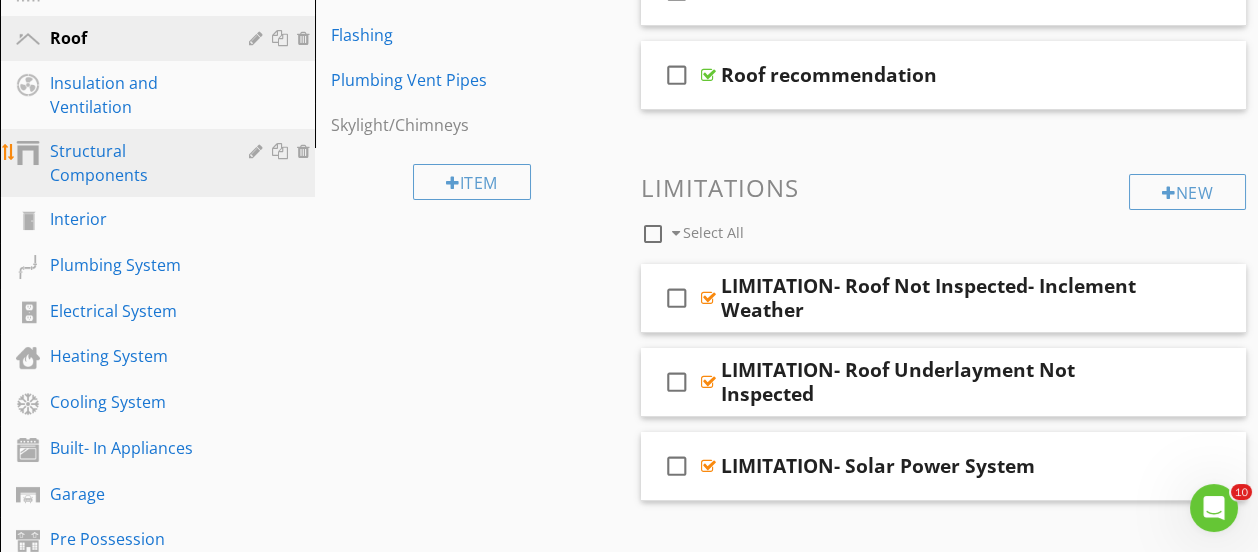 click on "Structural Components" at bounding box center (135, 163) 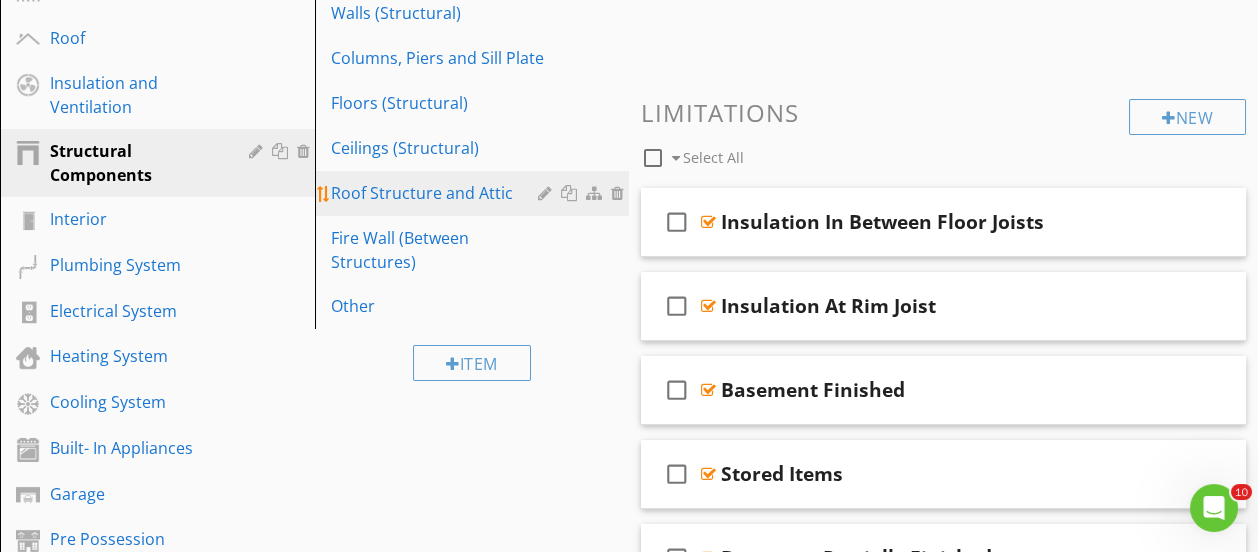 click on "Roof Structure and Attic" at bounding box center [438, 193] 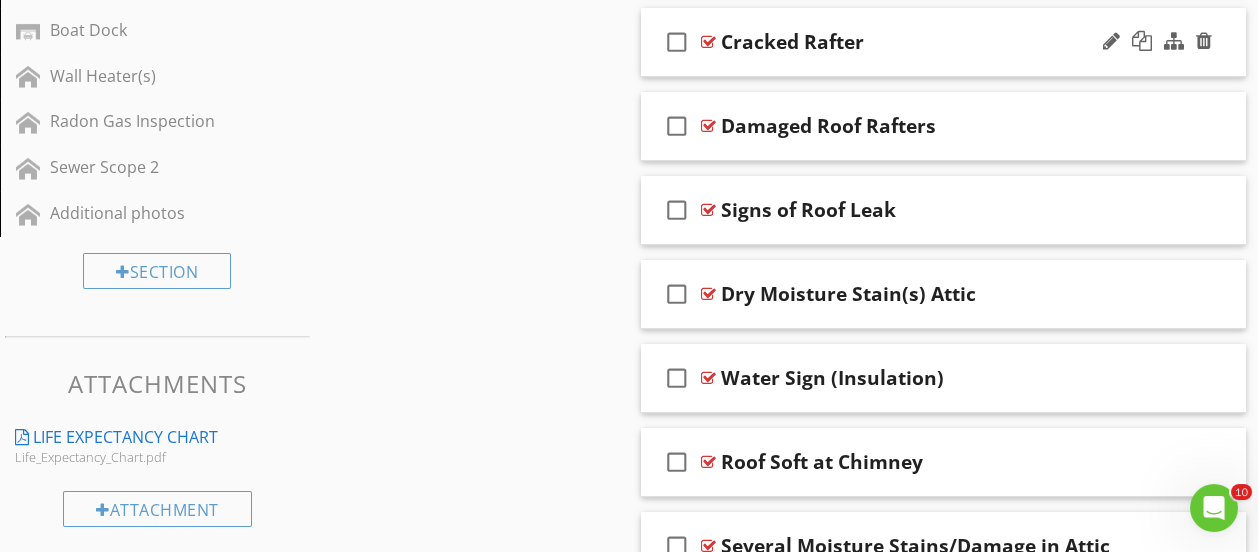 scroll, scrollTop: 1303, scrollLeft: 0, axis: vertical 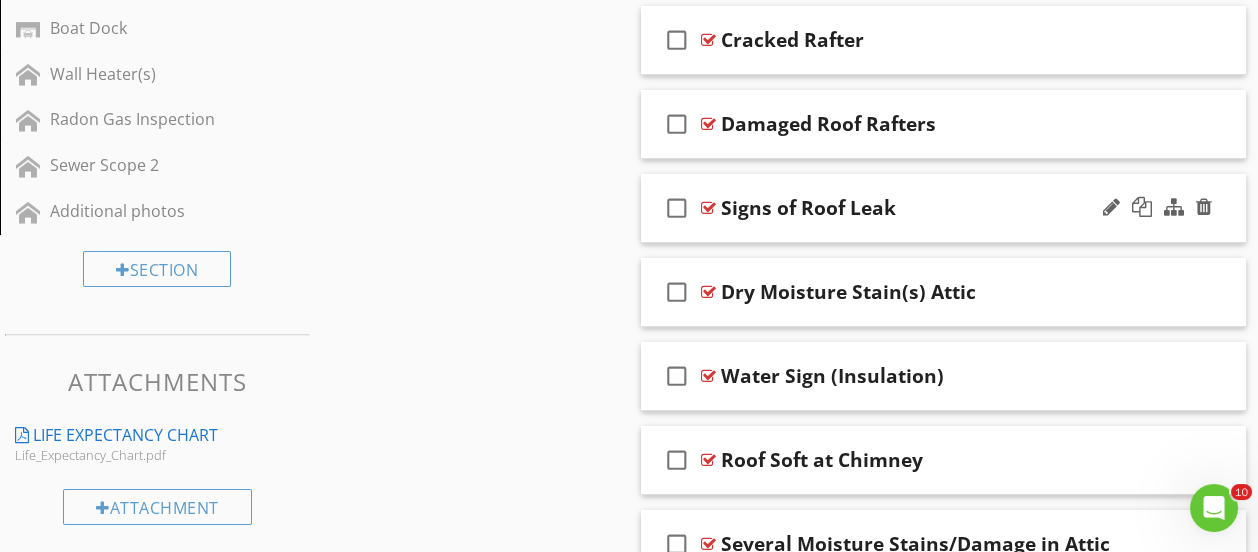 click on "Signs of Roof Leak" at bounding box center (933, 208) 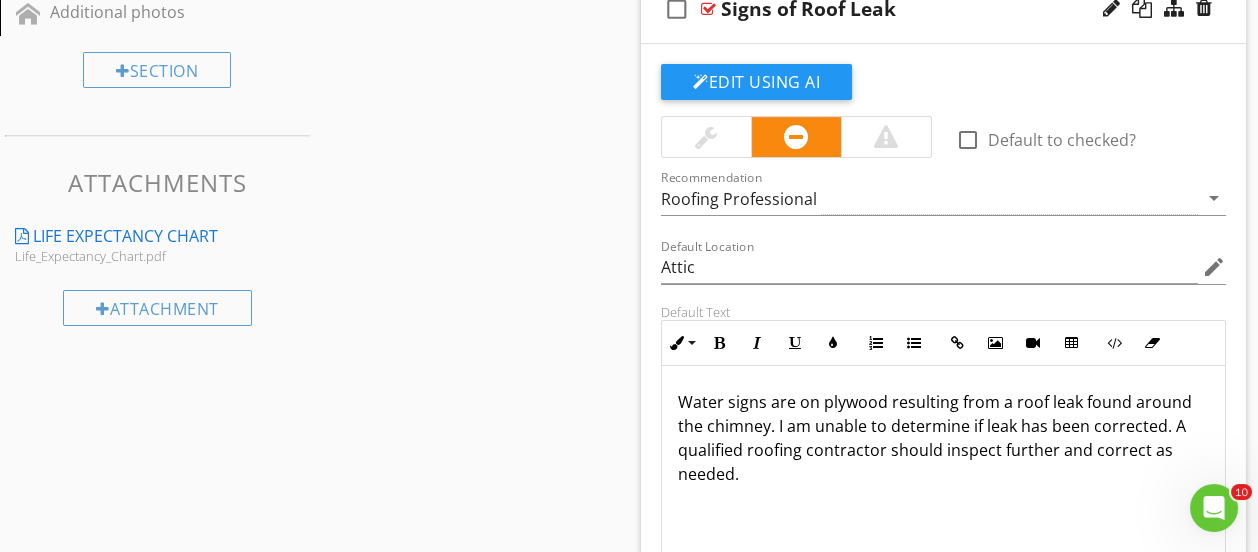 scroll, scrollTop: 1303, scrollLeft: 0, axis: vertical 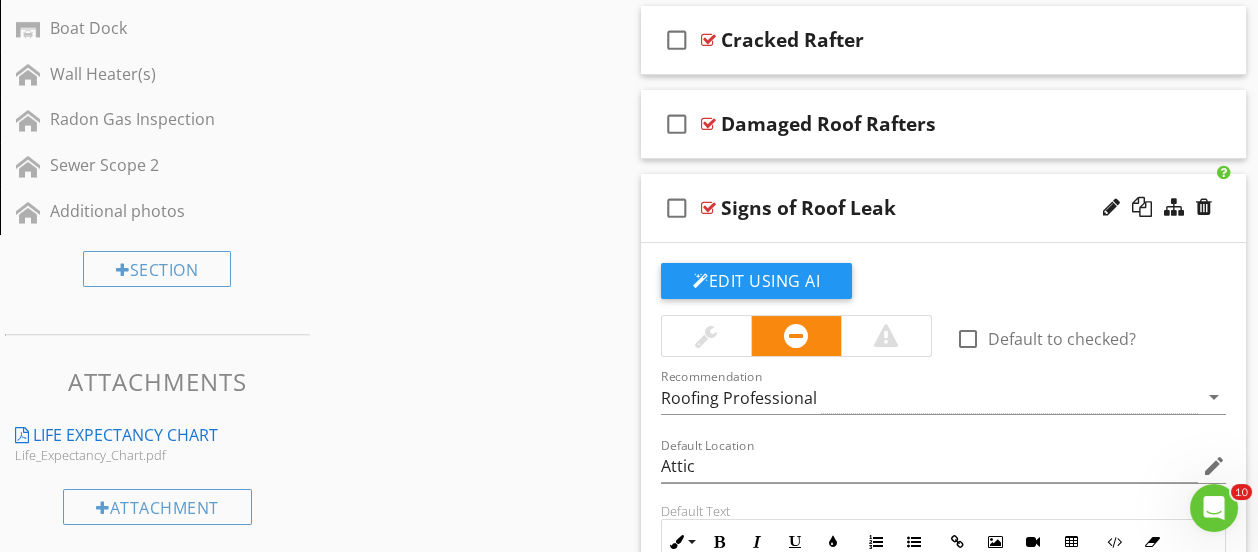 click on "Signs of Roof Leak" at bounding box center (933, 208) 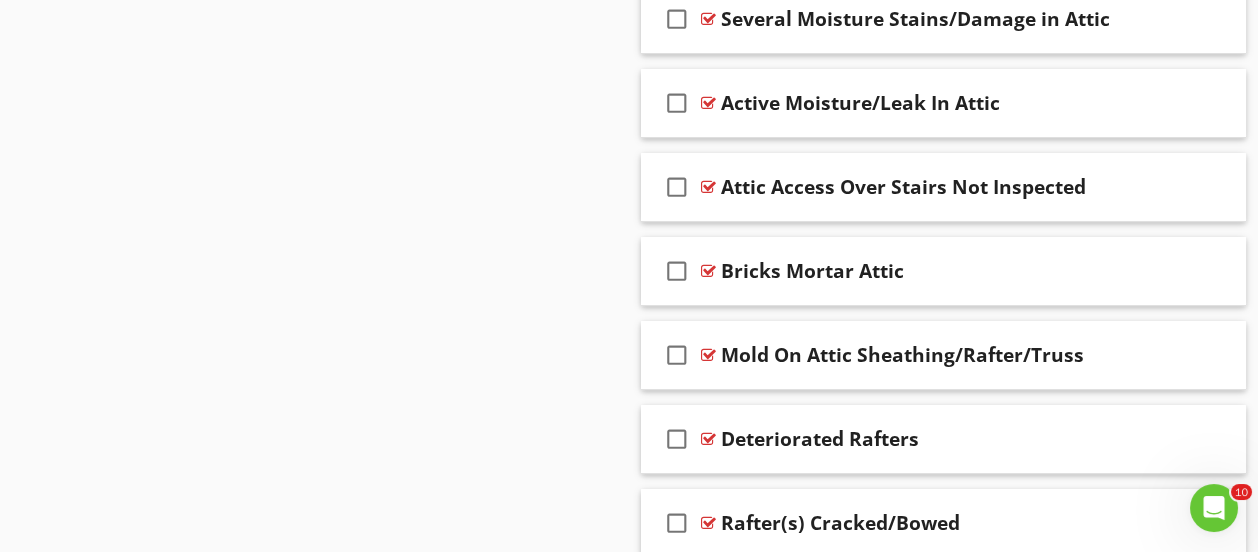 scroll, scrollTop: 2003, scrollLeft: 0, axis: vertical 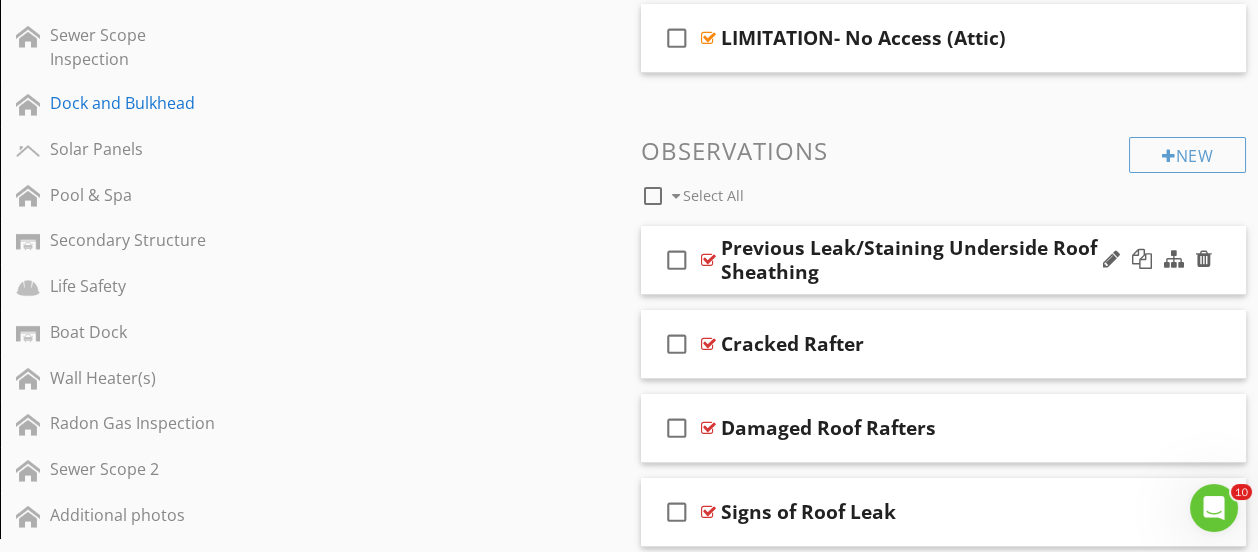 click on "Previous Leak/Staining Underside Roof Sheathing" at bounding box center [933, 260] 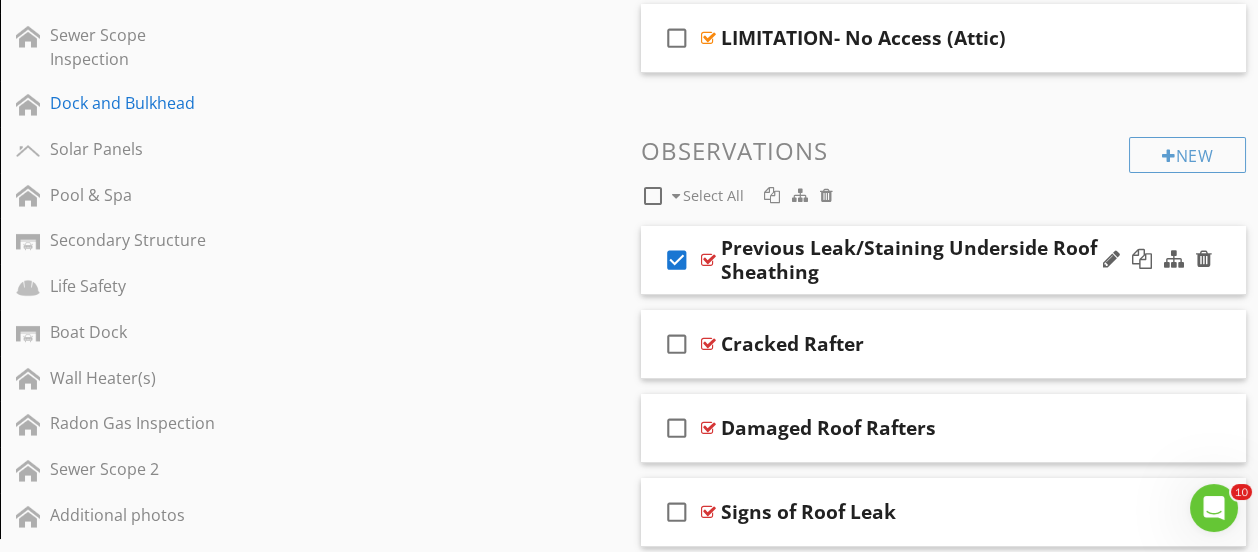 click on "Previous Leak/Staining Underside Roof Sheathing" at bounding box center (933, 260) 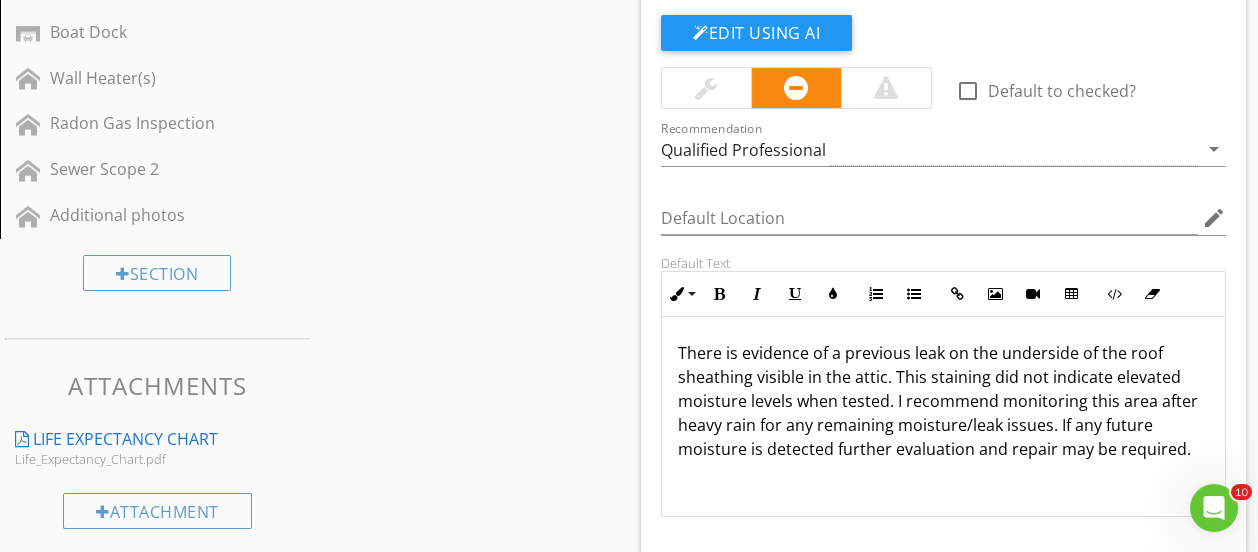 scroll, scrollTop: 1100, scrollLeft: 0, axis: vertical 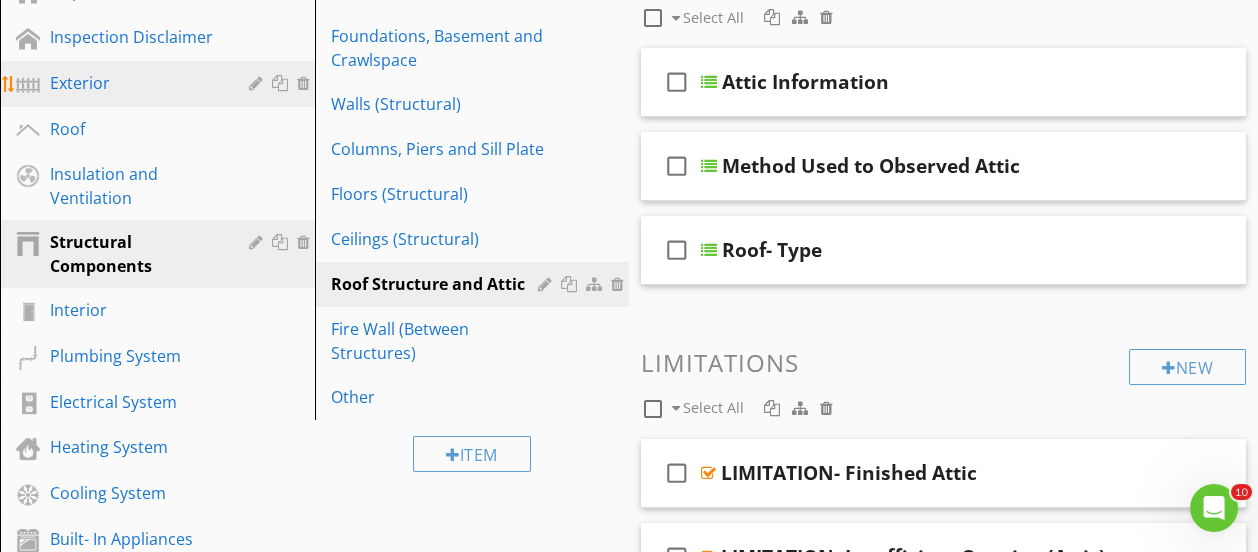 click on "Exterior" at bounding box center [135, 83] 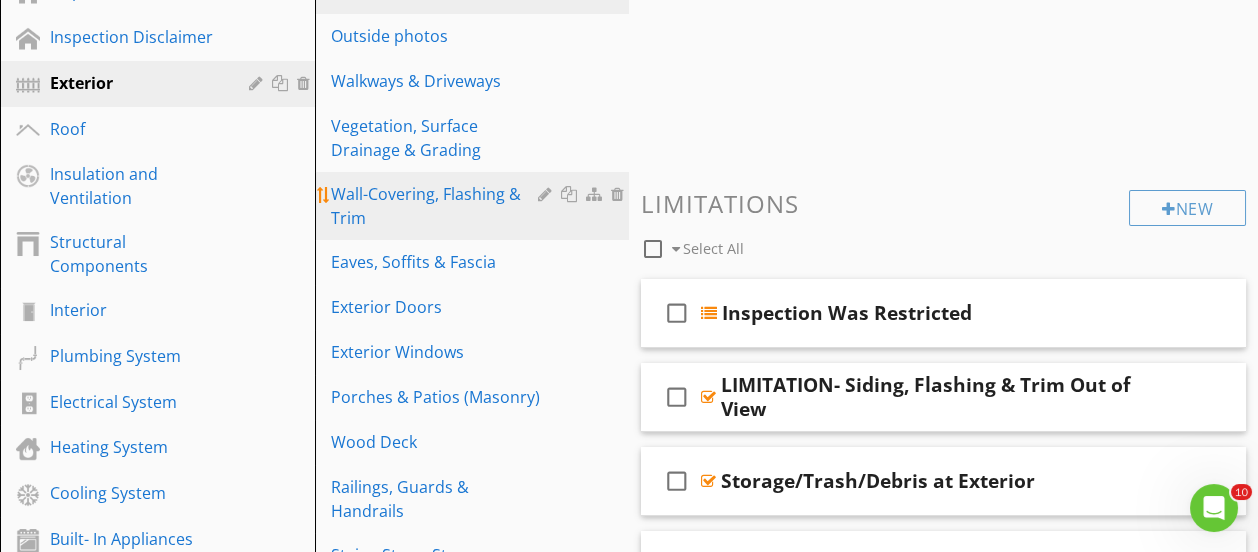 click on "Wall-Covering, Flashing & Trim" at bounding box center [438, 206] 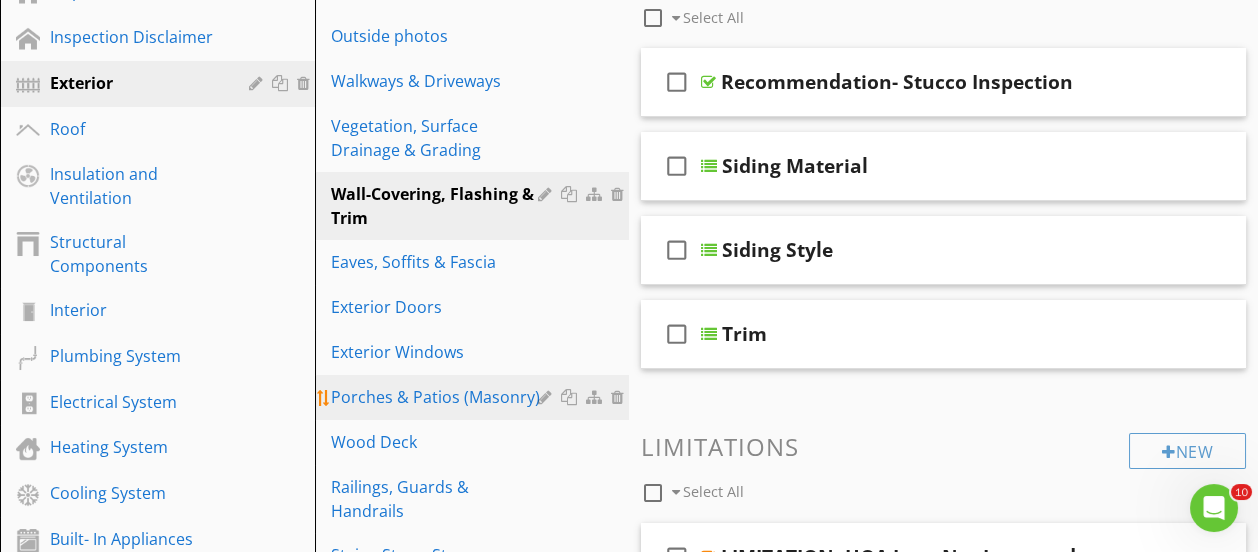 click on "Porches & Patios (Masonry)" at bounding box center [438, 397] 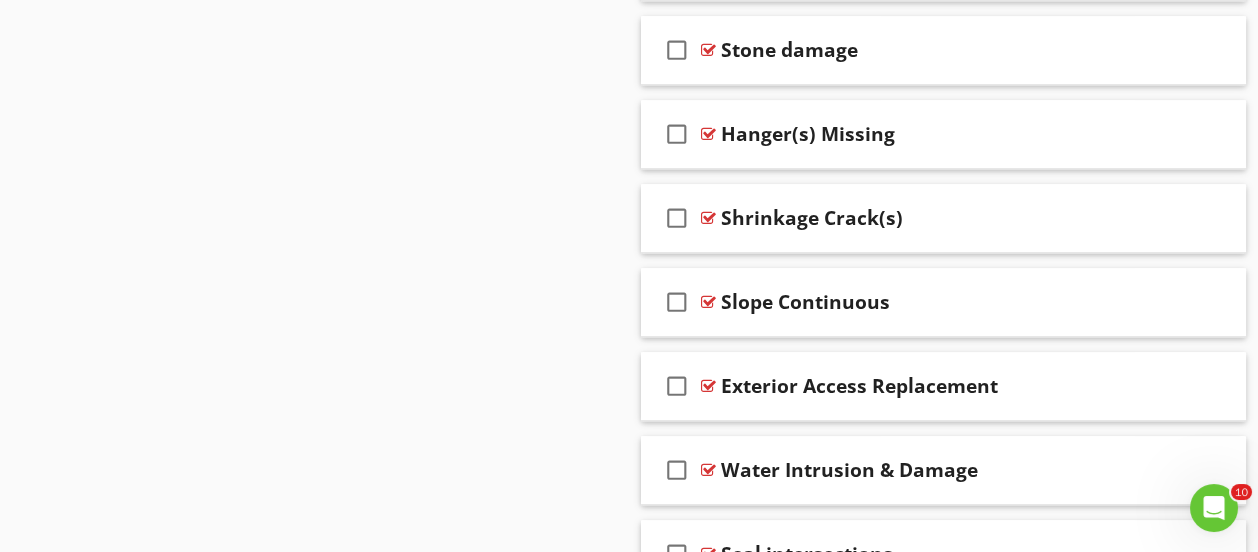 scroll, scrollTop: 6699, scrollLeft: 0, axis: vertical 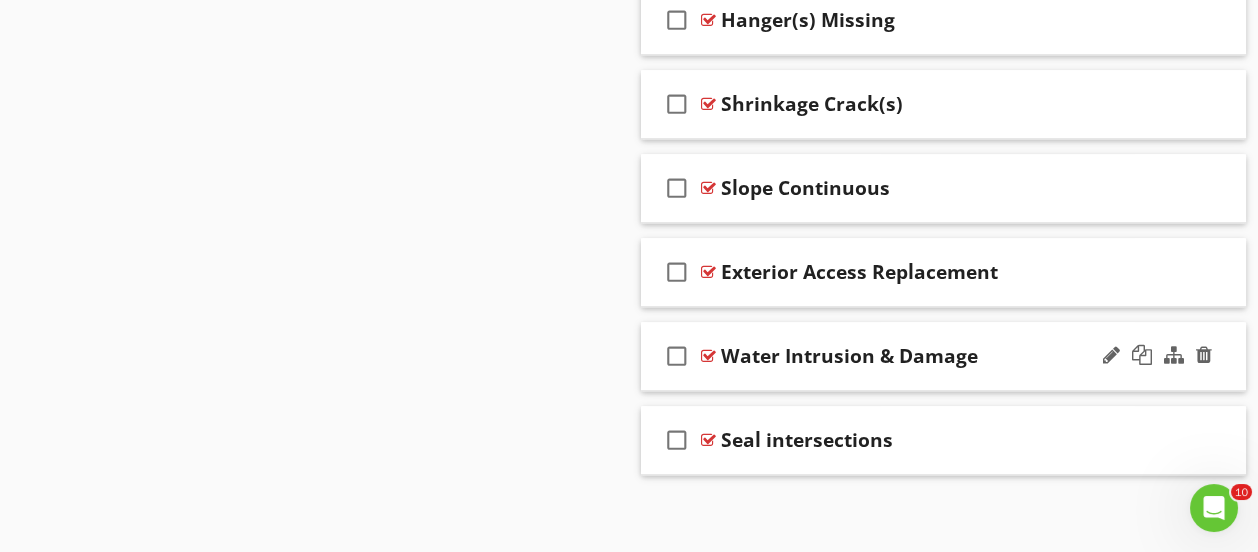 click on "check_box_outline_blank
Water Intrusion & Damage" at bounding box center [943, 356] 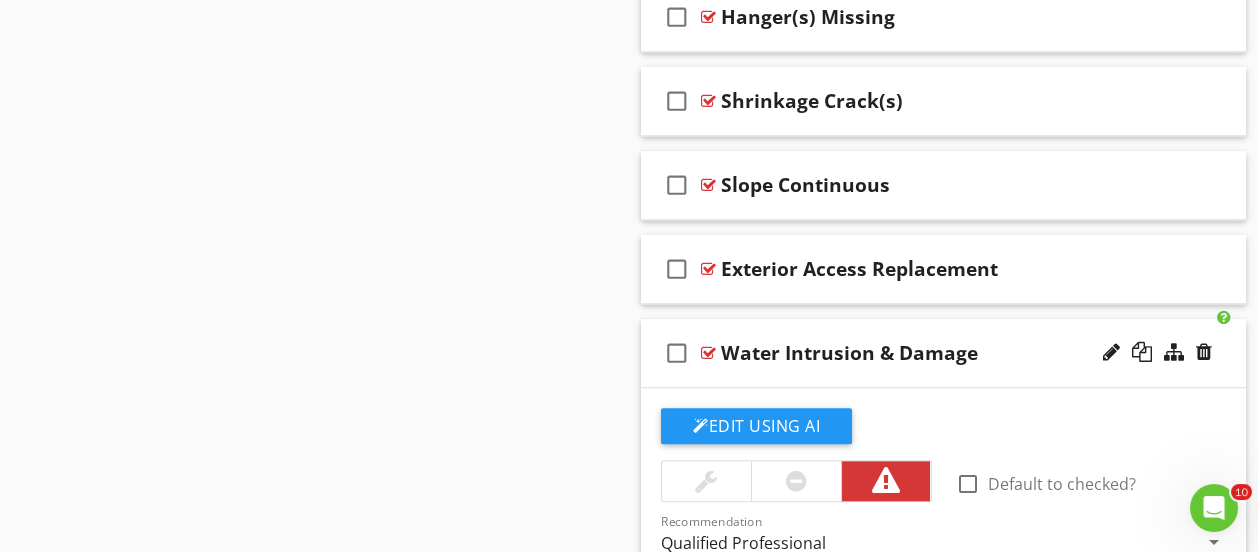 scroll, scrollTop: 6699, scrollLeft: 0, axis: vertical 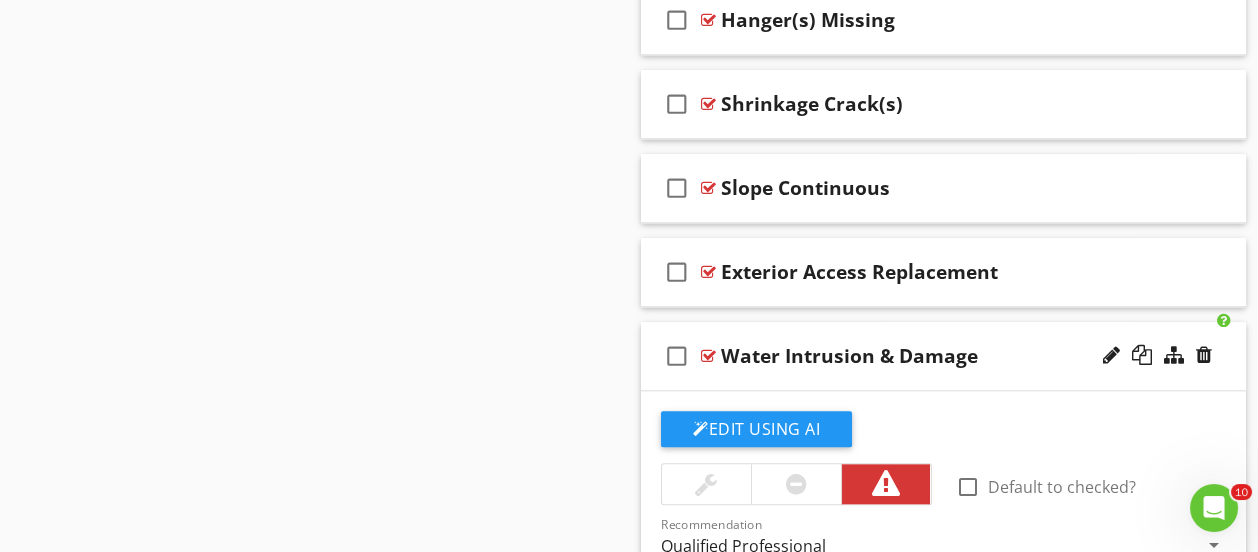 click on "Water Intrusion & Damage" at bounding box center (933, 356) 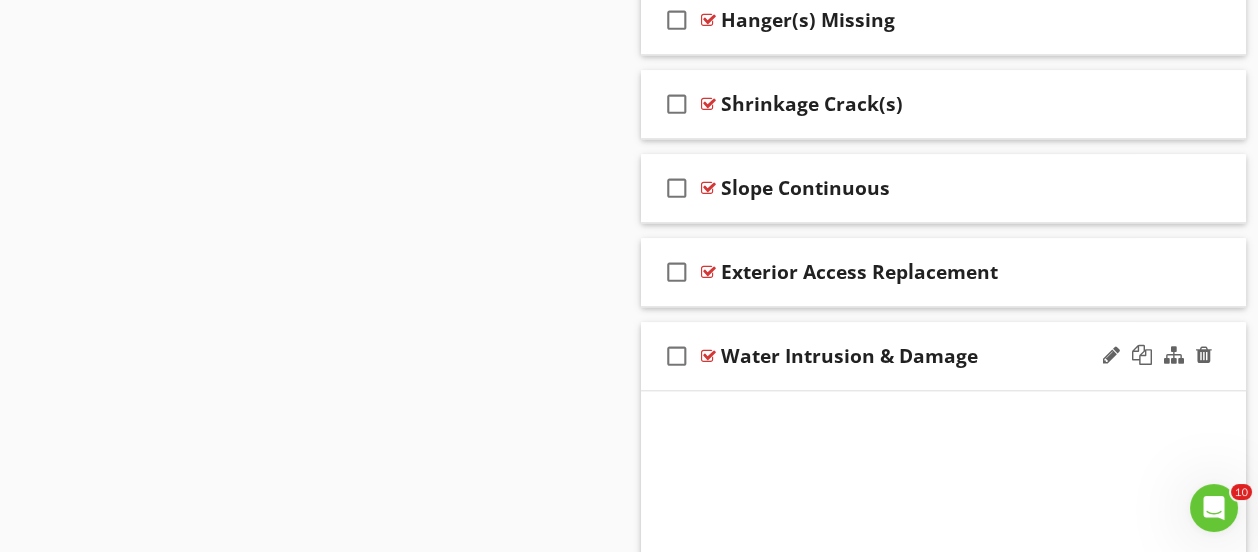 click on "Water Intrusion & Damage" at bounding box center [849, 356] 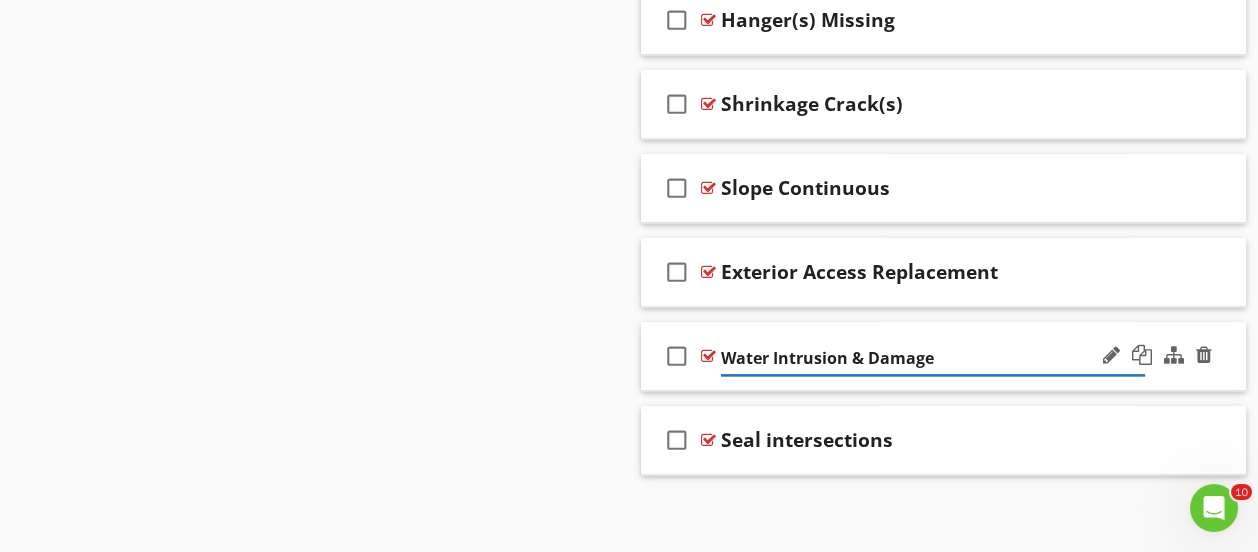 drag, startPoint x: 959, startPoint y: 354, endPoint x: 882, endPoint y: 355, distance: 77.00649 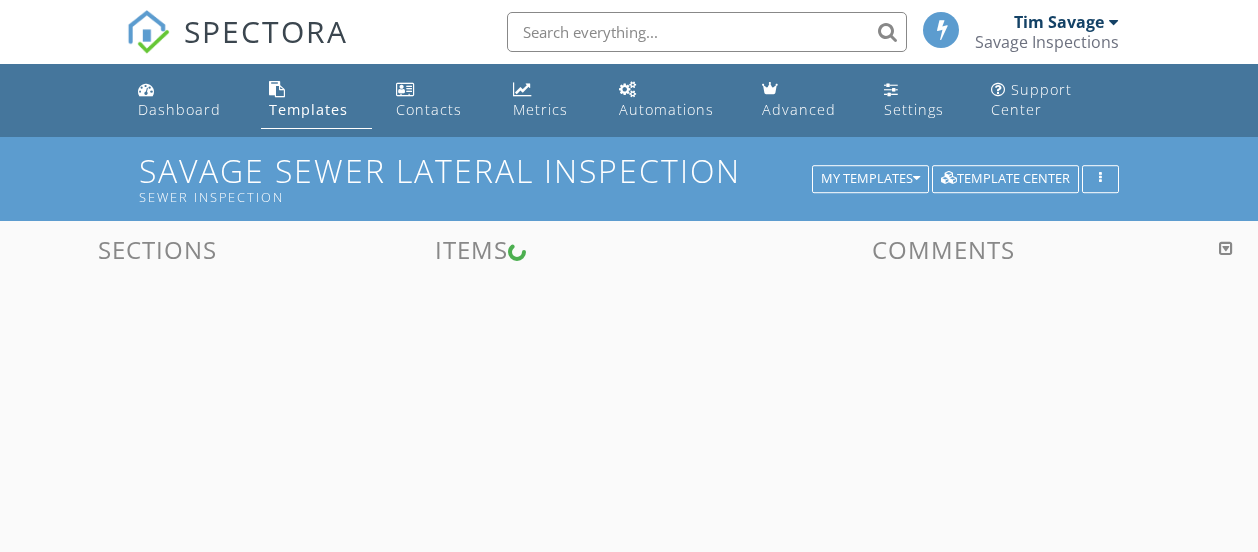 scroll, scrollTop: 0, scrollLeft: 0, axis: both 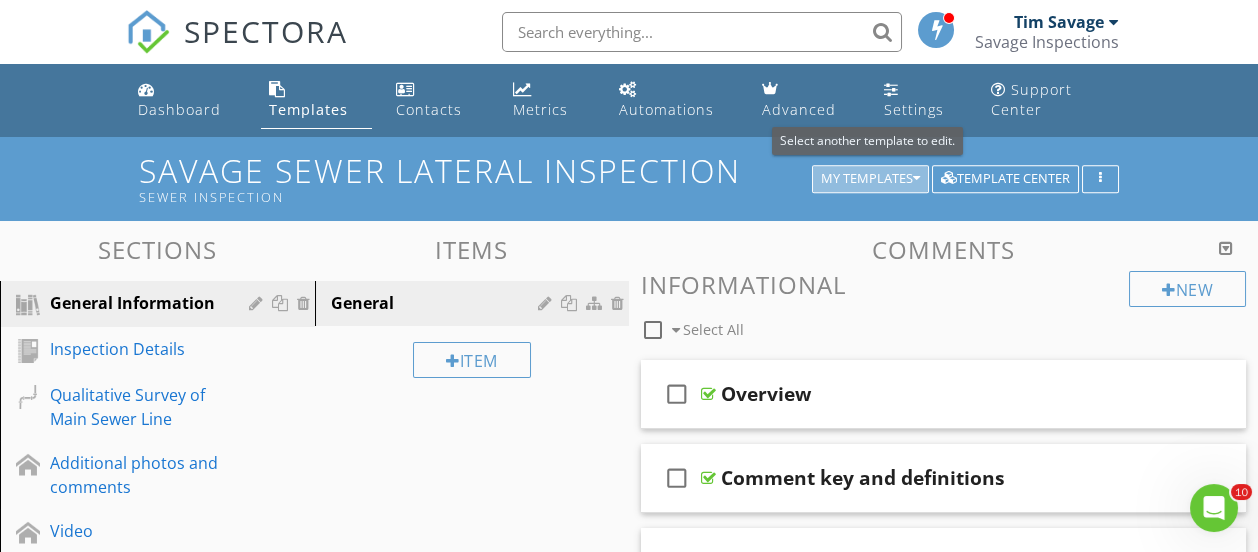 click on "My Templates" at bounding box center [870, 179] 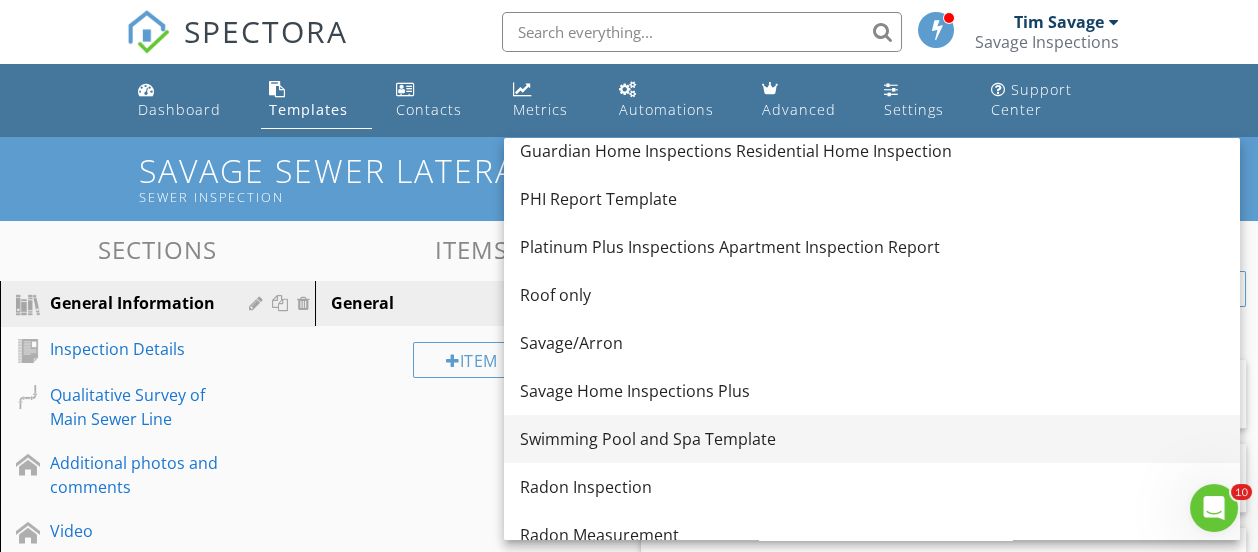 scroll, scrollTop: 199, scrollLeft: 0, axis: vertical 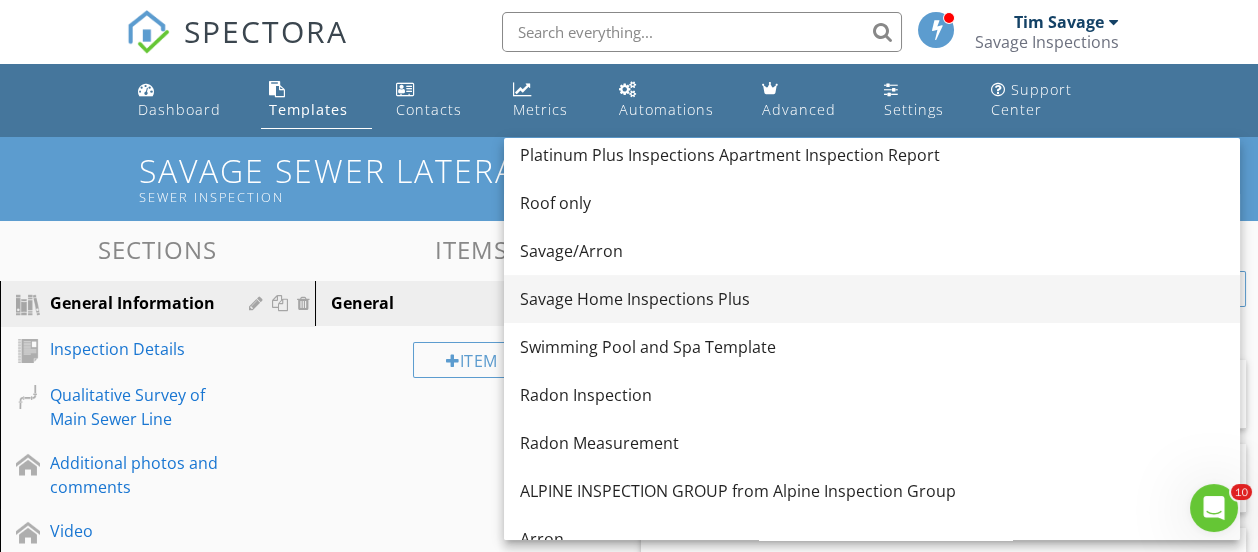 click on "Savage Home Inspections Plus" at bounding box center [872, 299] 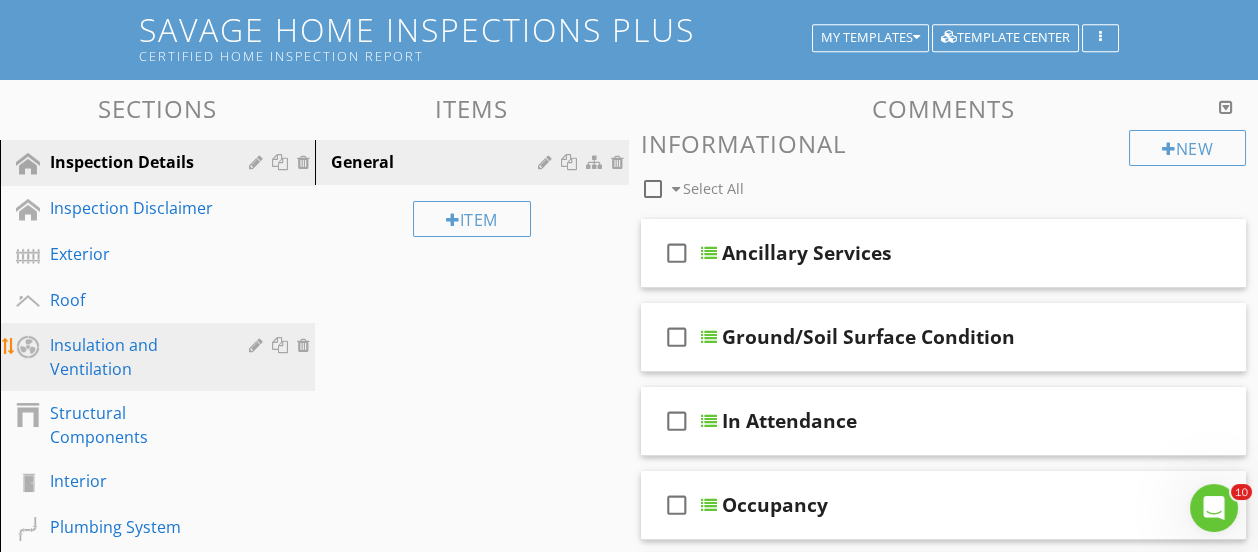 scroll, scrollTop: 300, scrollLeft: 0, axis: vertical 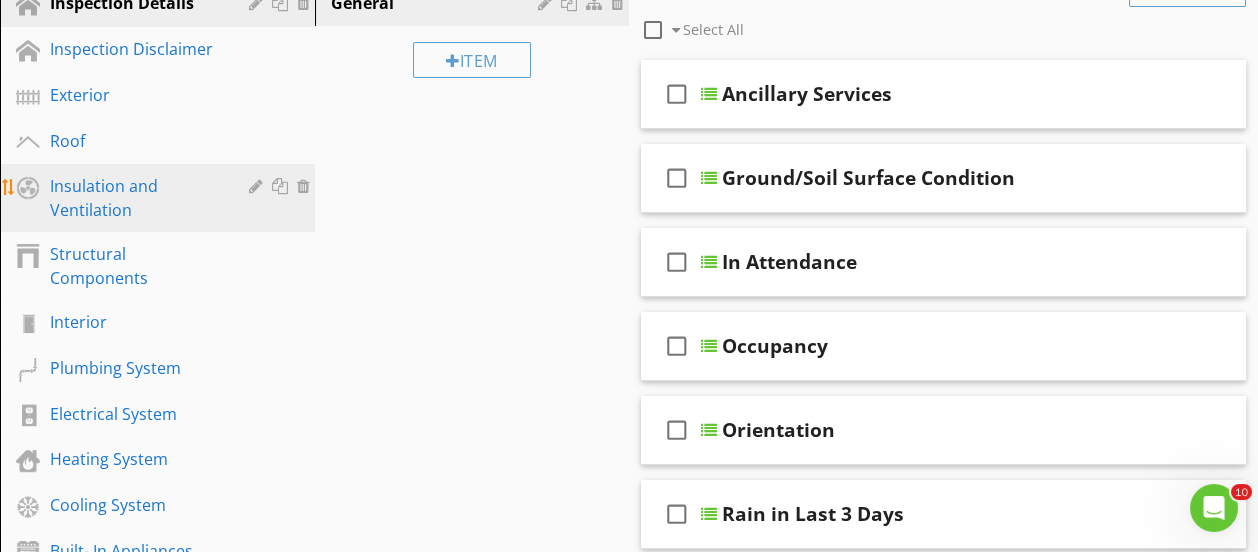click on "Insulation and Ventilation" at bounding box center (135, 198) 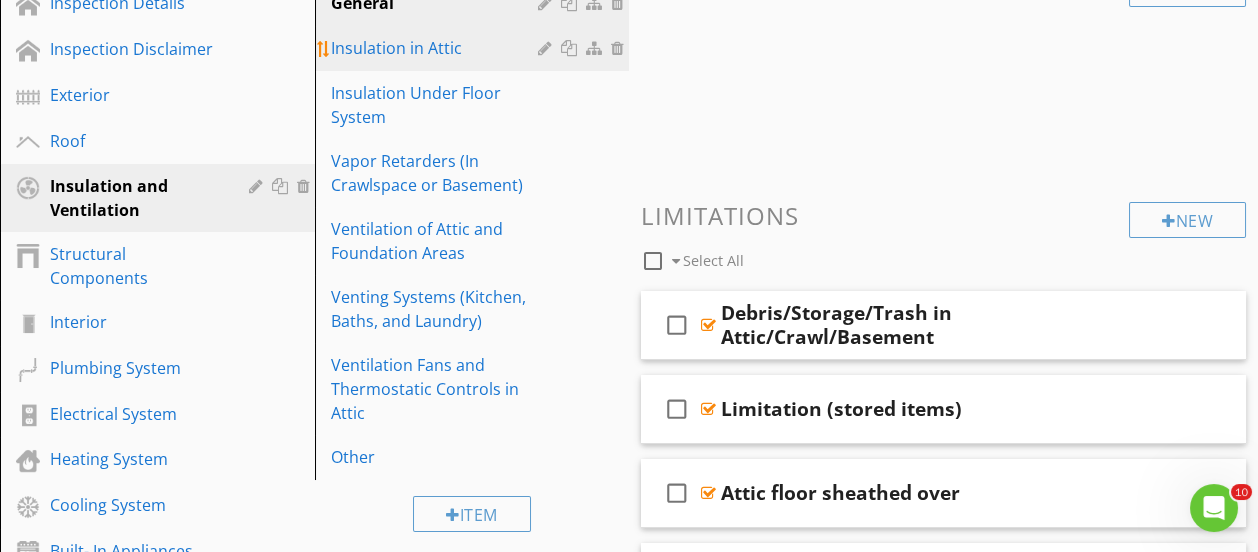 click on "Insulation in Attic" at bounding box center [438, 48] 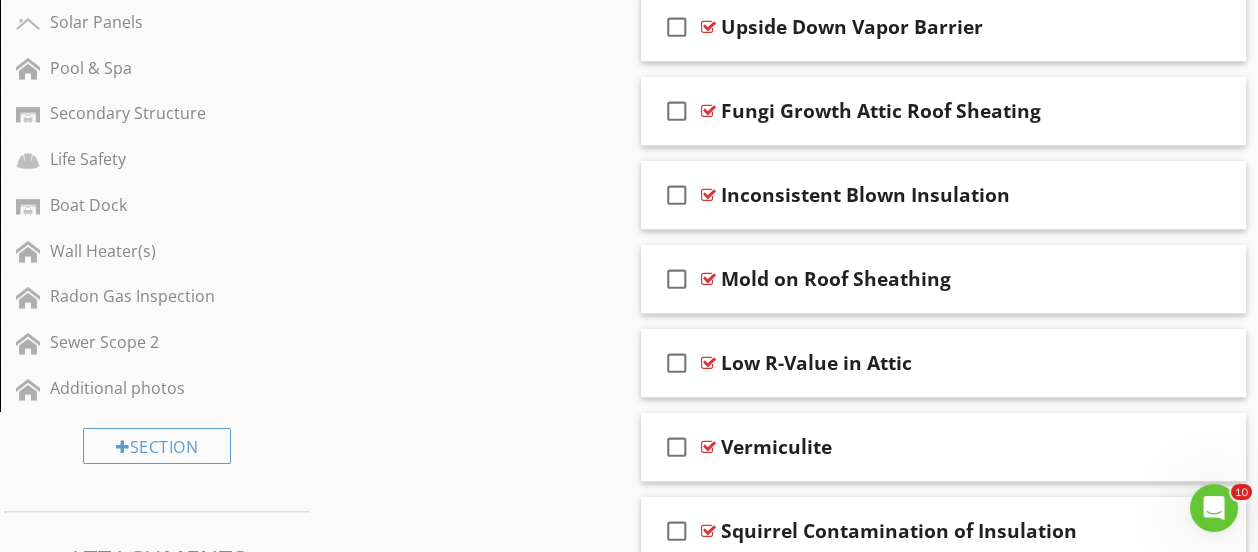 scroll, scrollTop: 1268, scrollLeft: 0, axis: vertical 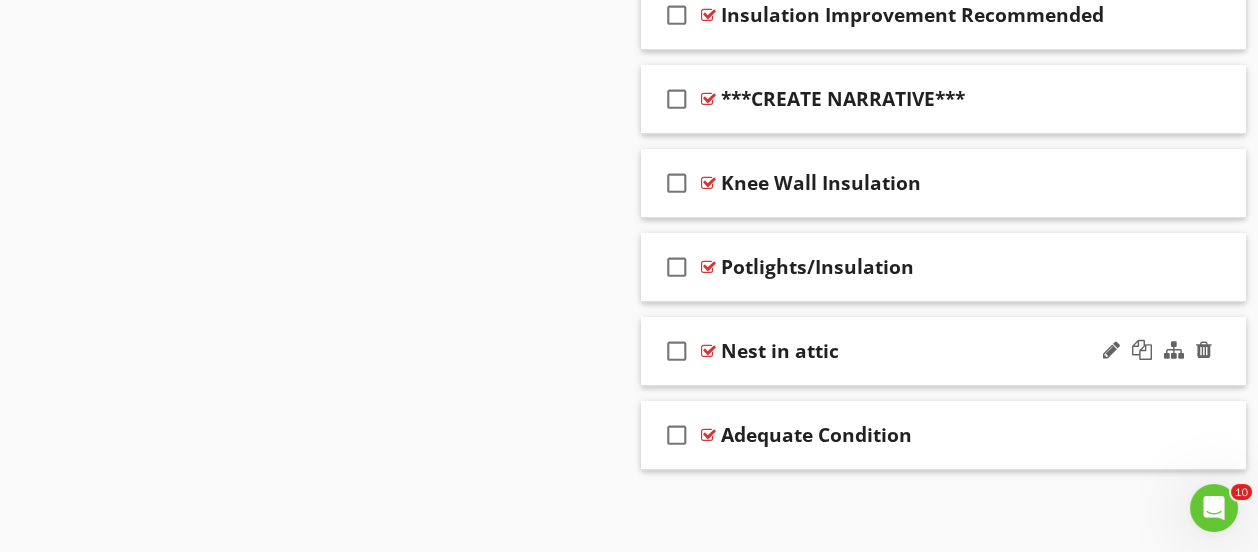 click on "Nest in attic" at bounding box center (933, 351) 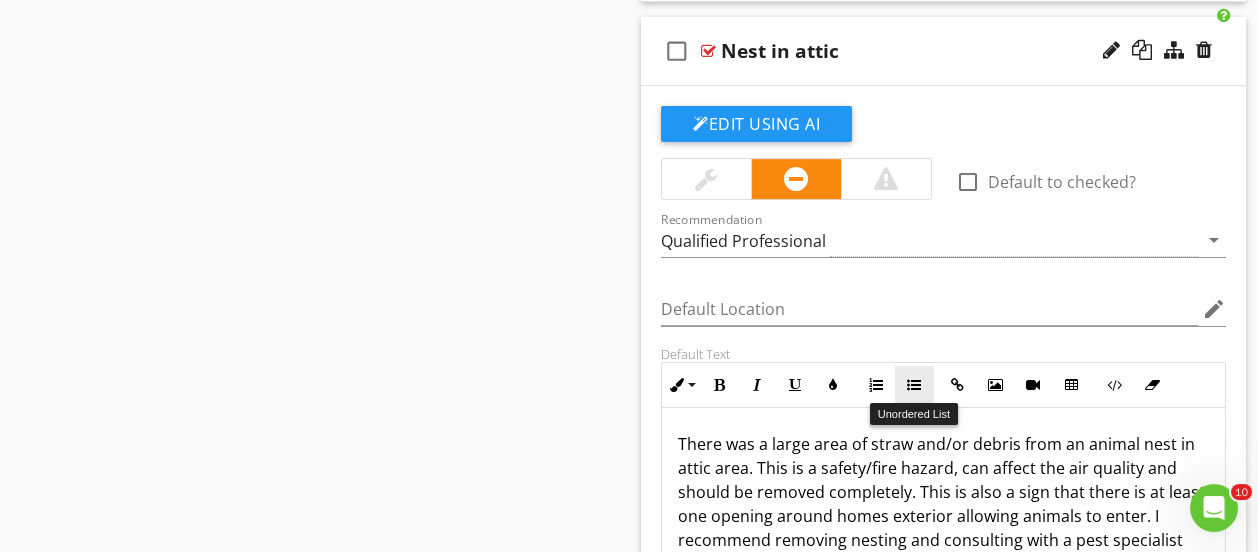 scroll, scrollTop: 2478, scrollLeft: 0, axis: vertical 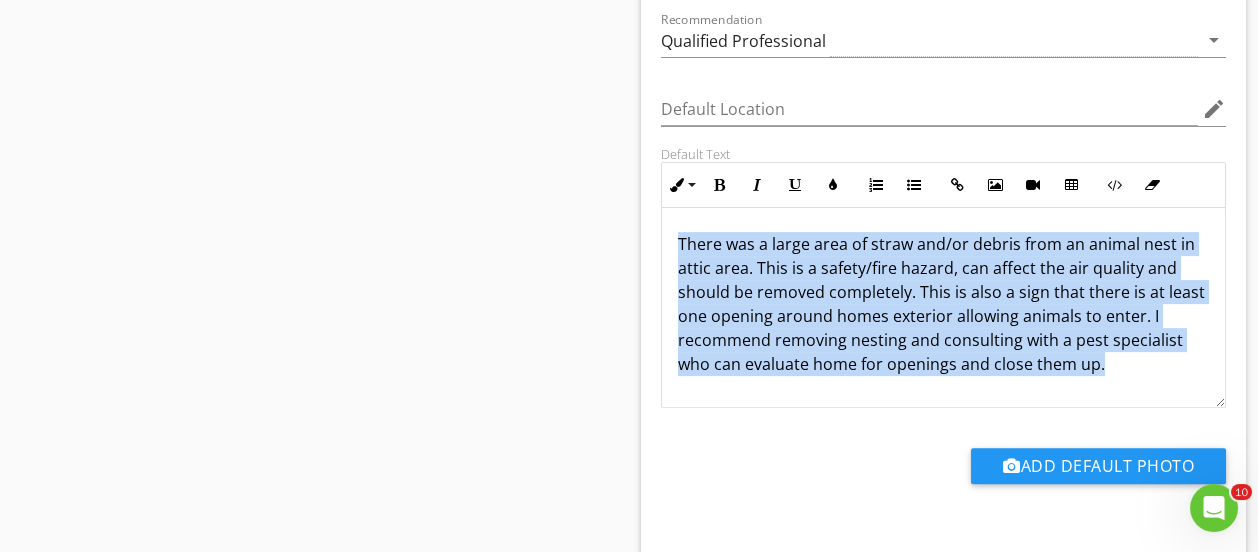 drag, startPoint x: 1109, startPoint y: 359, endPoint x: 680, endPoint y: 245, distance: 443.8885 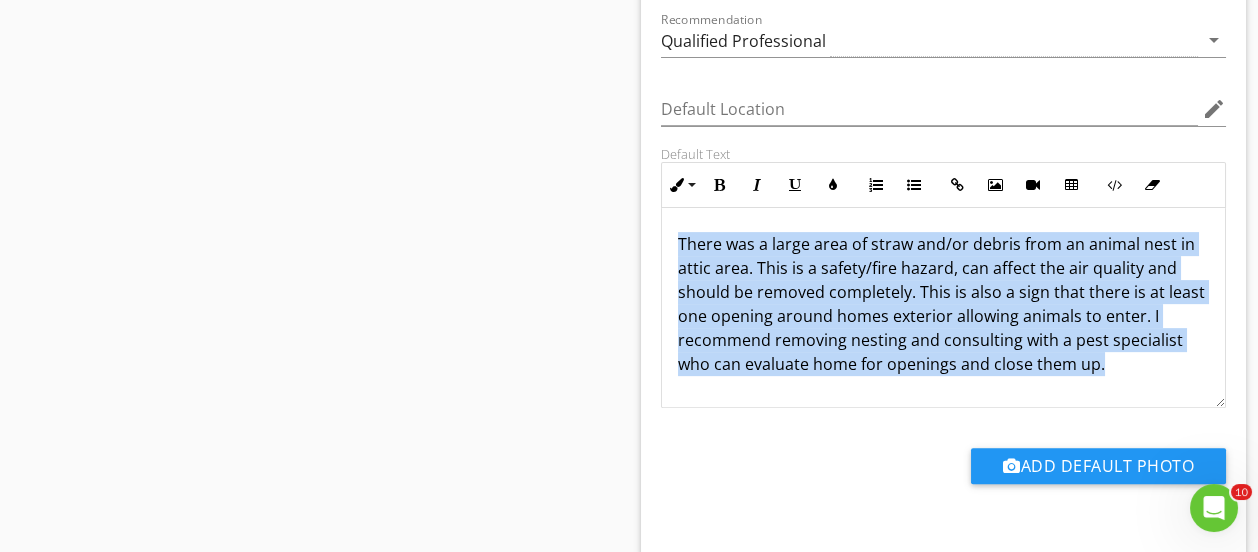 scroll, scrollTop: 2278, scrollLeft: 0, axis: vertical 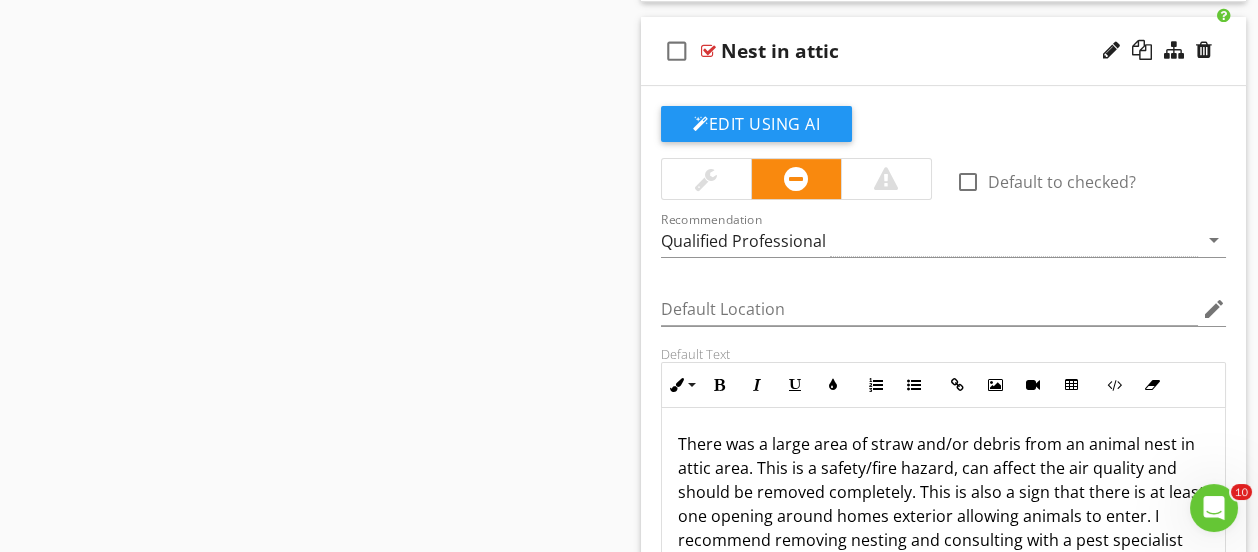 click on "Nest in attic" at bounding box center [933, 51] 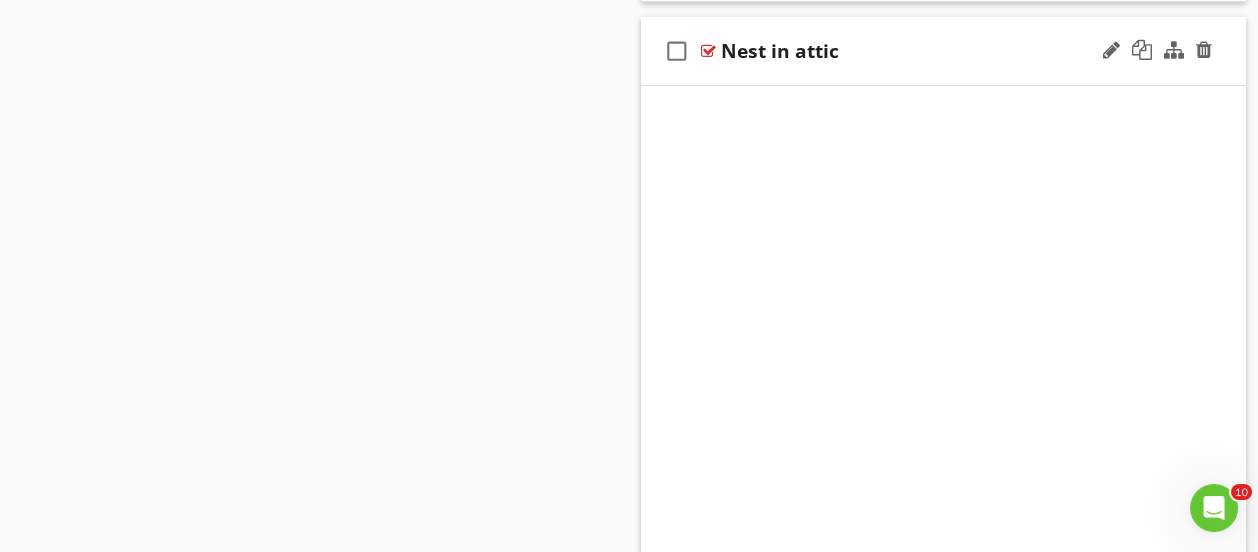 scroll, scrollTop: 1978, scrollLeft: 0, axis: vertical 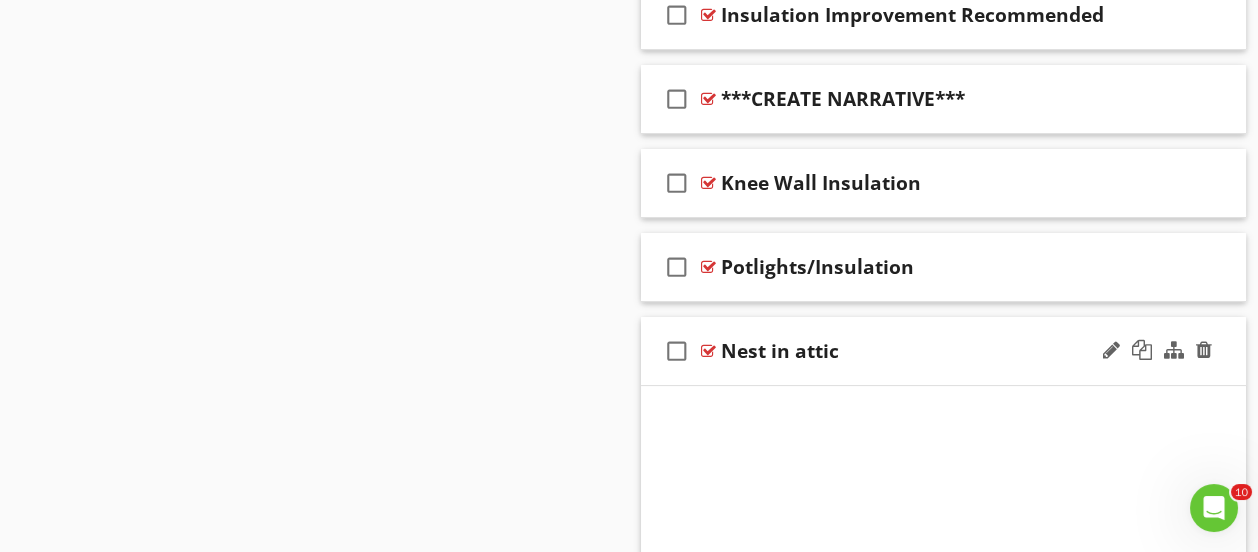 click on "check_box_outline_blank
Settled Insulation
check_box_outline_blank
Moved/Missing Insulation
check_box_outline_blank
Animal Feces in Attic Insulation
check_box_outline_blank
Upside Down Vapor Barrier
check_box_outline_blank
Fungi Growth Attic Roof Sheating
check_box_outline_blank
Inconsistent Blown Insulation
check_box_outline_blank
Mold on Roof Sheathing
check_box_outline_blank
Low R-Value in Attic
check_box_outline_blank
Vermiculite
check_box_outline_blank
Squirrel Contamination of Insulation
check_box_outline_blank
UFFI- Insulation" at bounding box center [943, -44] 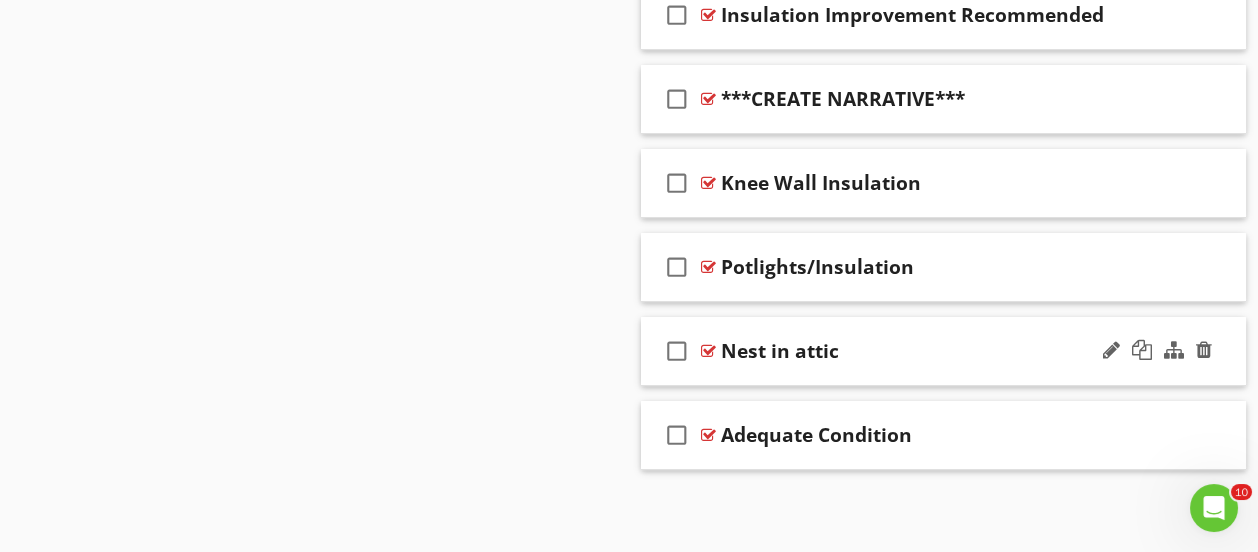 click on "check_box_outline_blank
Settled Insulation
check_box_outline_blank
Moved/Missing Insulation
check_box_outline_blank
Animal Feces in Attic Insulation
check_box_outline_blank
Upside Down Vapor Barrier
check_box_outline_blank
Fungi Growth Attic Roof Sheating
check_box_outline_blank
Inconsistent Blown Insulation
check_box_outline_blank
Mold on Roof Sheathing
check_box_outline_blank
Low R-Value in Attic
check_box_outline_blank
Vermiculite
check_box_outline_blank
Squirrel Contamination of Insulation
check_box_outline_blank
UFFI- Insulation" at bounding box center [943, -321] 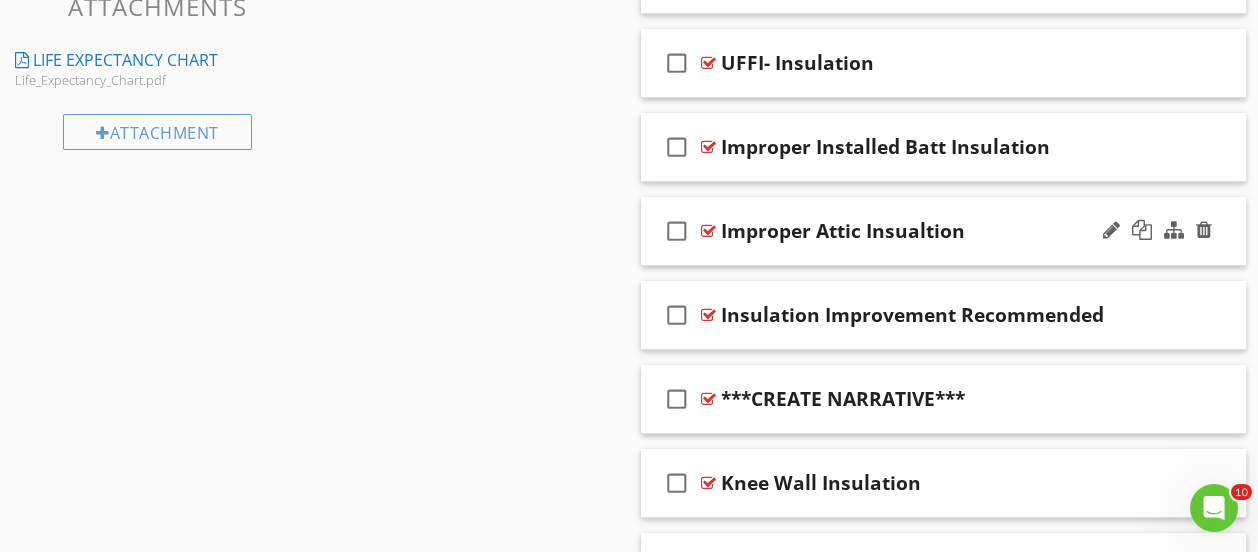 scroll, scrollTop: 1978, scrollLeft: 0, axis: vertical 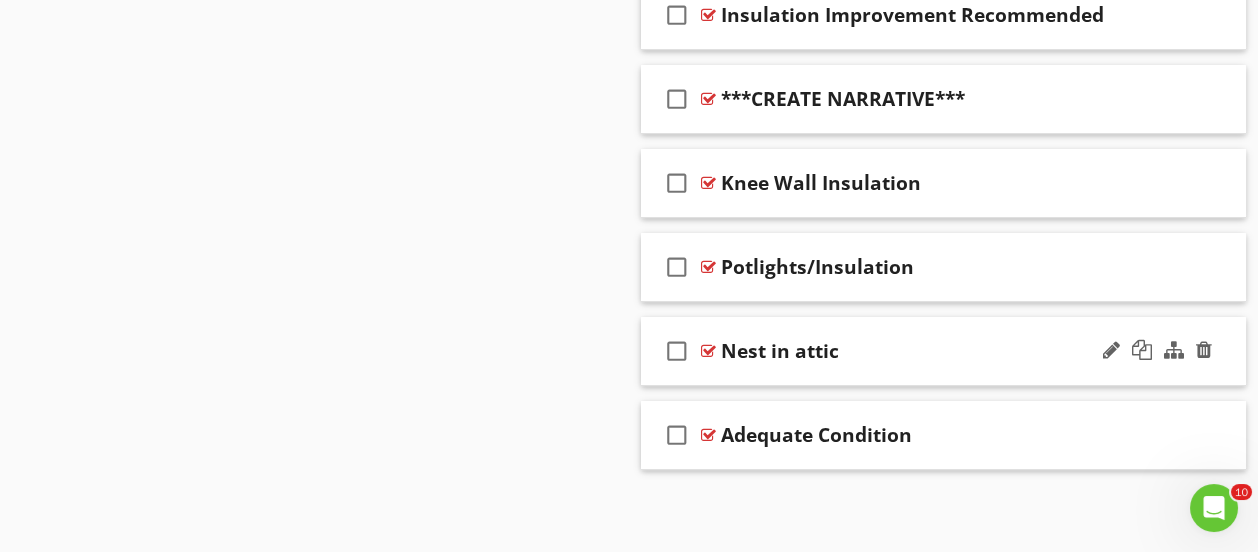 click on "Nest in attic" at bounding box center (780, 351) 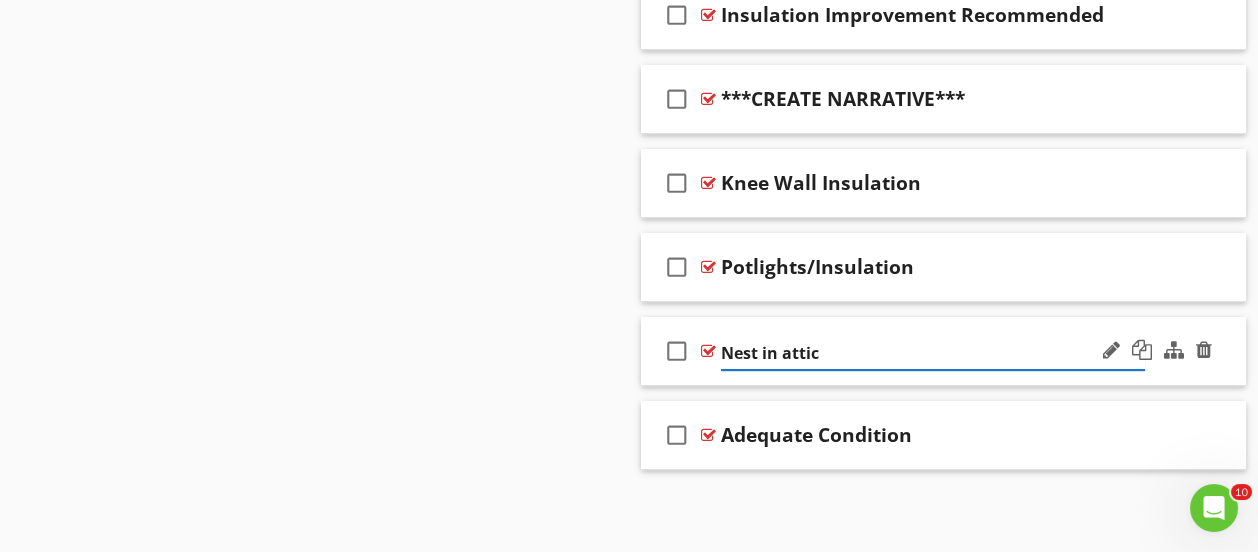 drag, startPoint x: 771, startPoint y: 352, endPoint x: 749, endPoint y: 348, distance: 22.36068 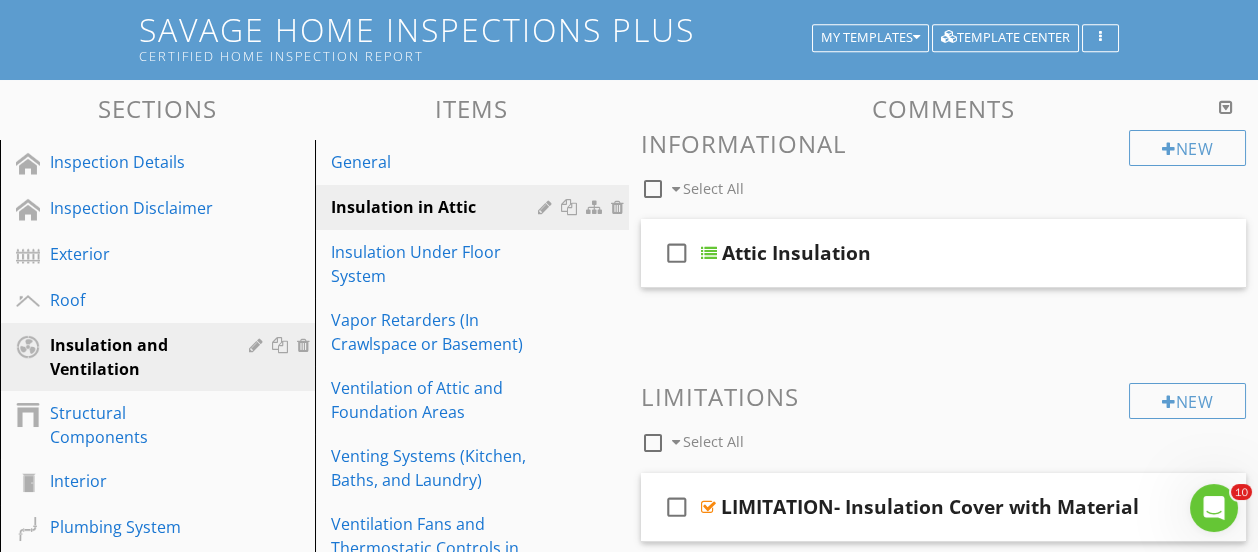 scroll, scrollTop: 94, scrollLeft: 0, axis: vertical 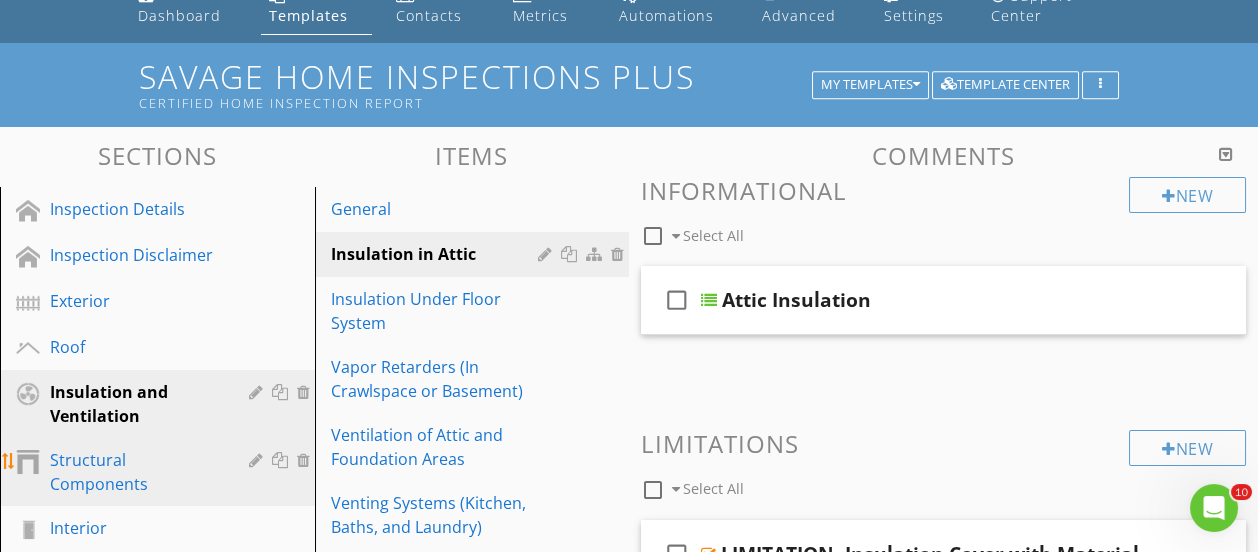 click on "Structural Components" at bounding box center (135, 472) 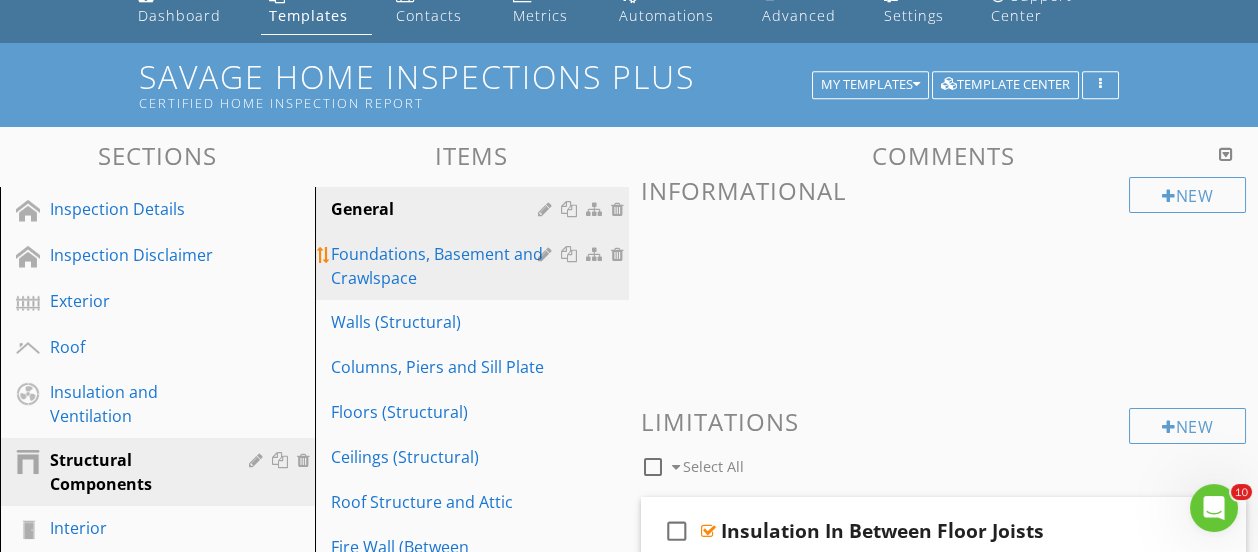 click on "Foundations, Basement and Crawlspace" at bounding box center (438, 266) 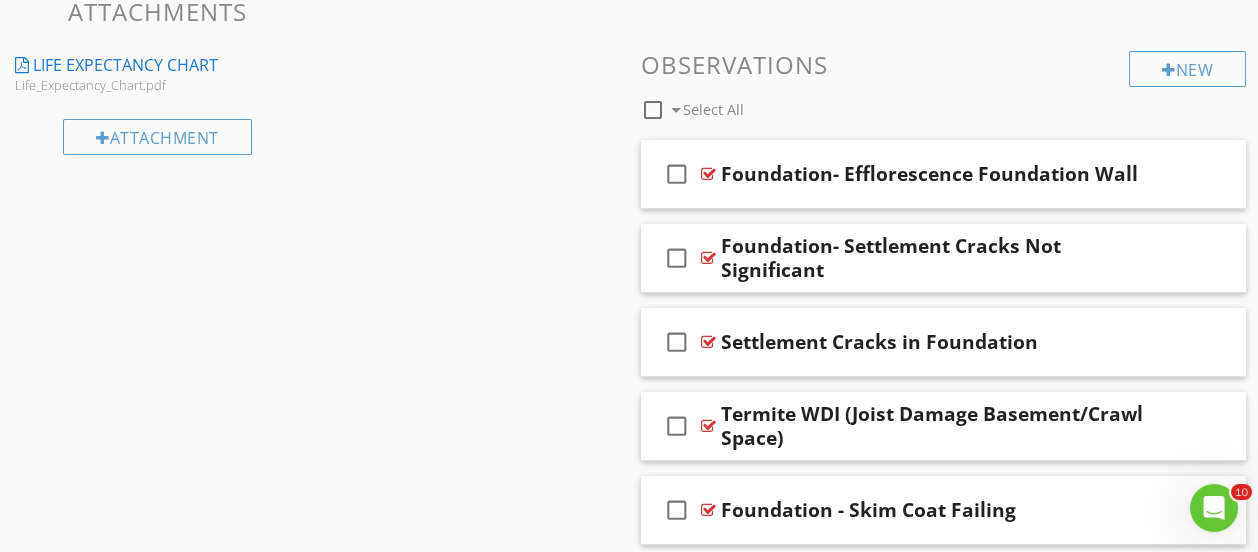 scroll, scrollTop: 1692, scrollLeft: 0, axis: vertical 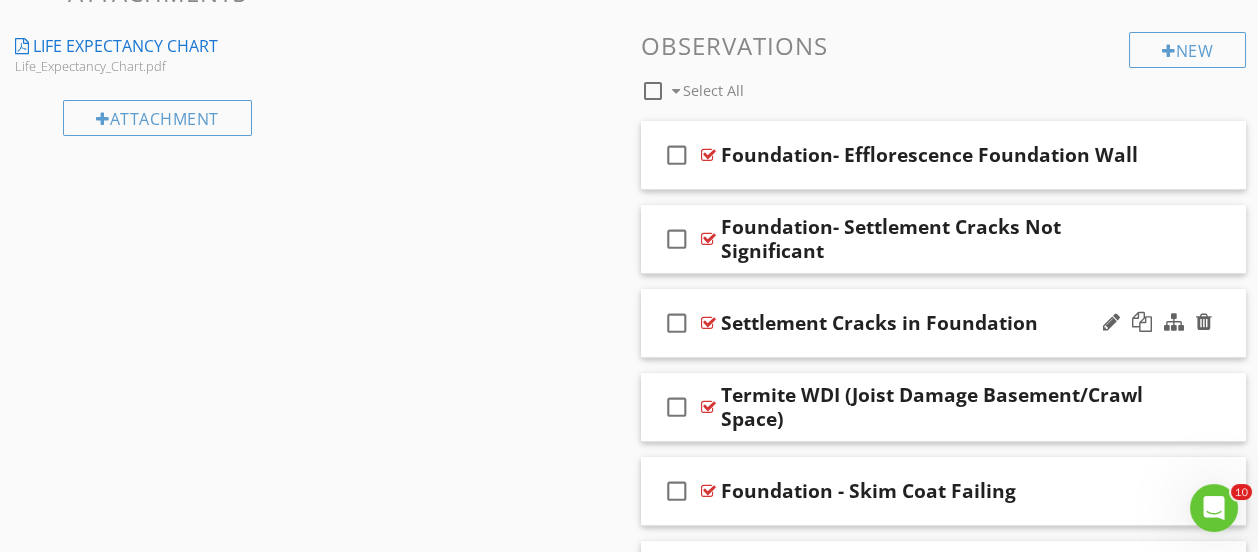 click on "Settlement Cracks in Foundation" at bounding box center [933, 323] 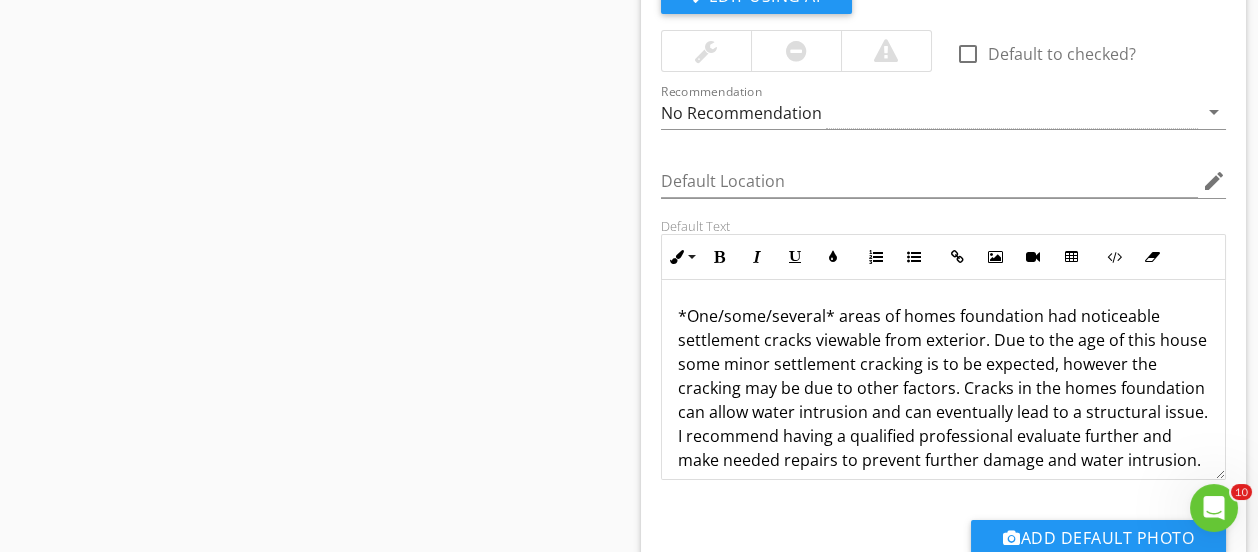 scroll, scrollTop: 1992, scrollLeft: 0, axis: vertical 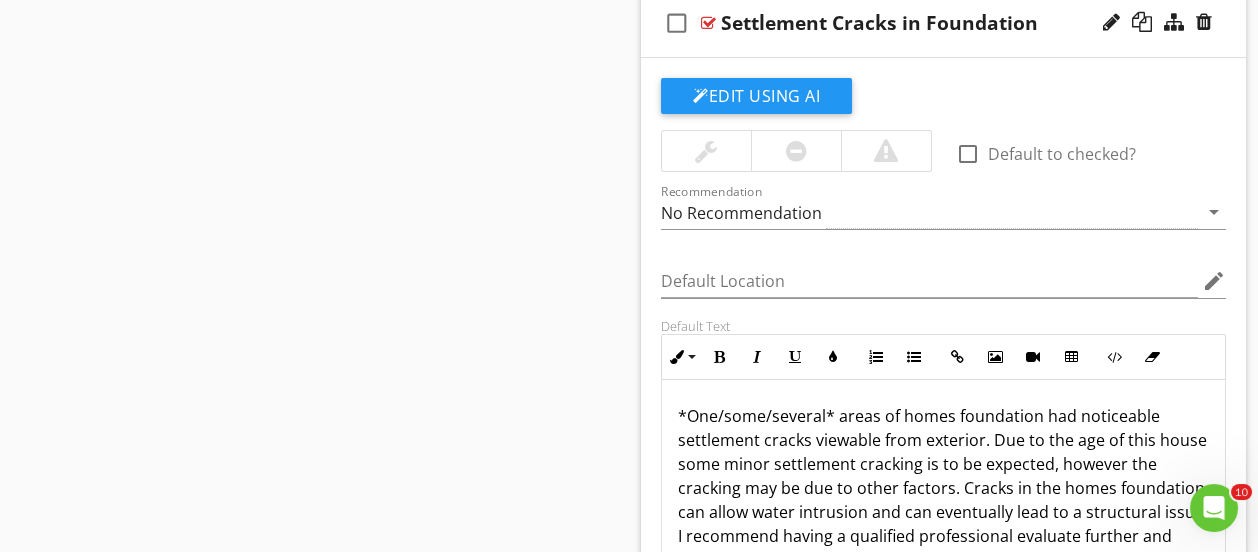 click on "Settlement Cracks in Foundation" at bounding box center [933, 23] 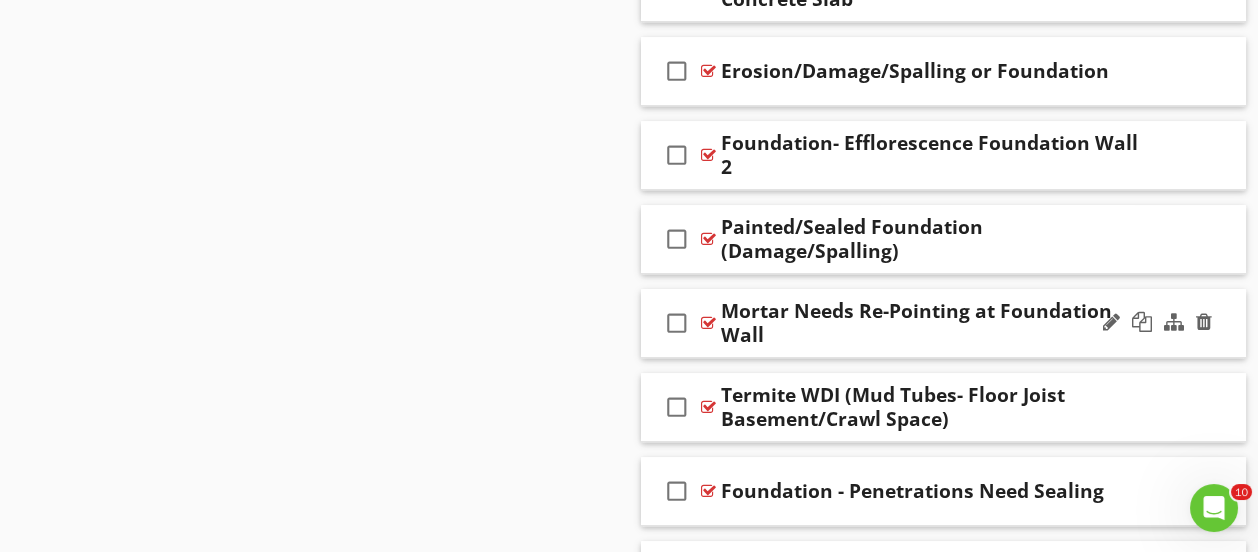 scroll, scrollTop: 3992, scrollLeft: 0, axis: vertical 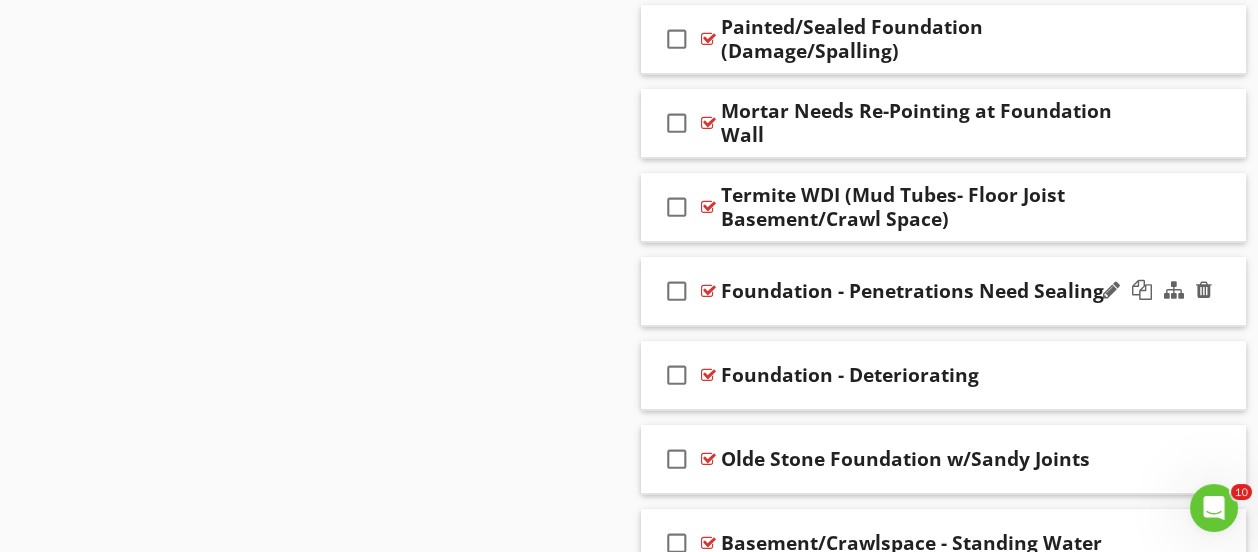 click on "check_box_outline_blank
Foundation - Penetrations Need Sealing" at bounding box center [943, 291] 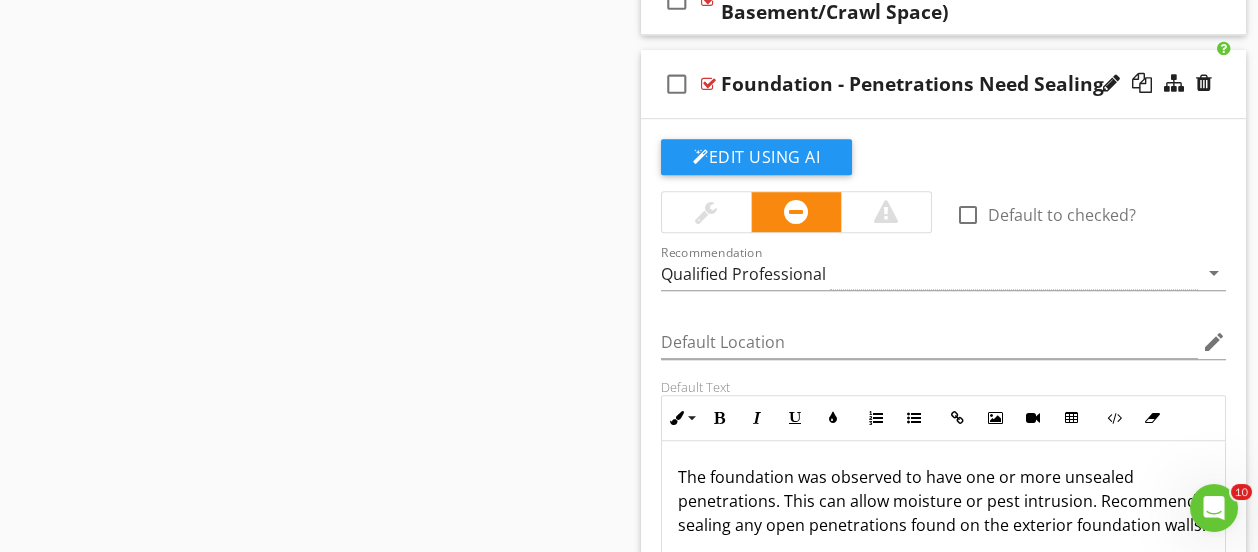 scroll, scrollTop: 4192, scrollLeft: 0, axis: vertical 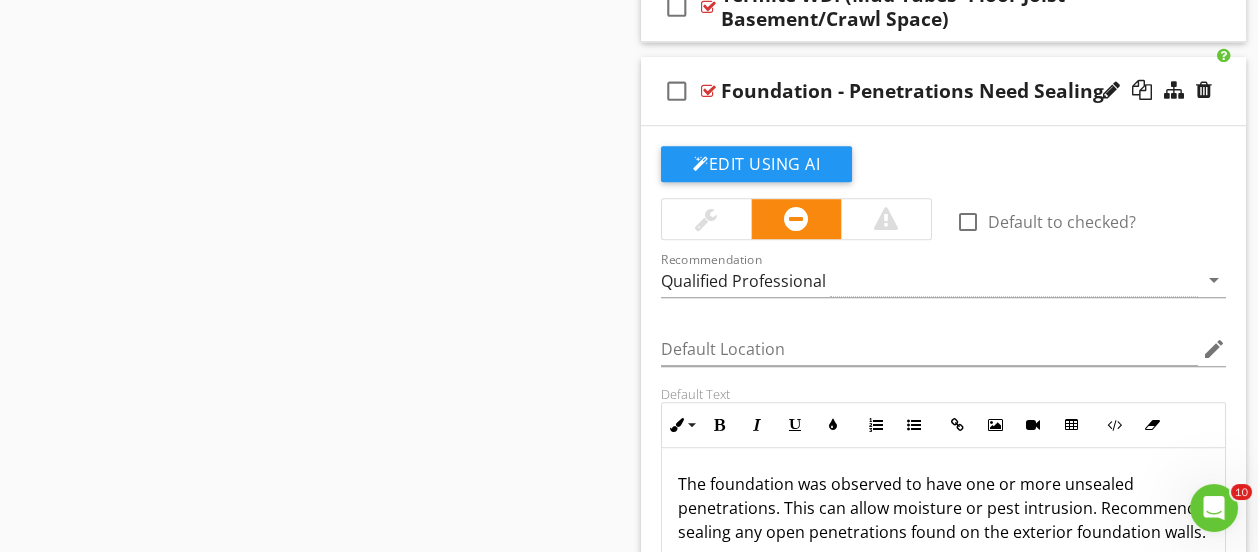 click on "check_box_outline_blank
Foundation - Penetrations Need Sealing" at bounding box center [943, 91] 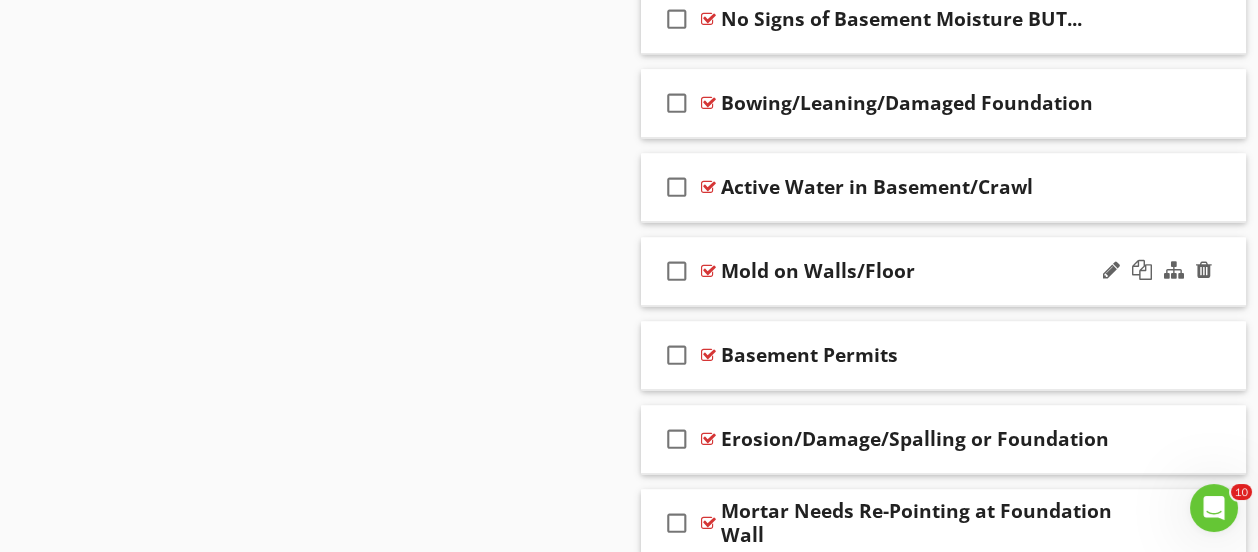 scroll, scrollTop: 8492, scrollLeft: 0, axis: vertical 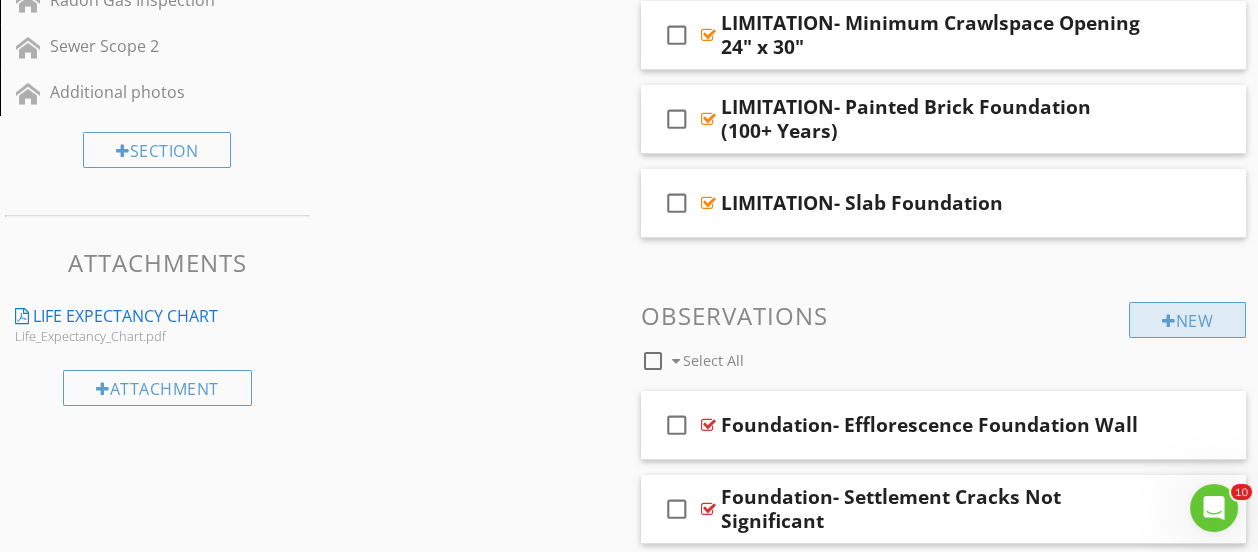 click on "New" at bounding box center [1187, 320] 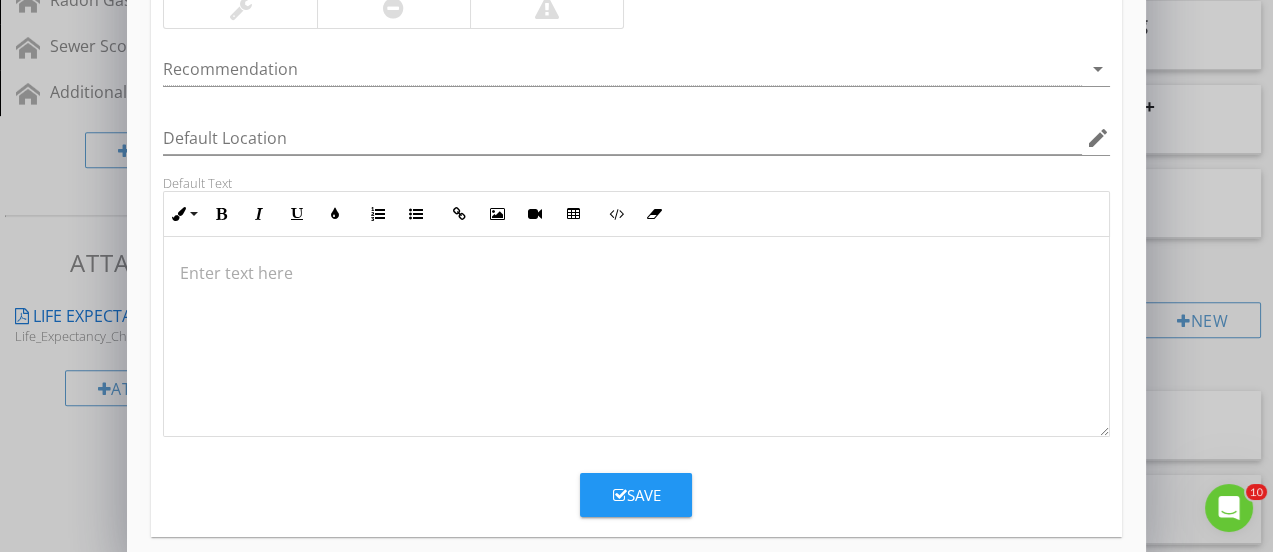 scroll, scrollTop: 0, scrollLeft: 0, axis: both 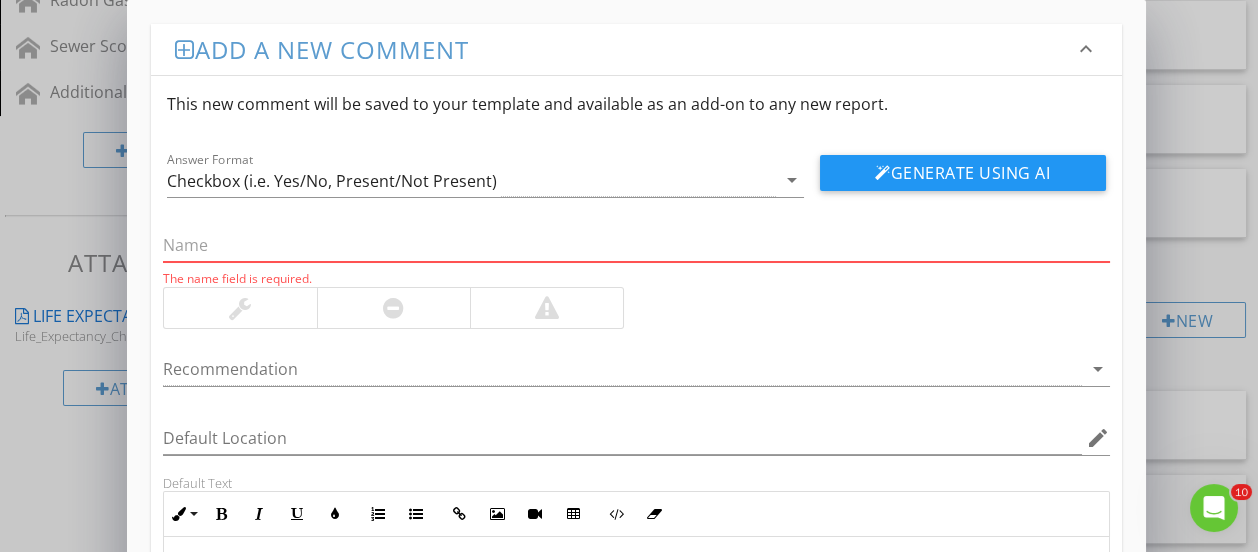 click on "Add a new comment
keyboard_arrow_down
This new comment will be saved to your template and available as an
add-on to any new report.
Answer Format Checkbox (i.e. Yes/No, Present/Not Present) arrow_drop_down
Generate Using AI
The name field is required.               Recommendation arrow_drop_down   Default Location edit       Default Text   Inline Style XLarge Large Normal Small Light Small/Light Bold Italic Underline Colors Ordered List Unordered List Insert Link Insert Image Insert Video Insert Table Code View Clear Formatting Enter text here
Save" at bounding box center (629, 436) 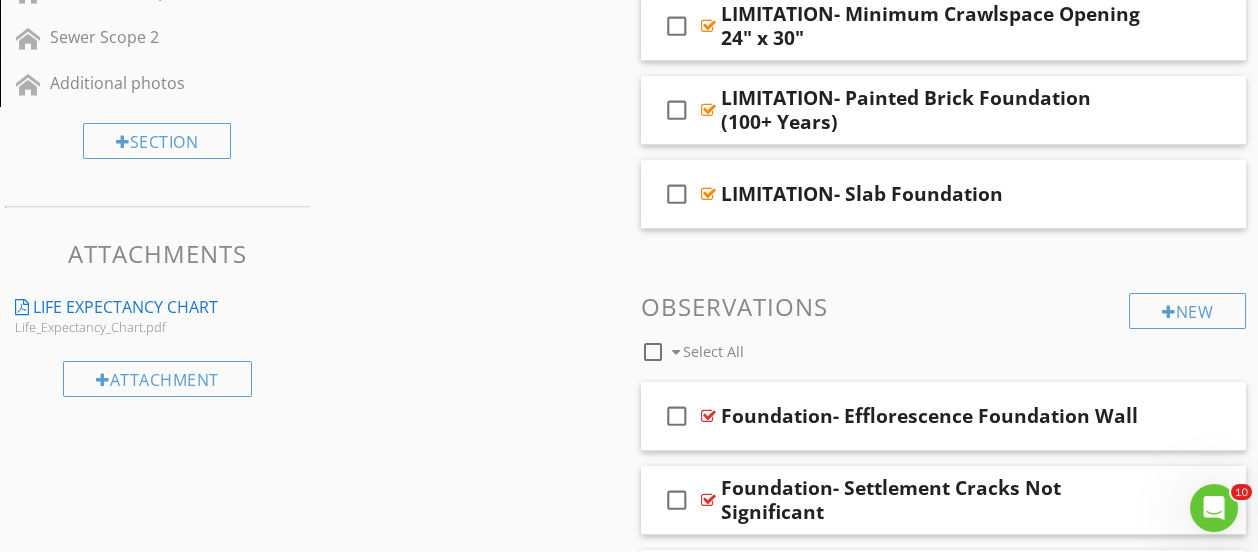 scroll, scrollTop: 873, scrollLeft: 0, axis: vertical 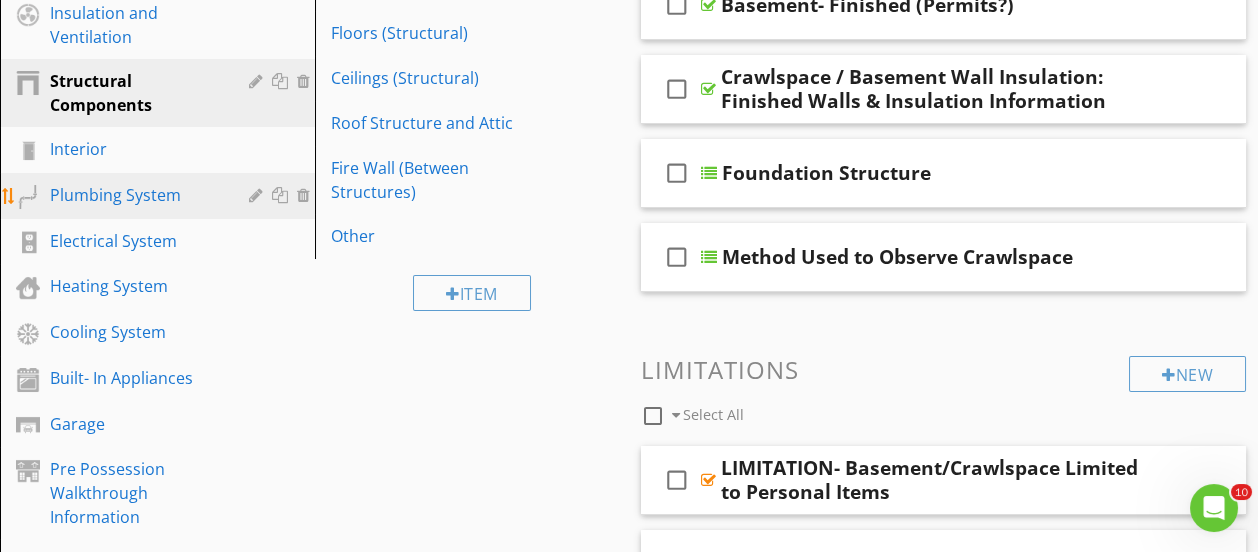 click on "Plumbing System" at bounding box center (160, 196) 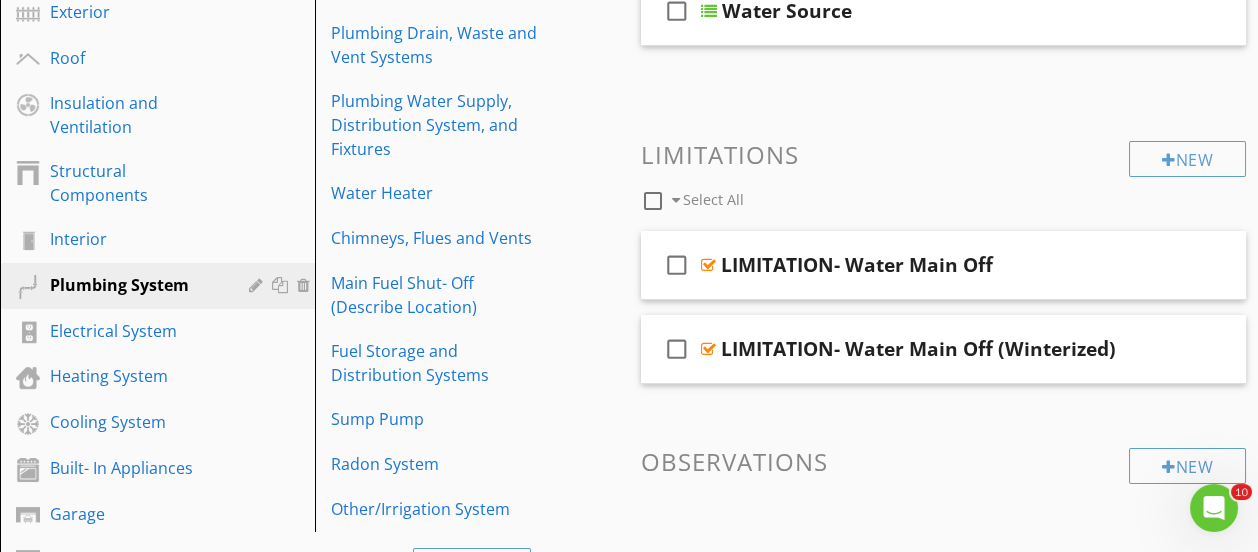 scroll, scrollTop: 273, scrollLeft: 0, axis: vertical 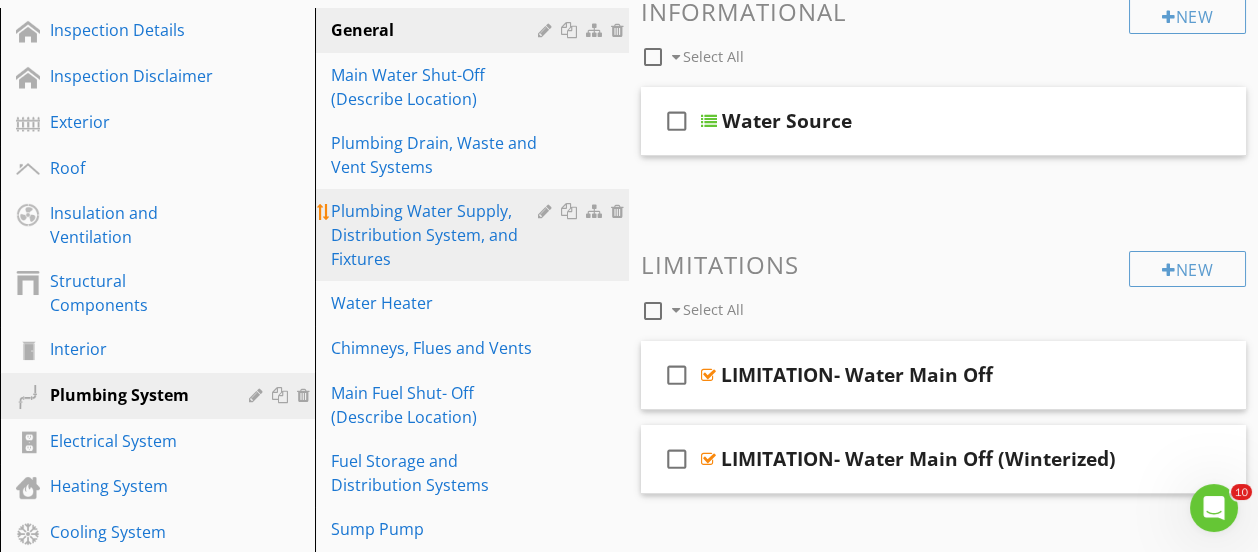 click on "Plumbing Water Supply, Distribution System, and Fixtures" at bounding box center [438, 235] 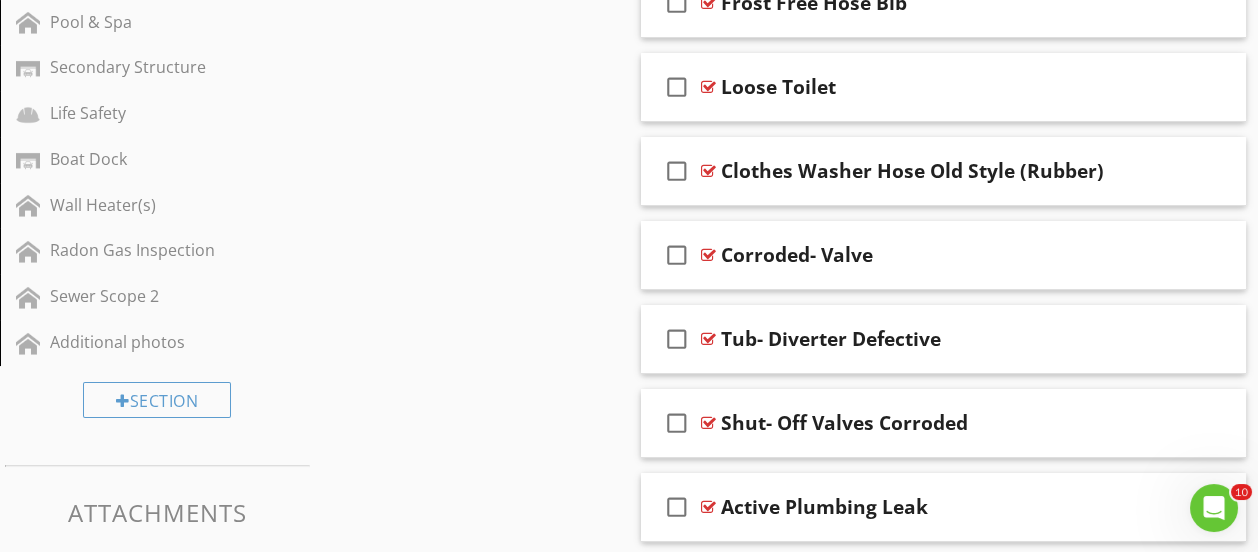 scroll, scrollTop: 1173, scrollLeft: 0, axis: vertical 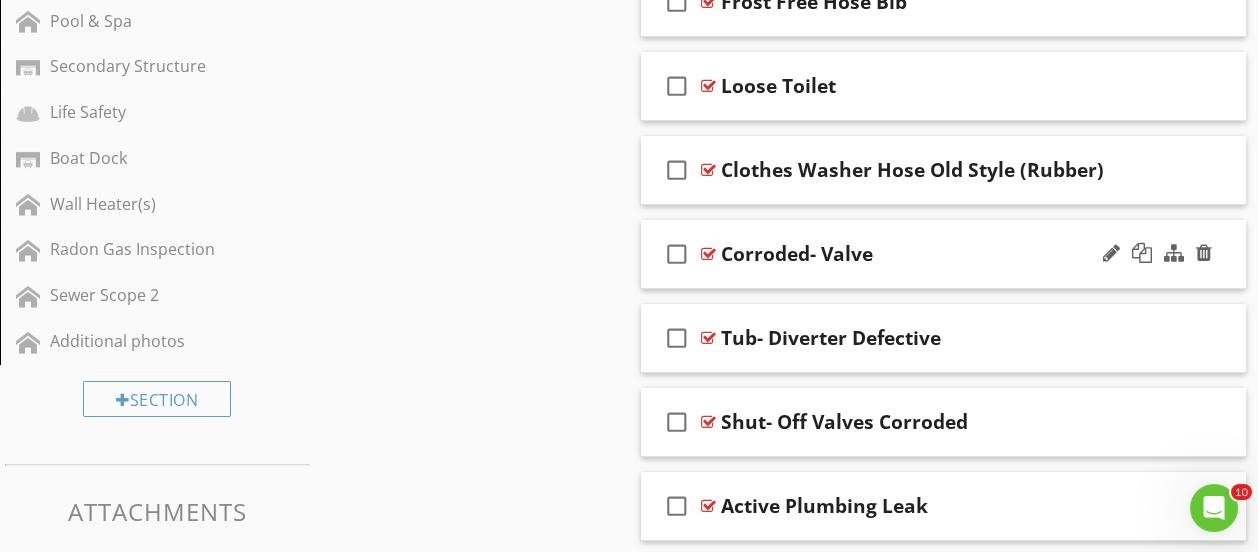 click on "Corroded- Valve" at bounding box center (797, 254) 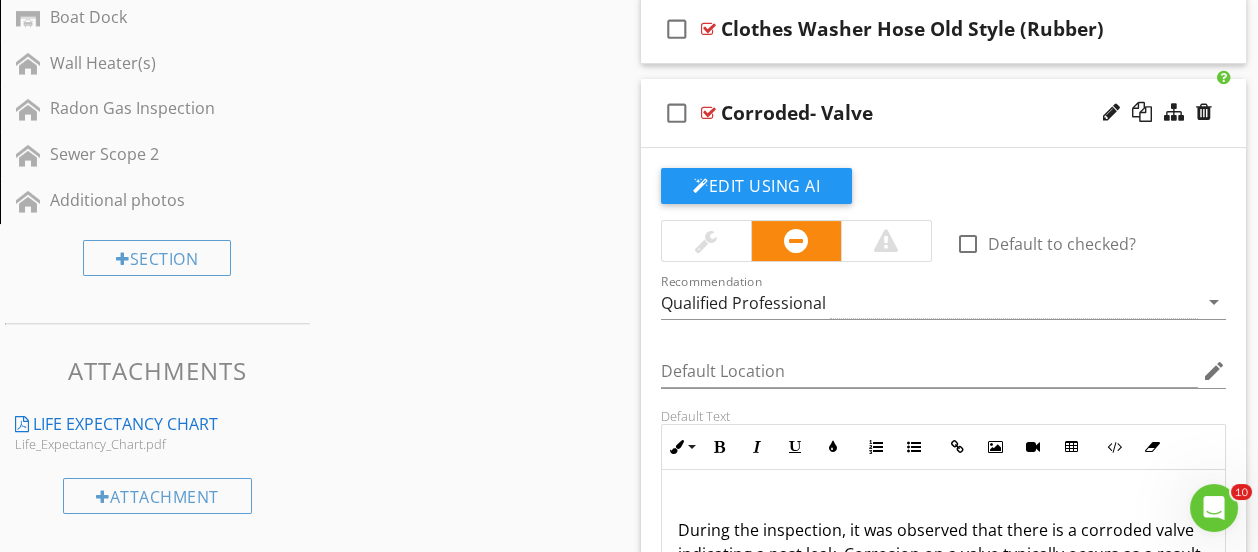 scroll, scrollTop: 1473, scrollLeft: 0, axis: vertical 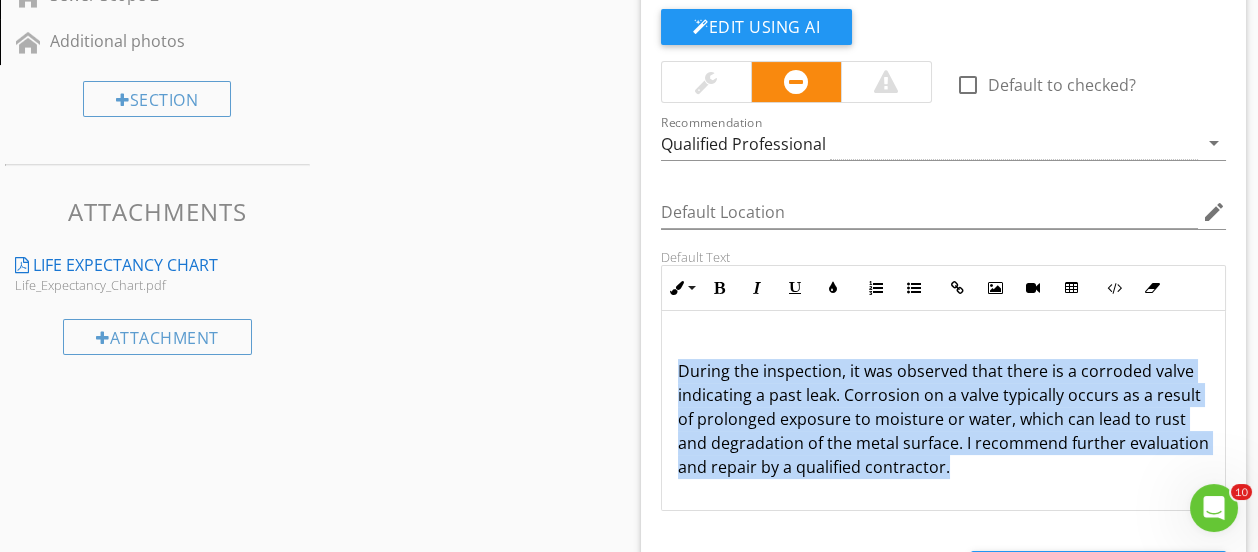 drag, startPoint x: 1034, startPoint y: 462, endPoint x: 680, endPoint y: 364, distance: 367.31458 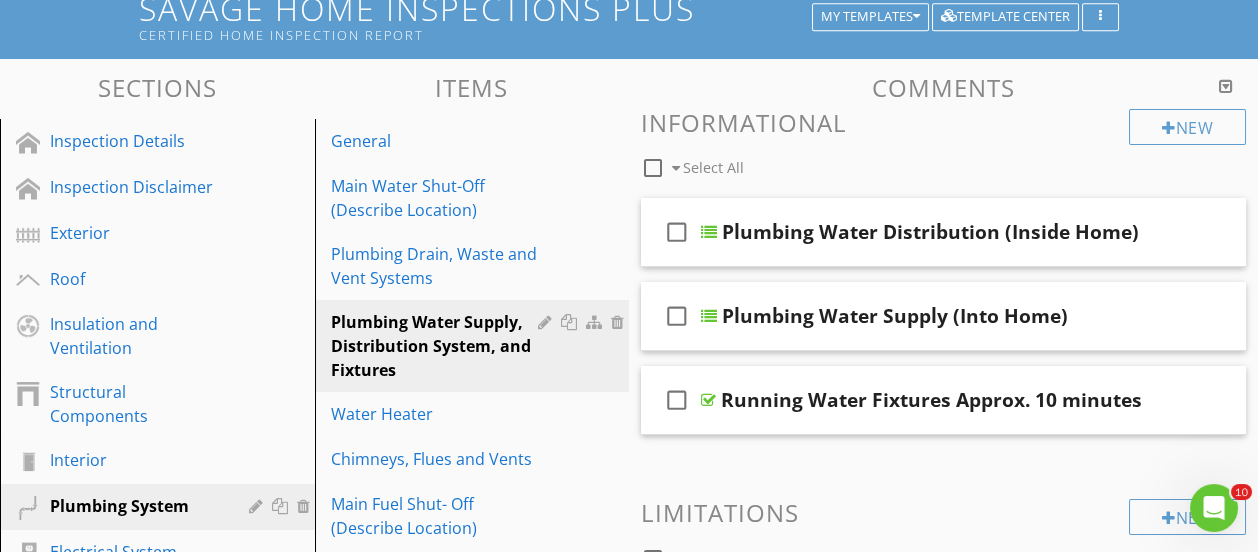 scroll, scrollTop: 0, scrollLeft: 0, axis: both 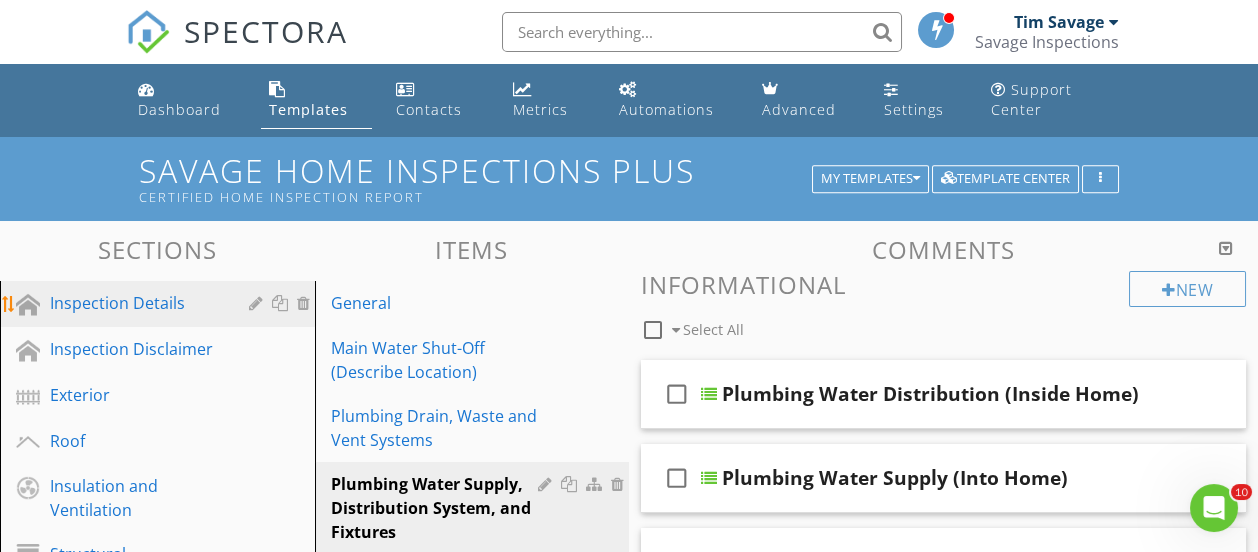 click on "Inspection Details" at bounding box center [135, 303] 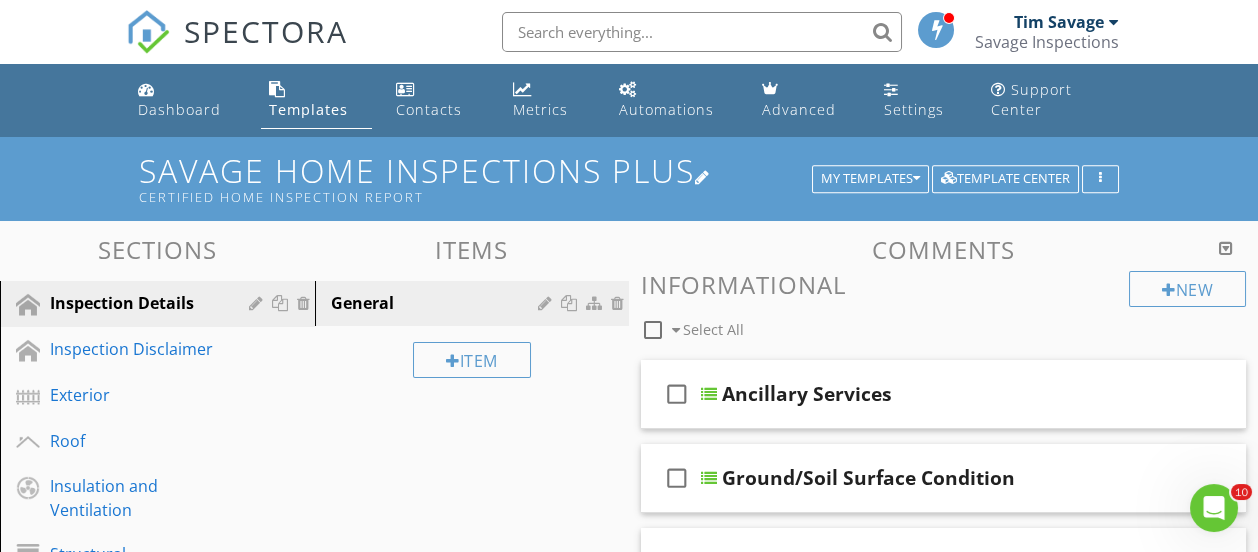 click on "Savage Home Inspections Plus
Certified Home Inspection Report" at bounding box center (629, 178) 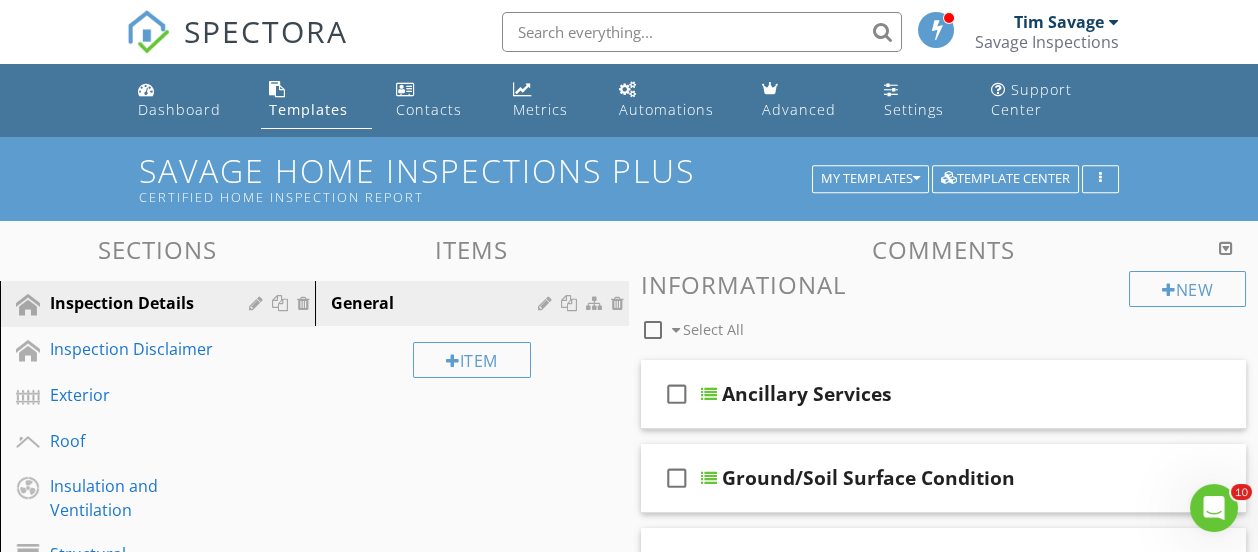 click at bounding box center [629, 276] 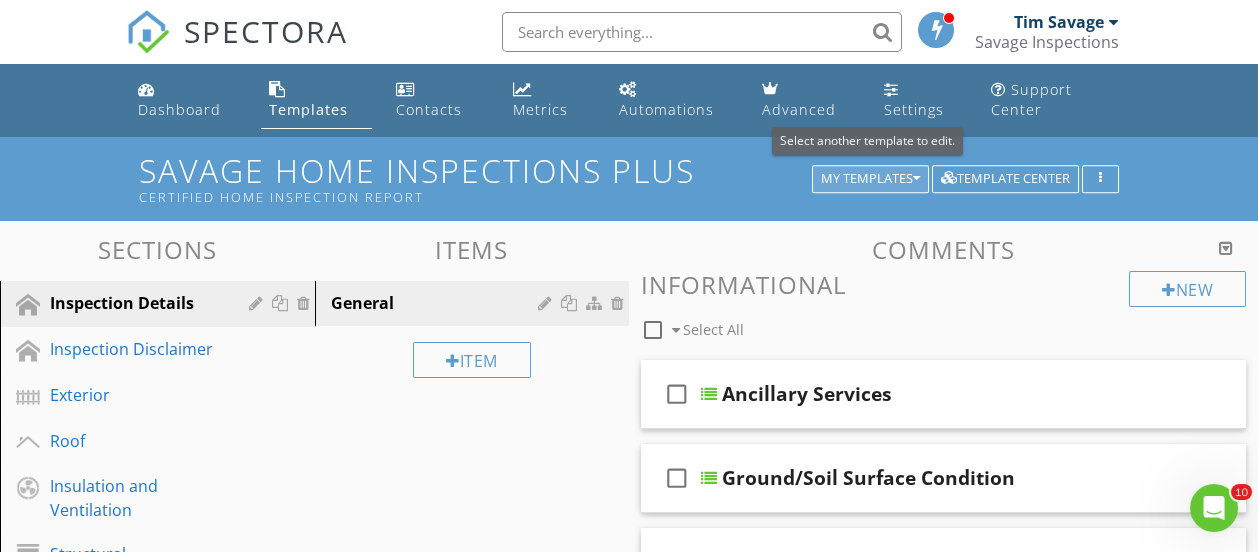 click at bounding box center (916, 179) 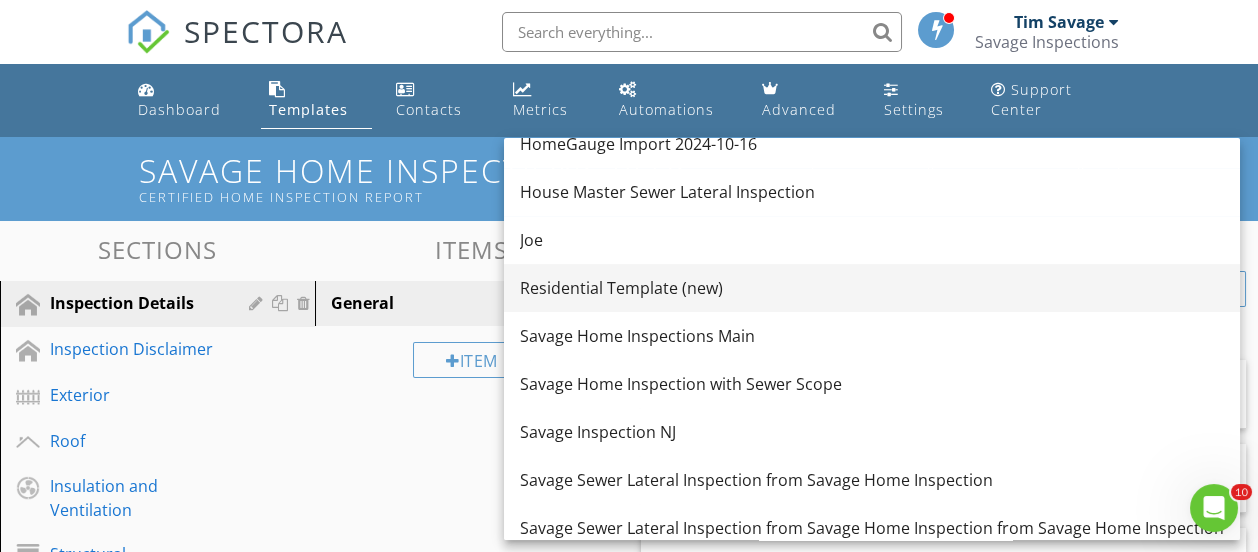 scroll, scrollTop: 799, scrollLeft: 0, axis: vertical 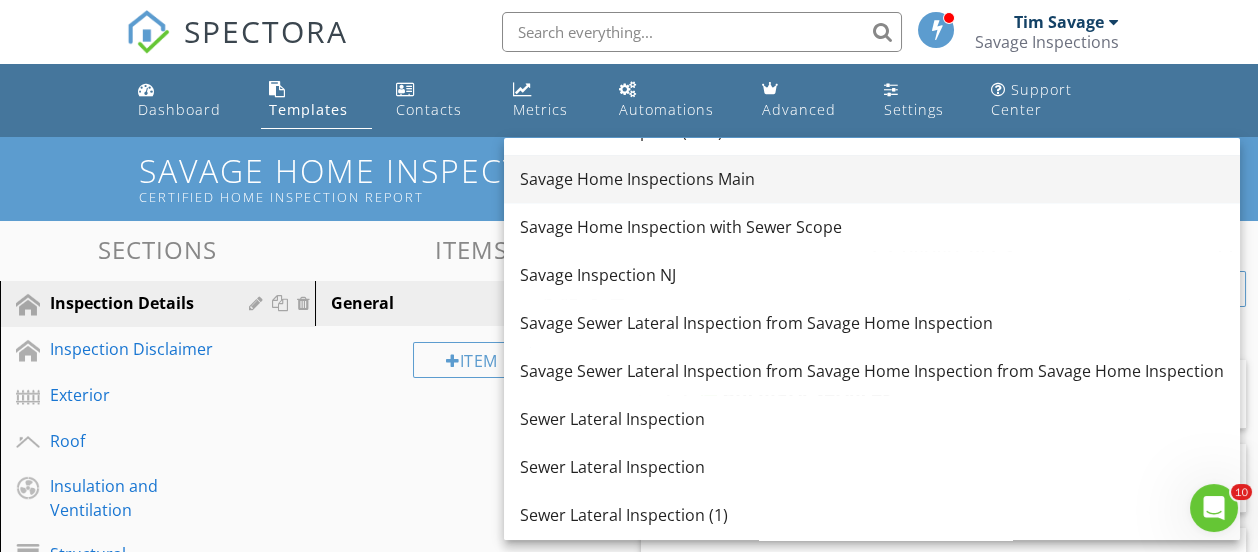 click on "Savage Home Inspections Main" at bounding box center (872, 179) 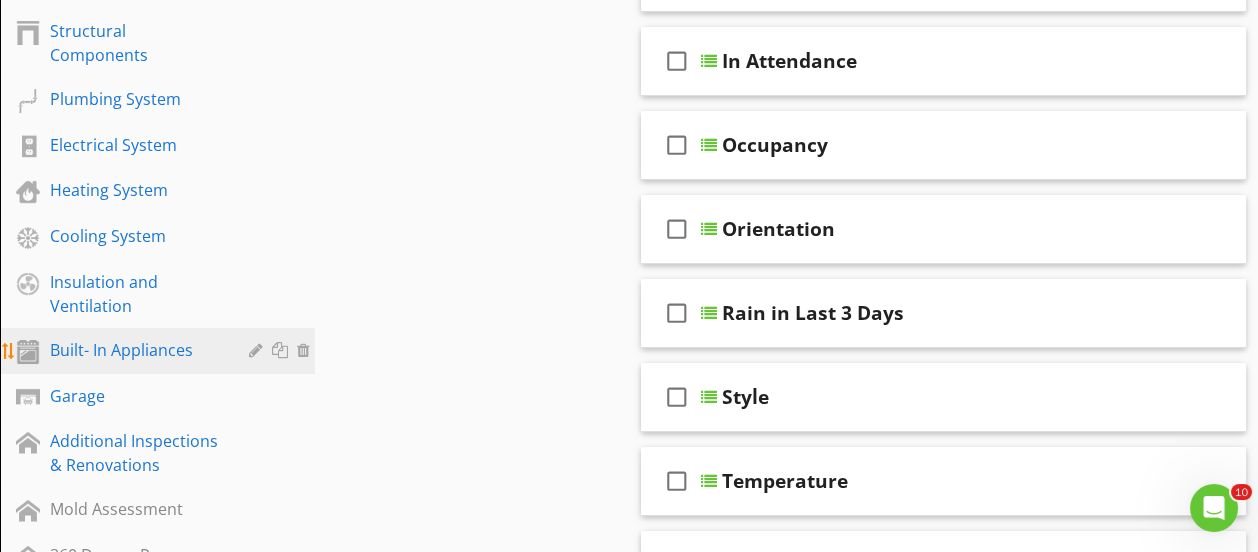 scroll, scrollTop: 600, scrollLeft: 0, axis: vertical 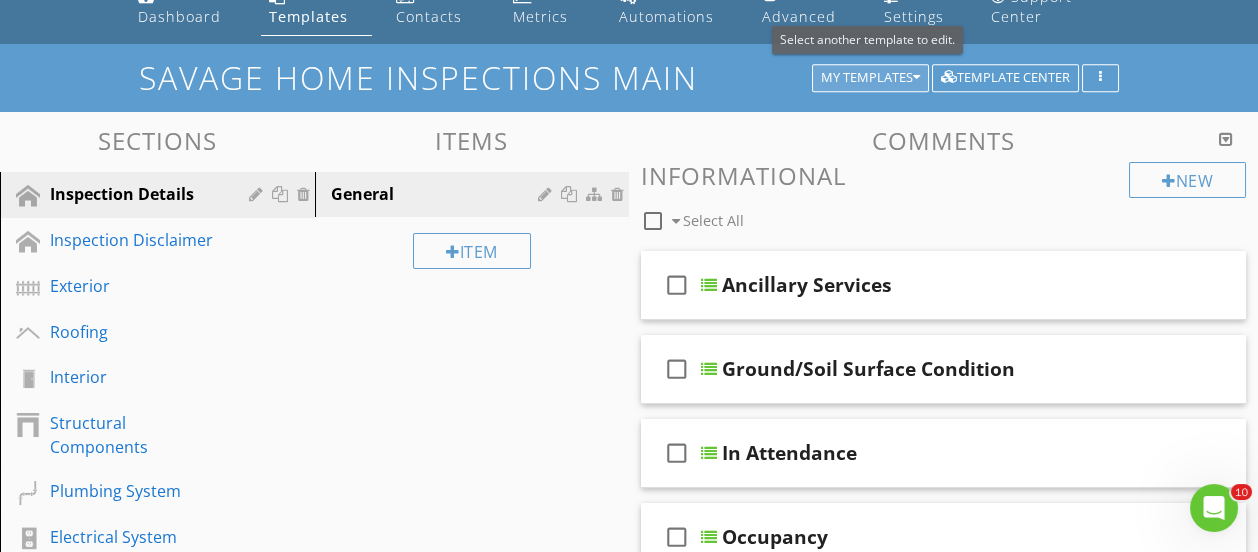 click on "My Templates" at bounding box center (870, 78) 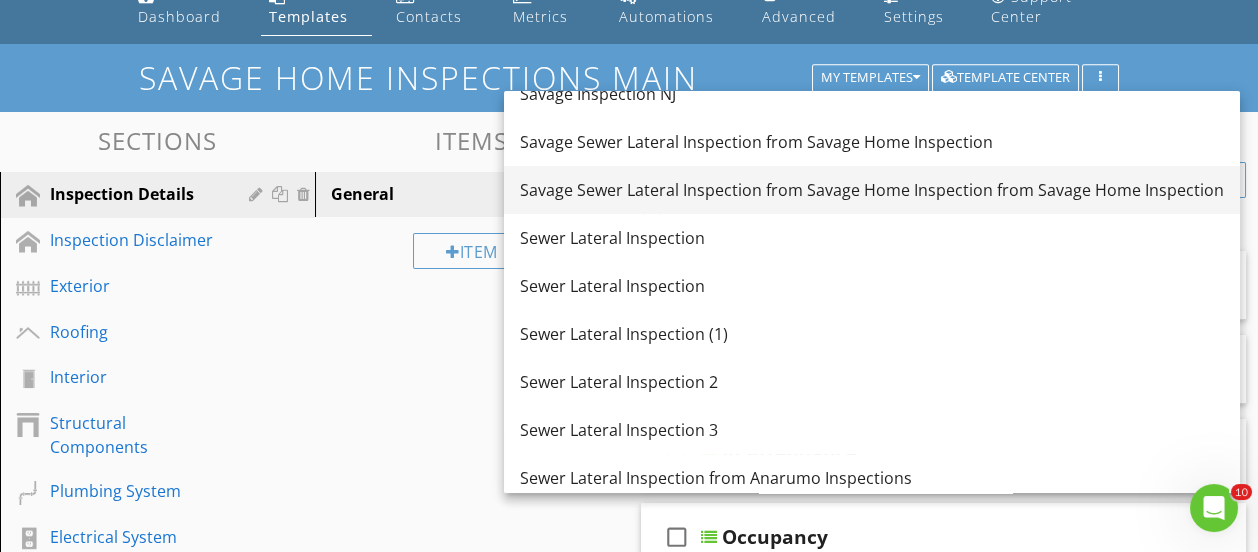 scroll, scrollTop: 941, scrollLeft: 0, axis: vertical 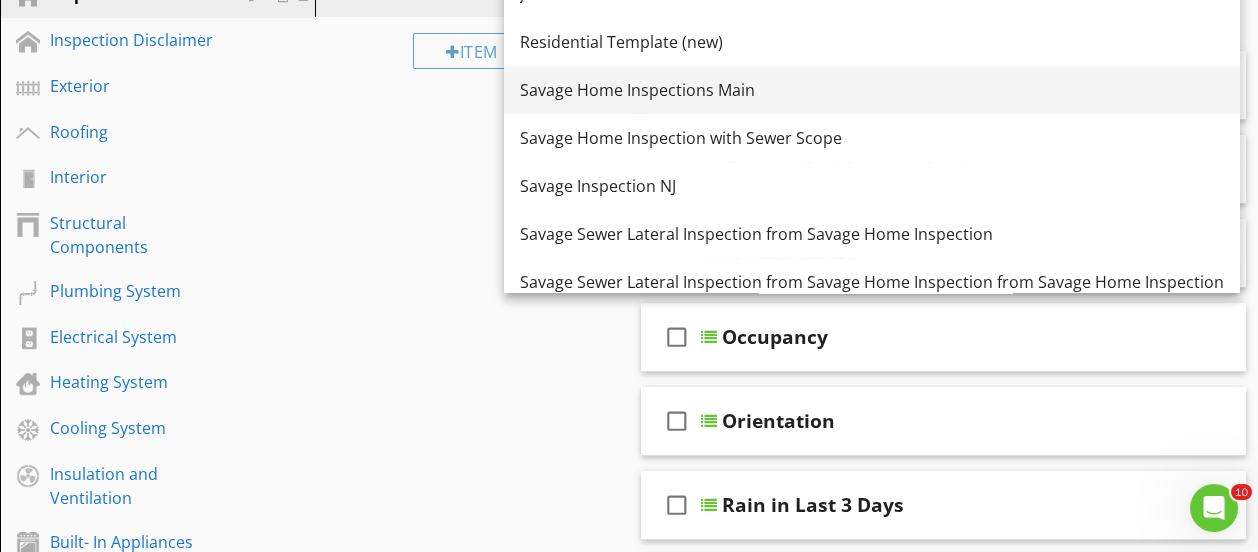 click on "Savage Home Inspections Main" at bounding box center [872, 90] 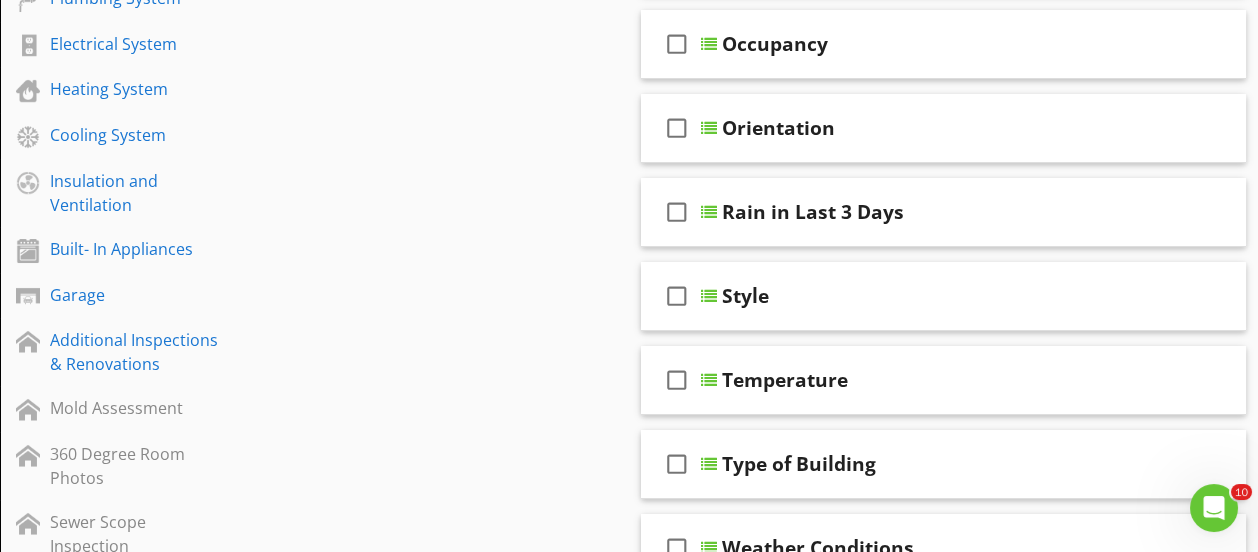 scroll, scrollTop: 693, scrollLeft: 0, axis: vertical 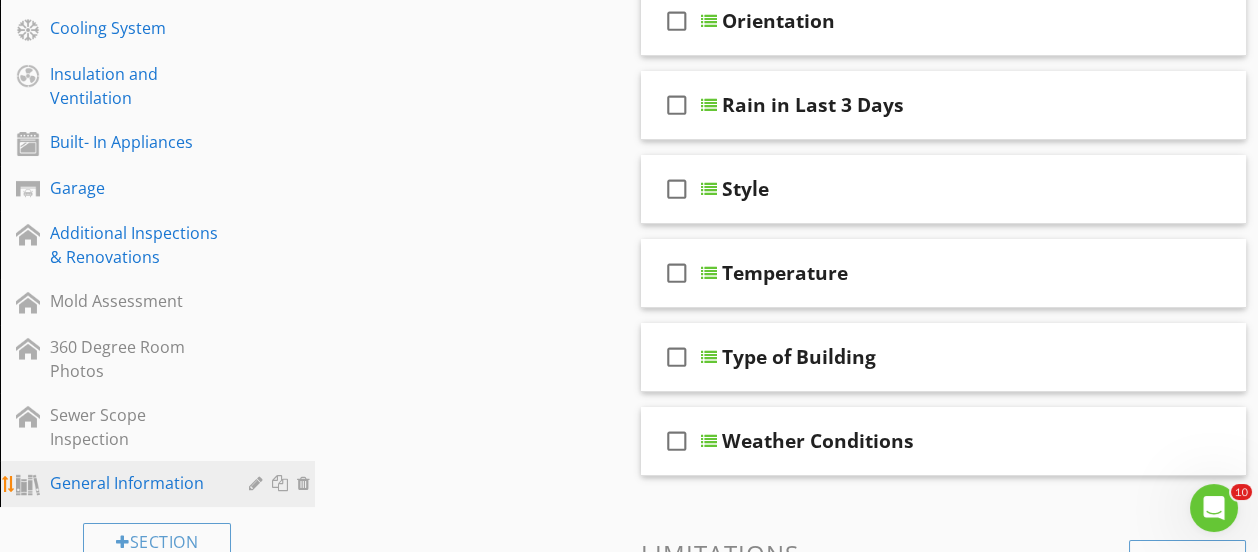 click on "General Information" at bounding box center (135, 483) 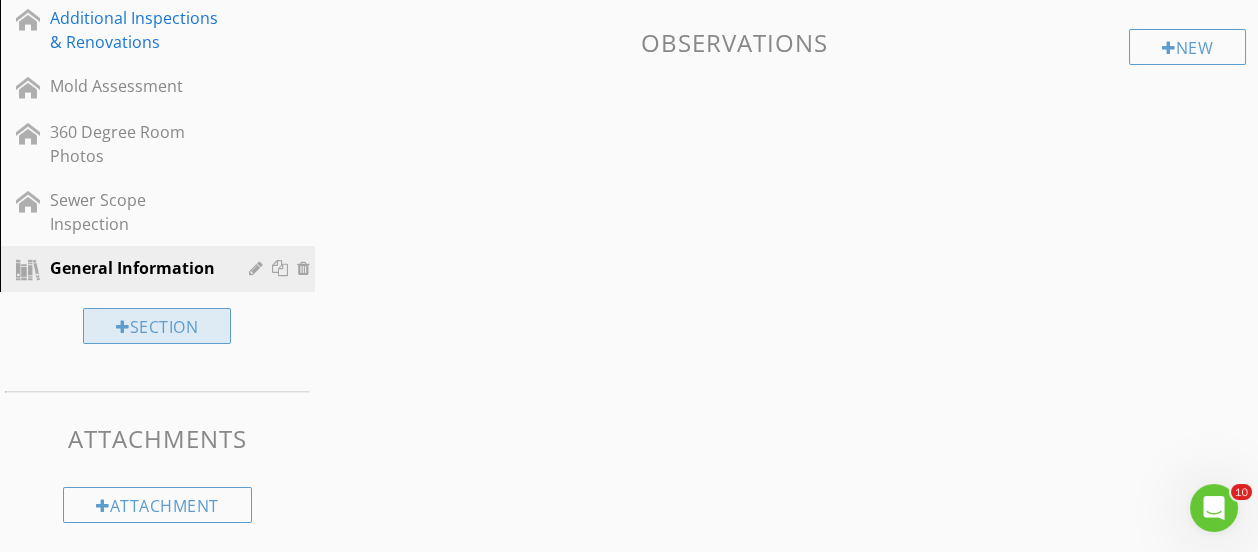 scroll, scrollTop: 909, scrollLeft: 0, axis: vertical 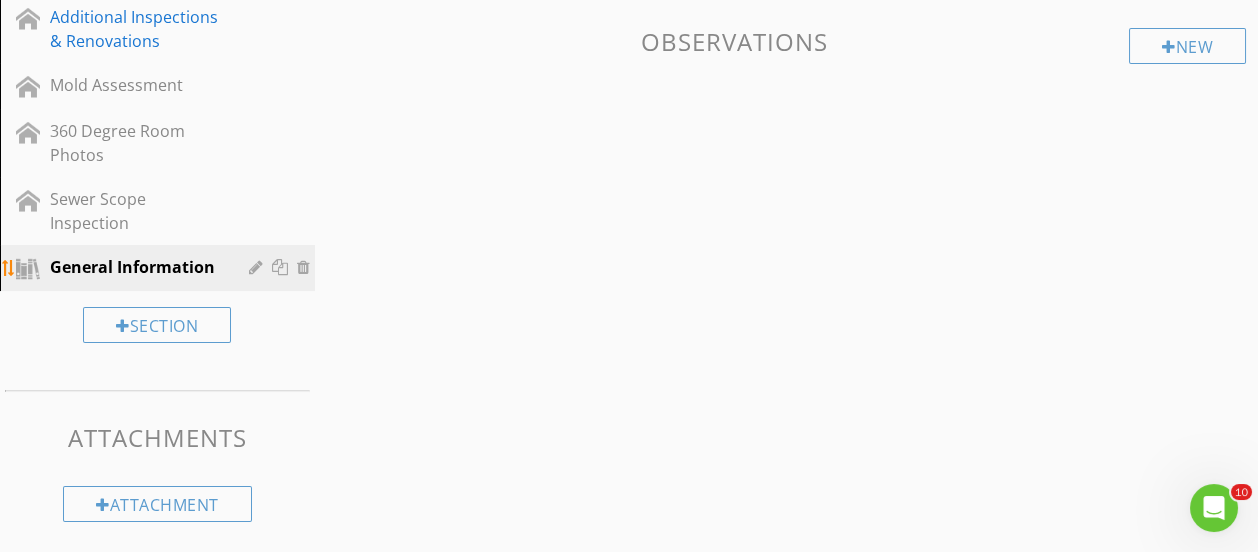 click on "General Information" at bounding box center (135, 267) 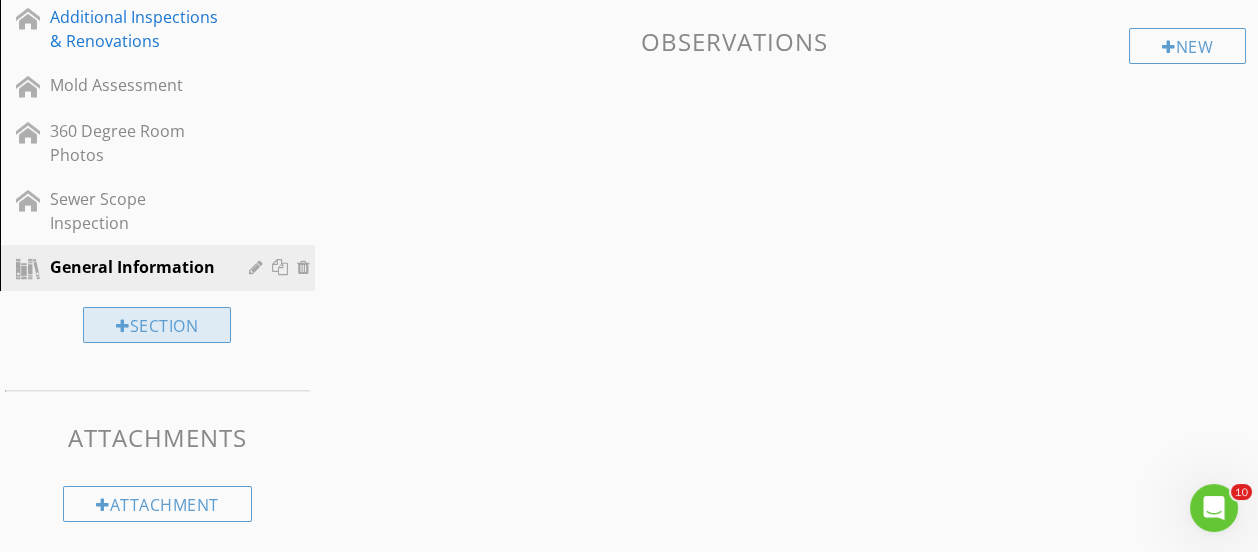 click on "Section" at bounding box center (157, 325) 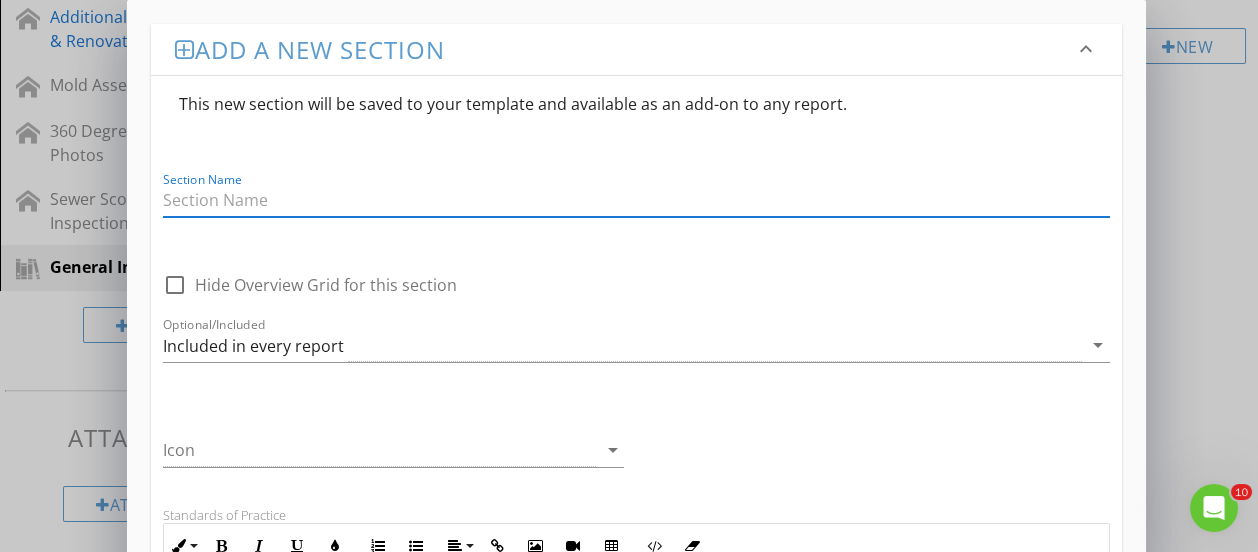 click on "Add a new section
keyboard_arrow_down
This new section will be saved to your template and available as an
add-on to any report.
Section Name     check_box_outline_blank Hide Overview Grid for this section     Optional/Included Included in every report arrow_drop_down   Icon arrow_drop_down     Standards of Practice   Inline Style XLarge Large Normal Small Light Small/Light Bold Italic Underline Colors Ordered List Unordered List Align Align Left Align Center Align Right Align Justify Insert Link Insert Image Insert Video Insert Table Code View Clear Formatting These will display in the 'Standards' tab on the report   Reminders   Inline Style XLarge Large Normal Small Light Small/Light Bold Italic Underline Colors Ordered List Unordered List Align Align Left Align Center Align Right Align Justify Insert Link Insert Image Insert Video Insert Table Code View Clear Formatting
Save
keyboard_arrow_down" at bounding box center (629, 685) 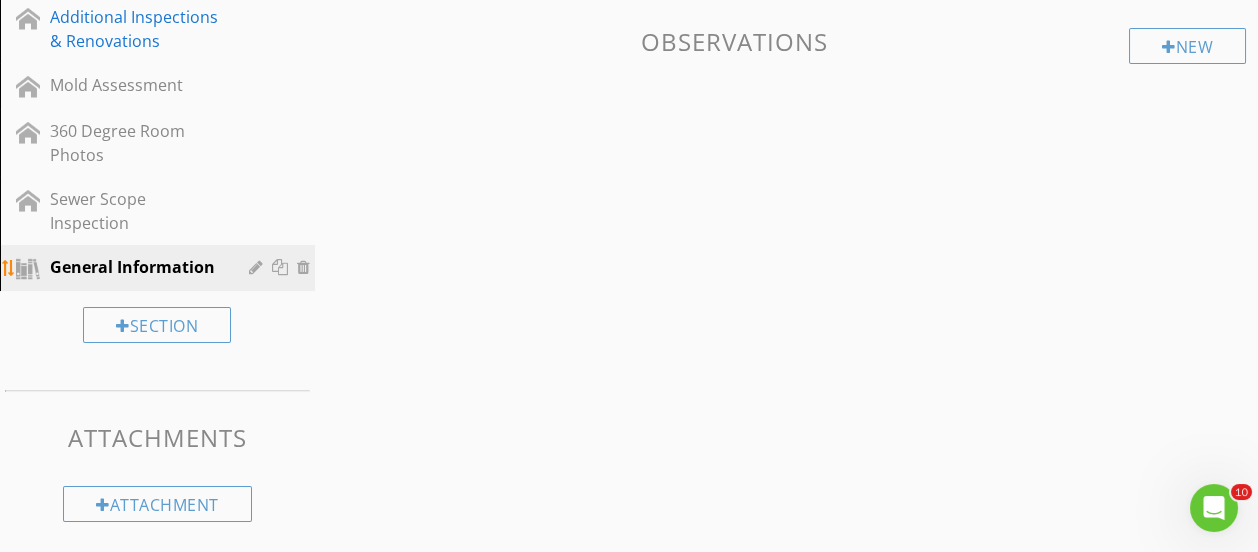 click on "General Information" at bounding box center (135, 267) 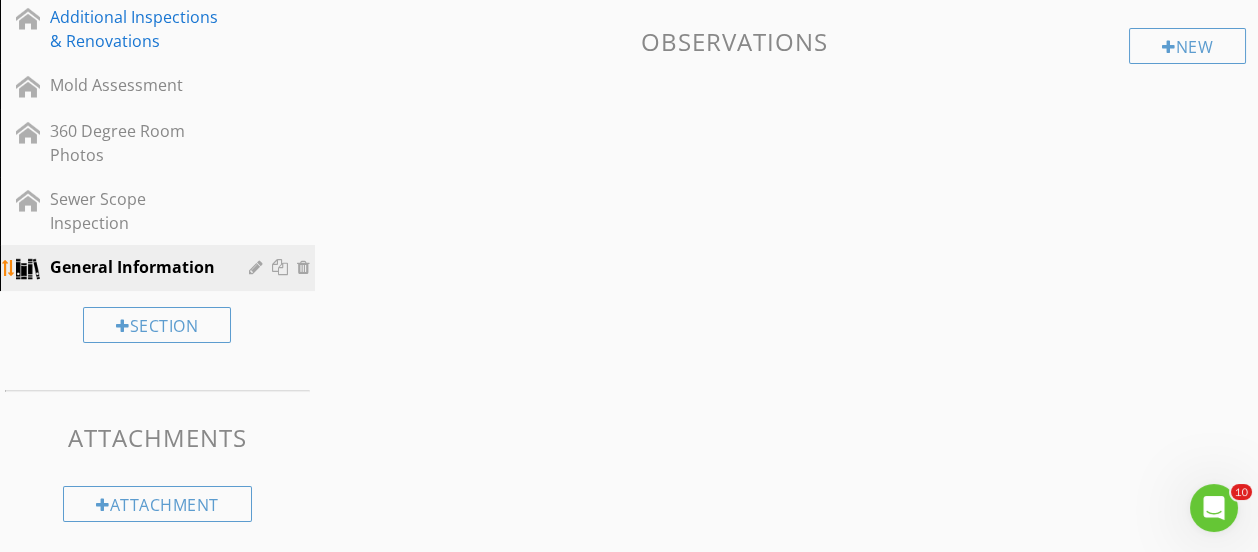 click at bounding box center (28, 269) 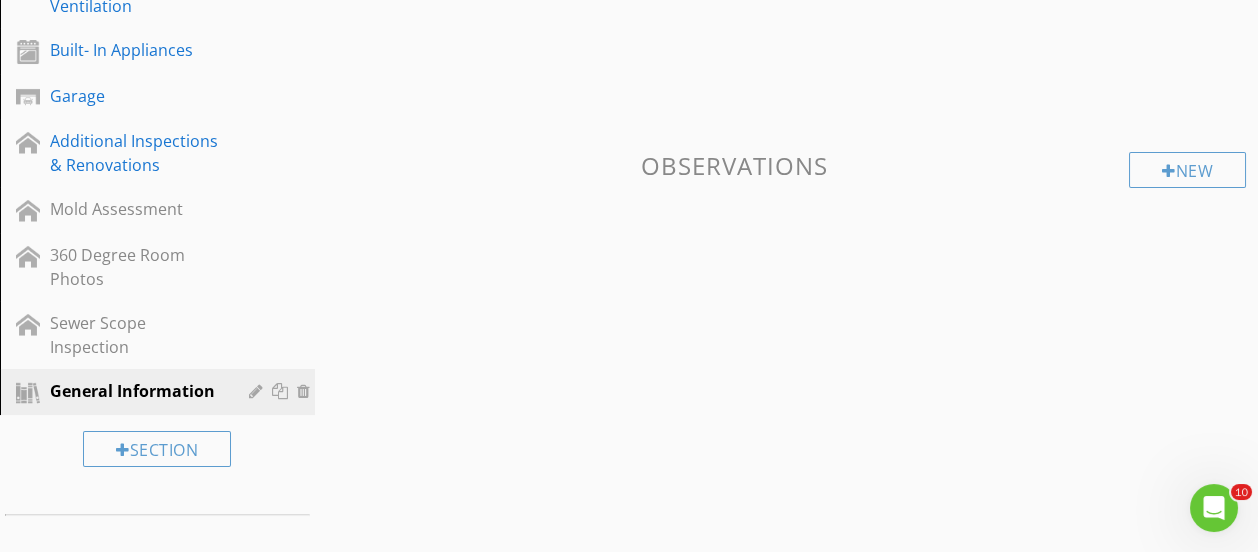 scroll, scrollTop: 609, scrollLeft: 0, axis: vertical 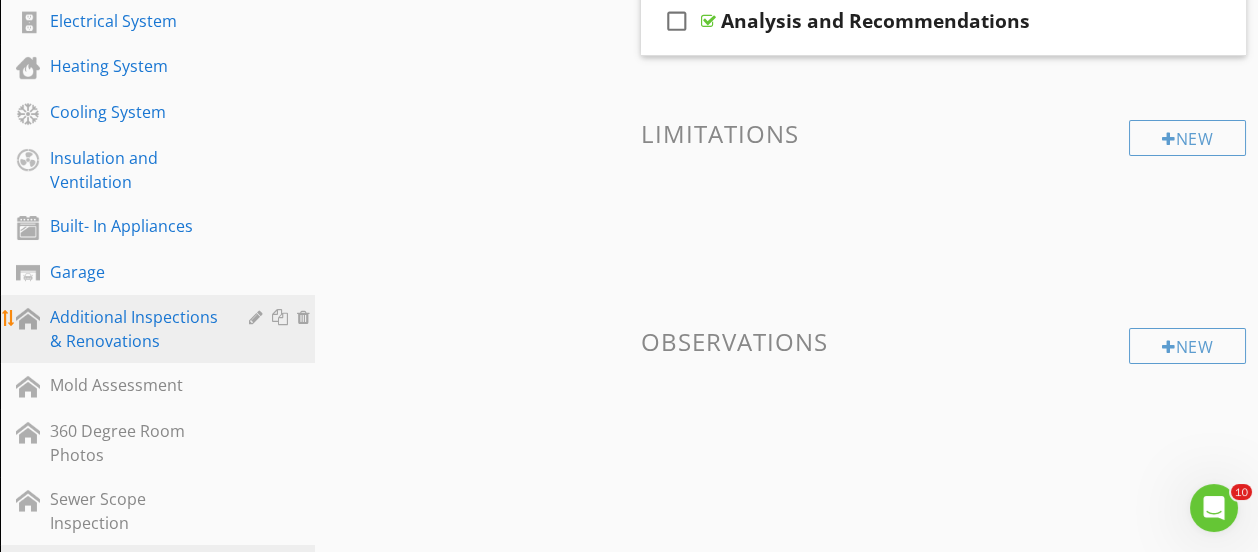 click on "Additional Inspections & Renovations" at bounding box center [135, 329] 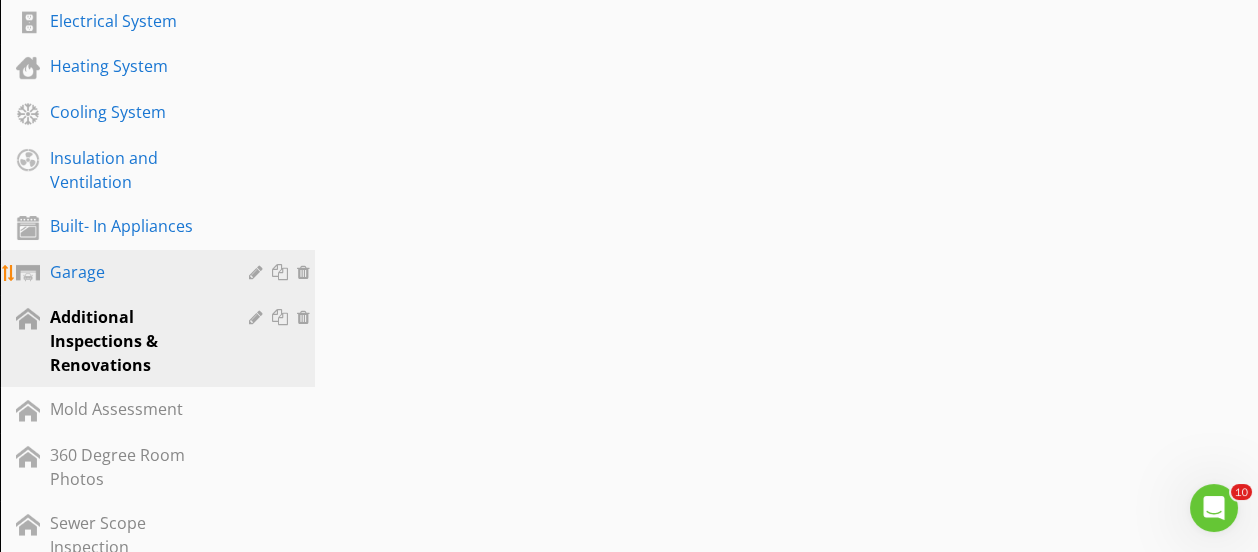 click on "Garage" at bounding box center (160, 273) 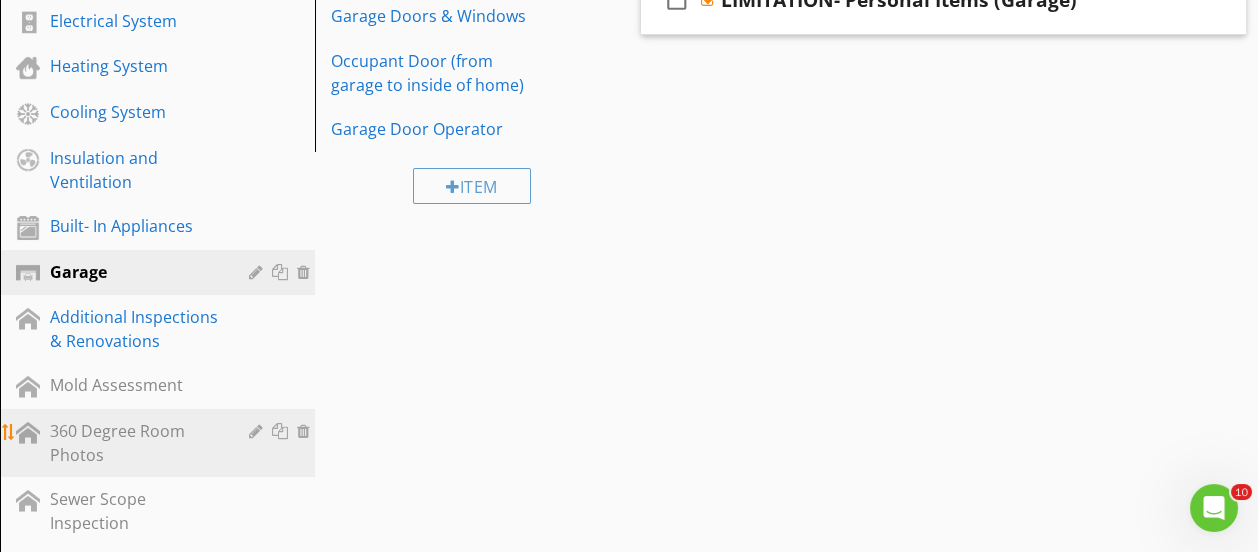 scroll, scrollTop: 909, scrollLeft: 0, axis: vertical 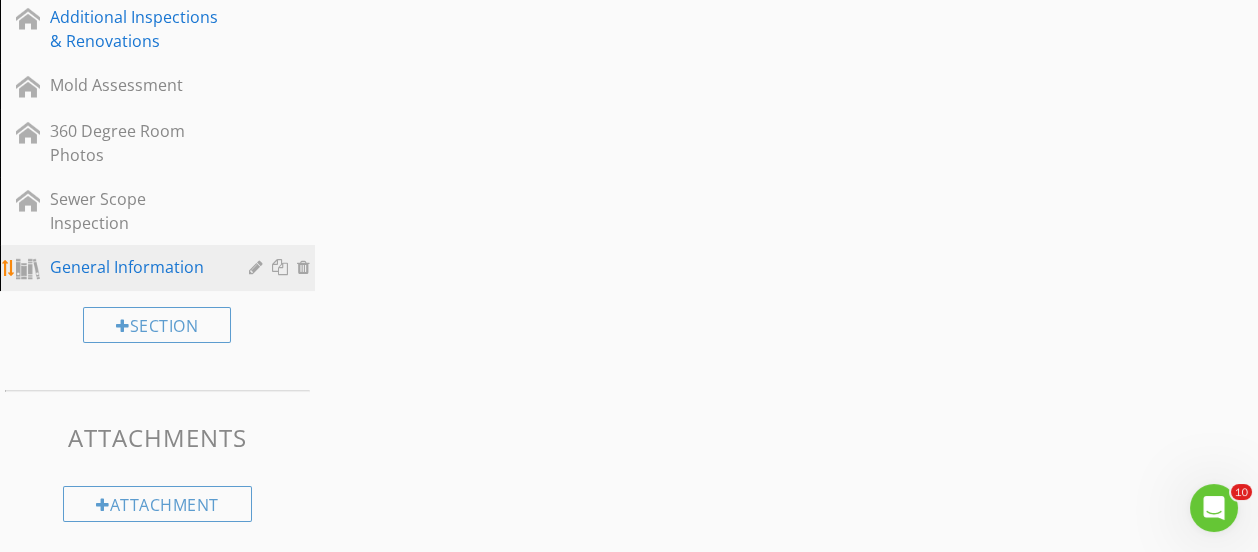 click on "General Information" at bounding box center (135, 267) 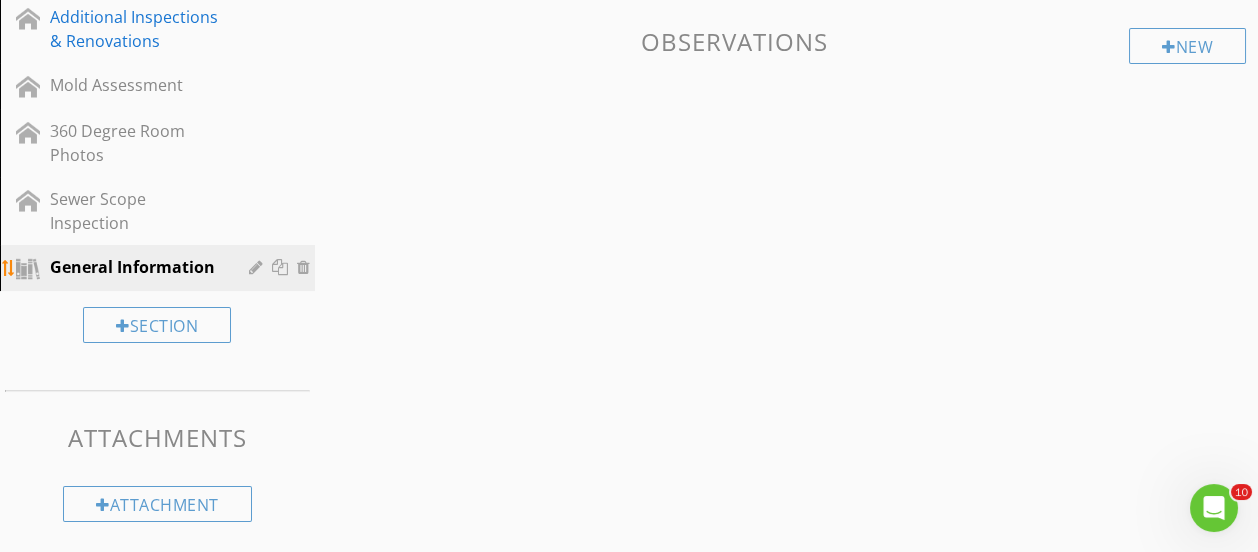 click on "General Information" at bounding box center (135, 267) 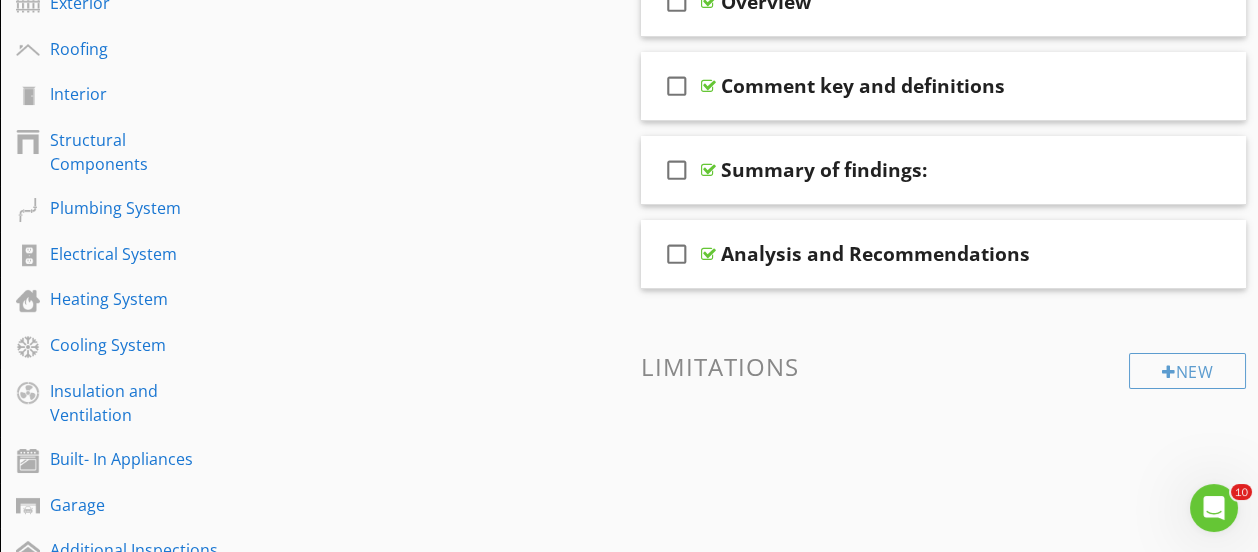 scroll, scrollTop: 242, scrollLeft: 0, axis: vertical 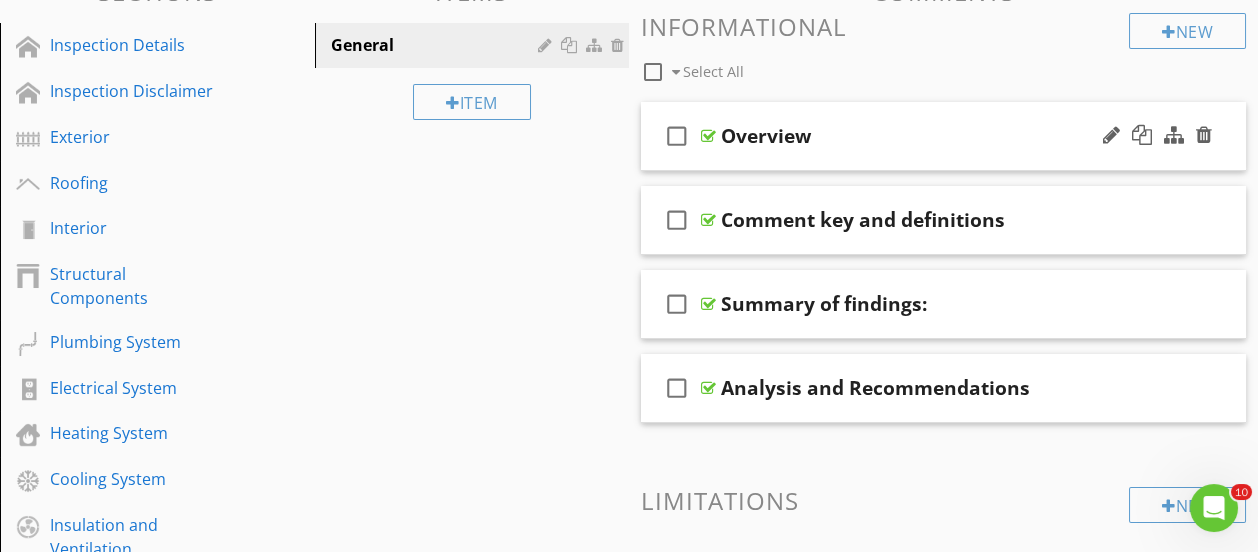 click on "check_box_outline_blank
Overview" at bounding box center (943, 136) 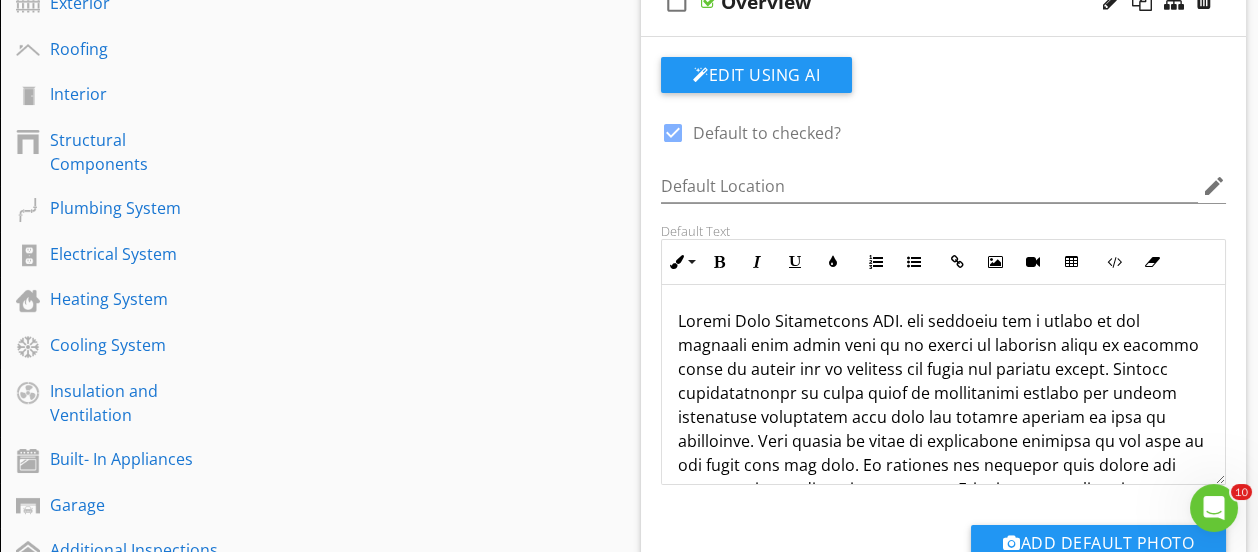 scroll, scrollTop: 342, scrollLeft: 0, axis: vertical 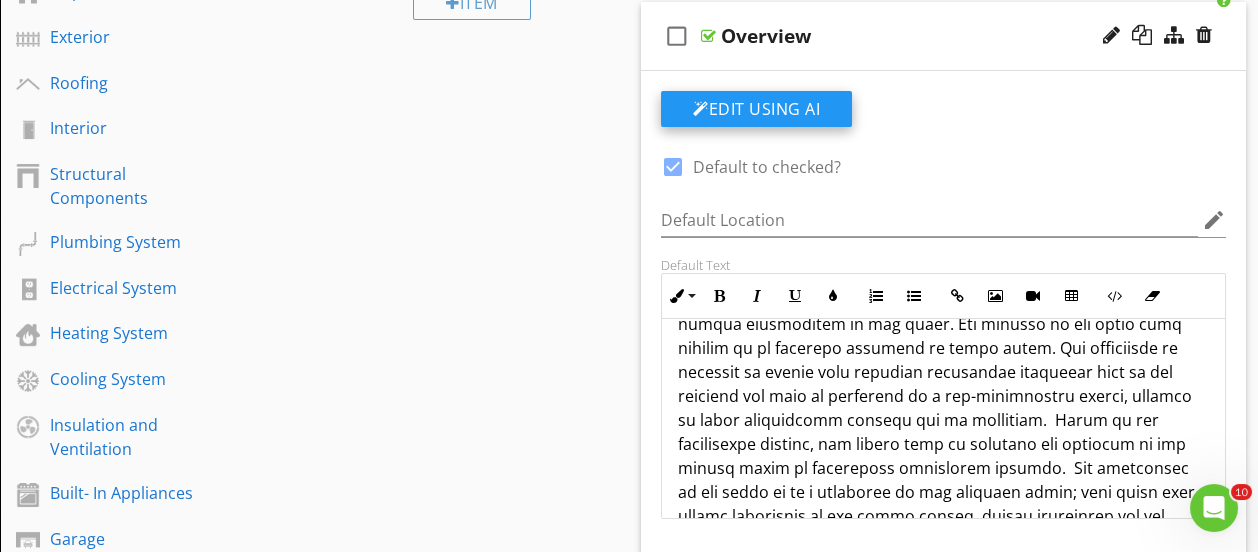 click on "Edit Using AI" at bounding box center (756, 109) 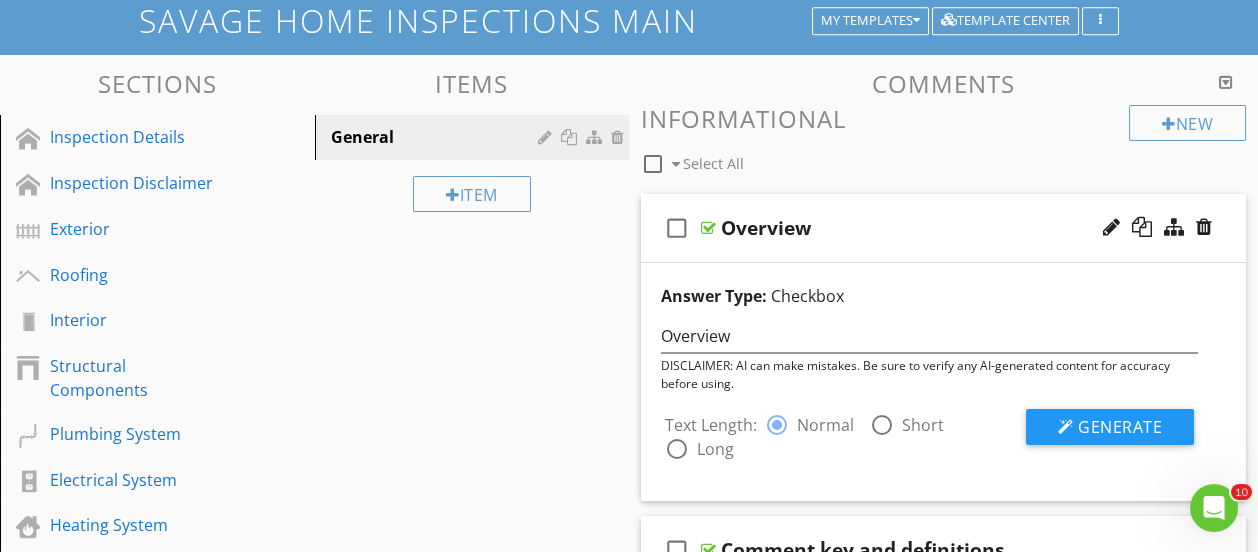 scroll, scrollTop: 142, scrollLeft: 0, axis: vertical 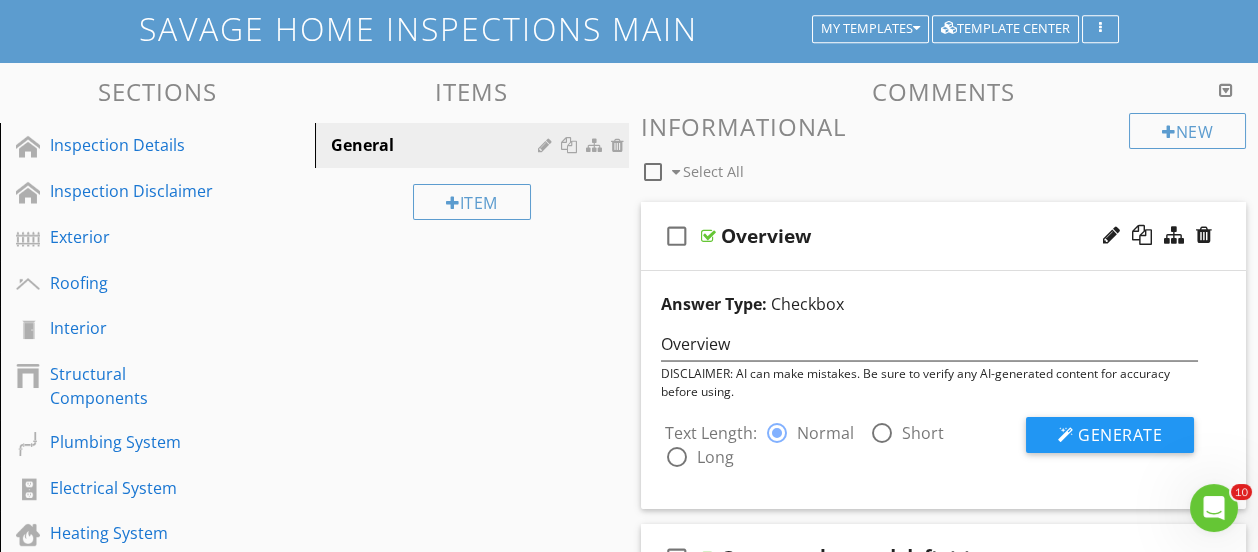 click on "Overview" at bounding box center [933, 236] 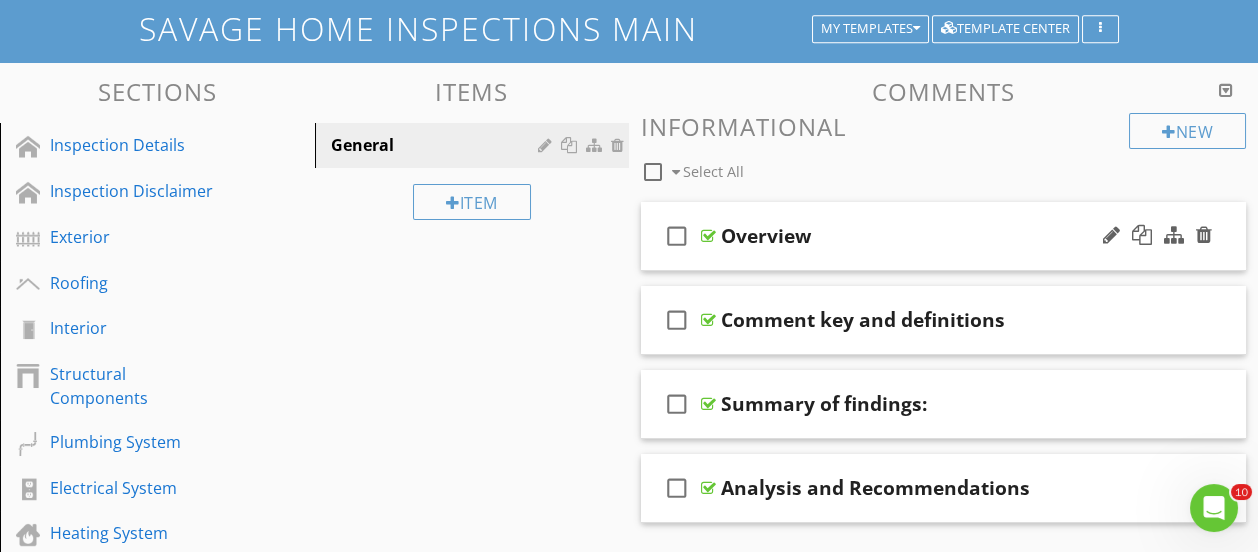 click on "Overview" at bounding box center [933, 236] 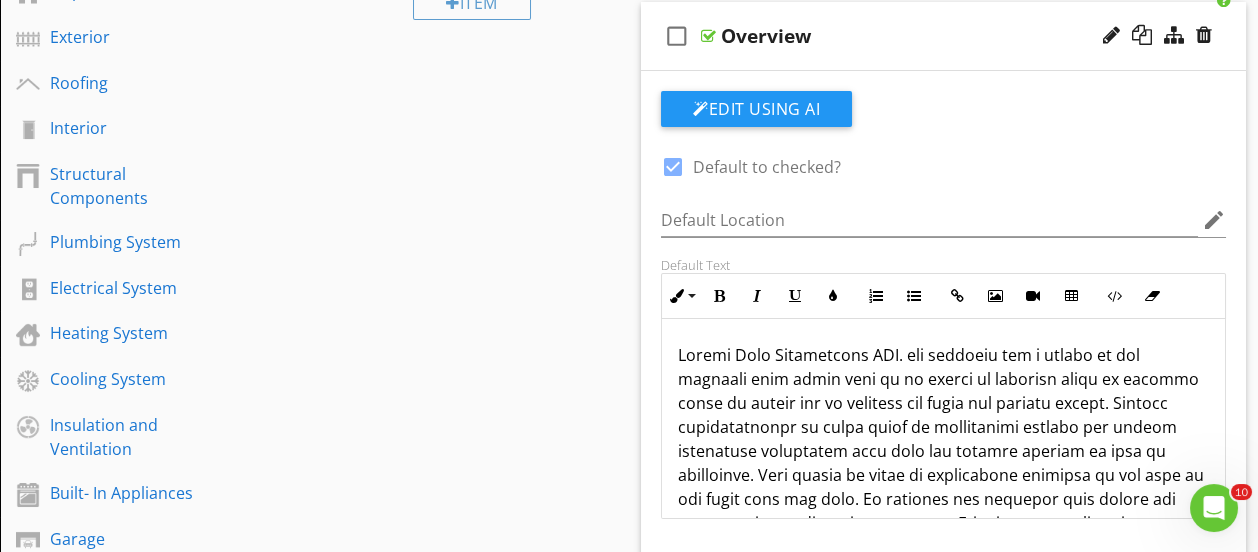 scroll, scrollTop: 242, scrollLeft: 0, axis: vertical 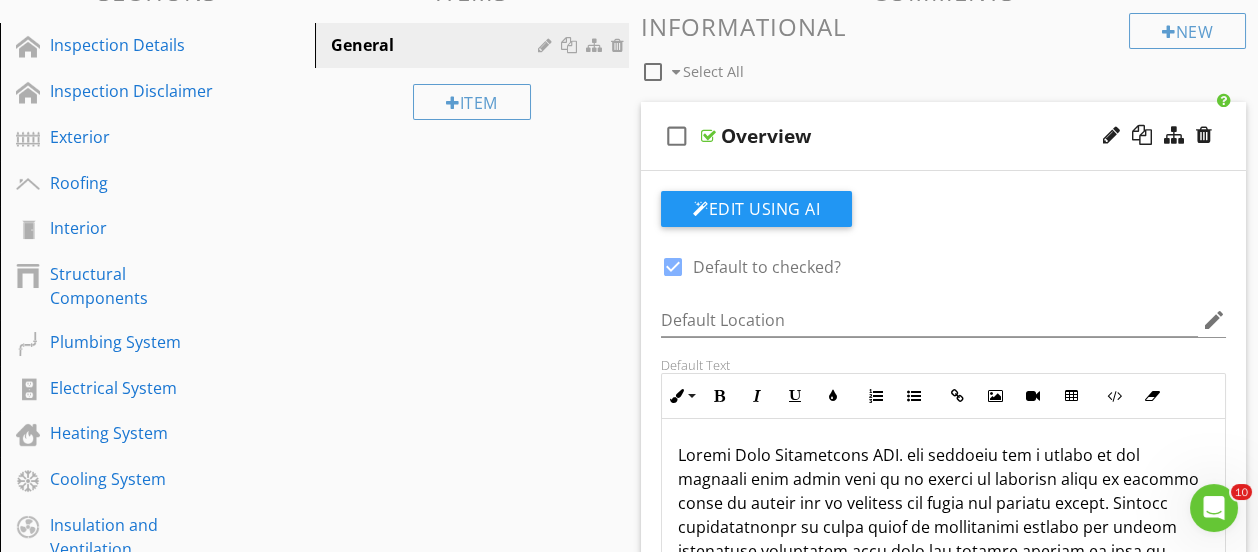 click on "Overview" at bounding box center [933, 136] 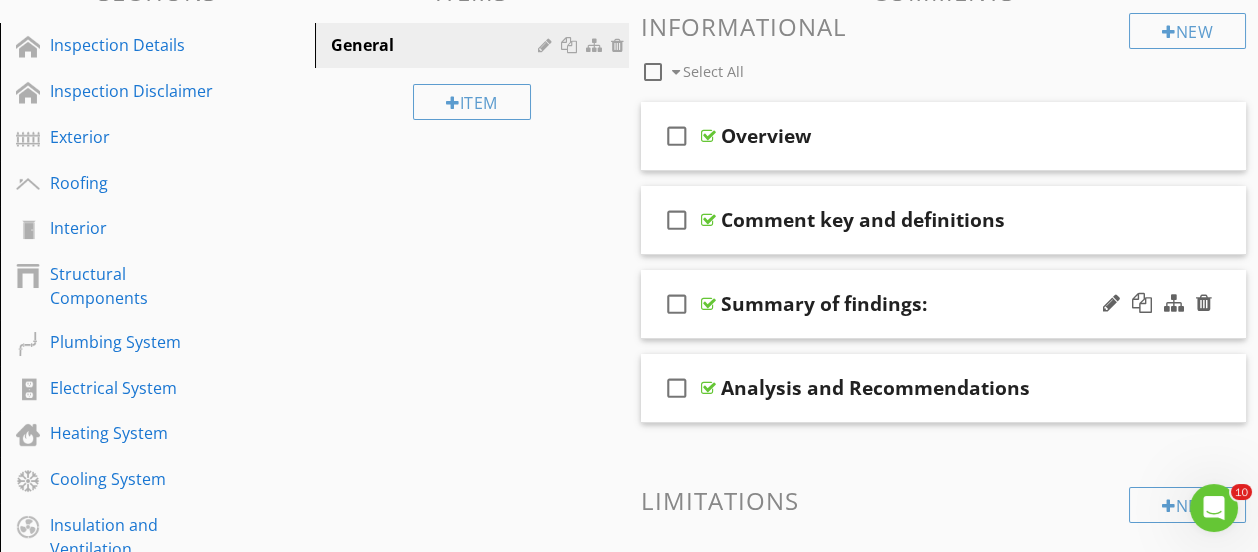 click on "check_box_outline_blank
Summary of findings:" at bounding box center (943, 304) 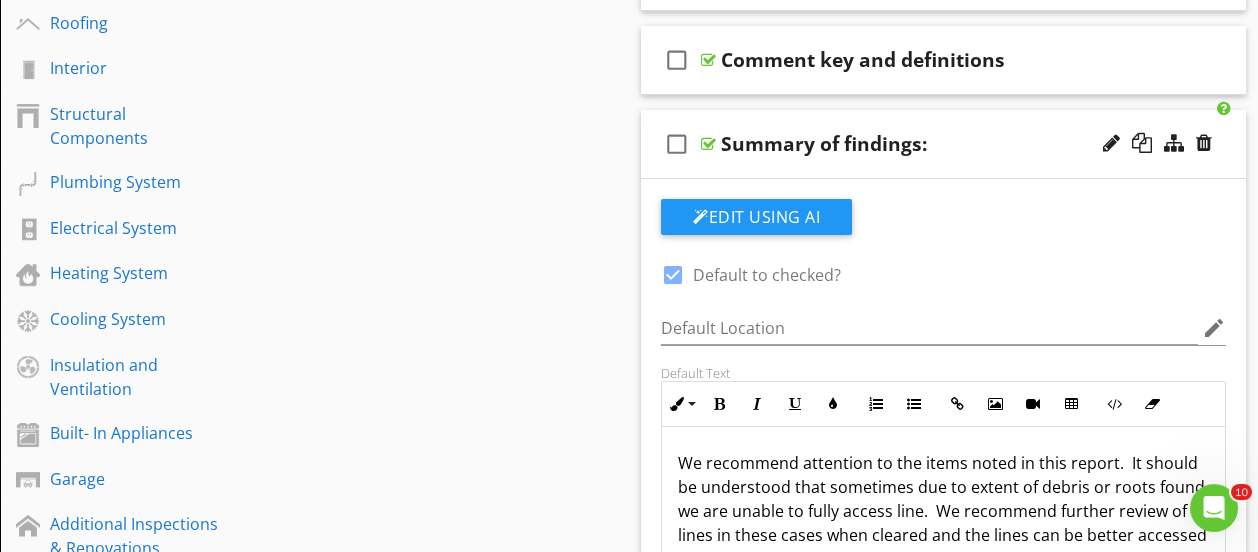 scroll, scrollTop: 142, scrollLeft: 0, axis: vertical 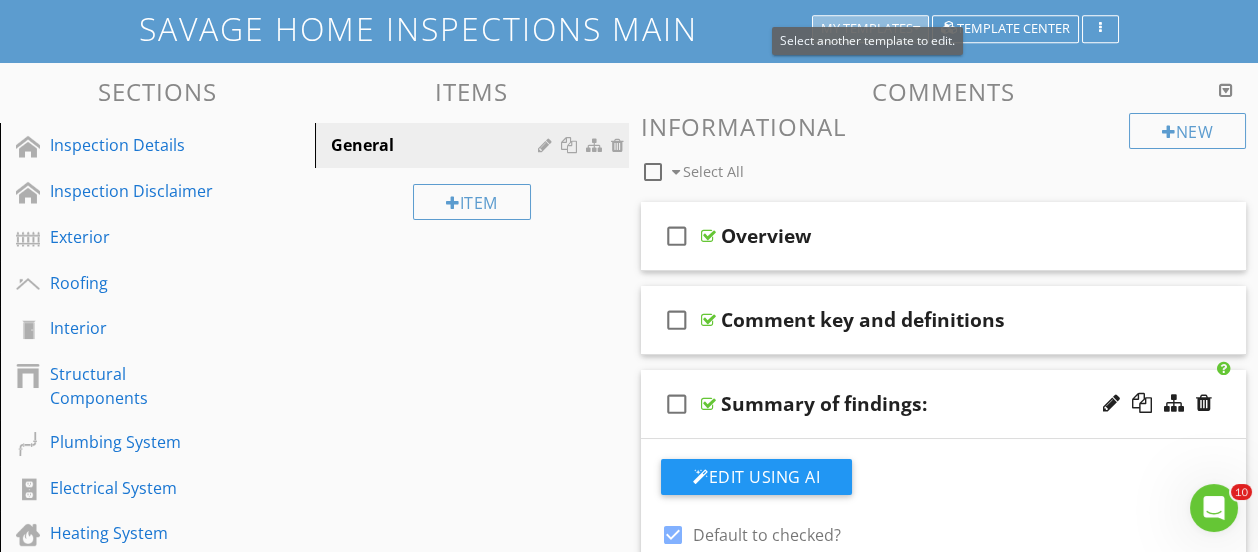 click on "My Templates" at bounding box center (870, 29) 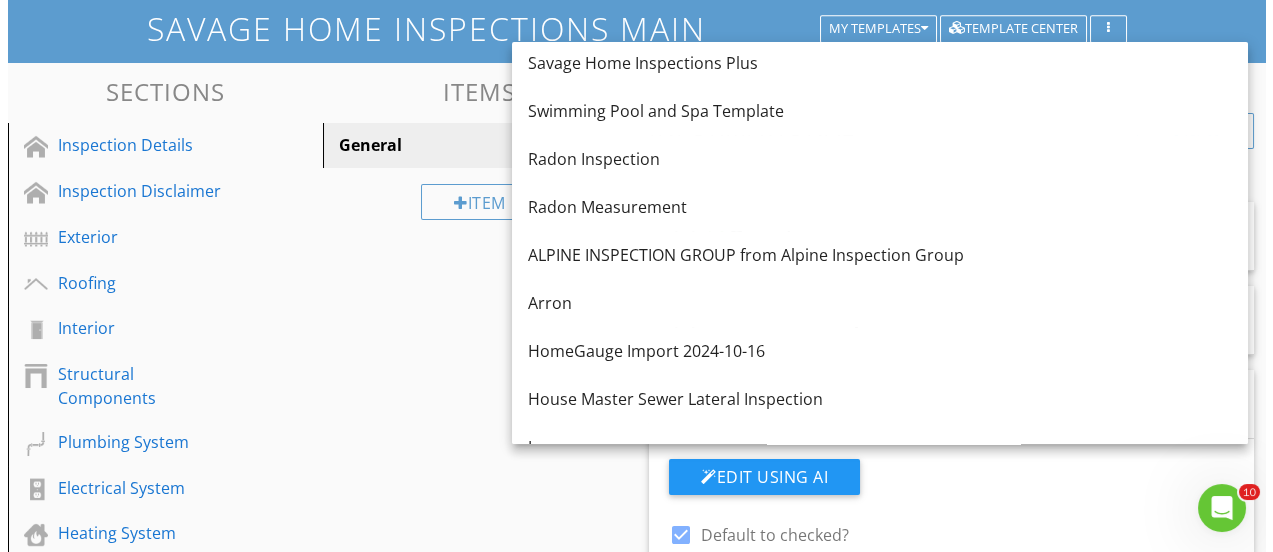 scroll, scrollTop: 241, scrollLeft: 0, axis: vertical 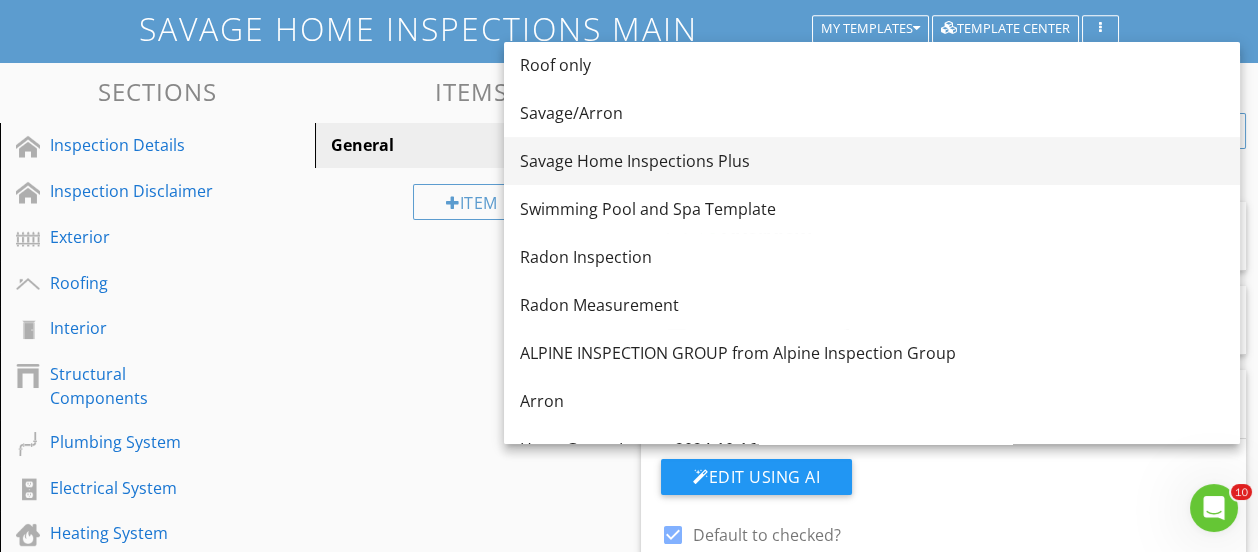 click on "Savage Home Inspections Plus" at bounding box center [872, 161] 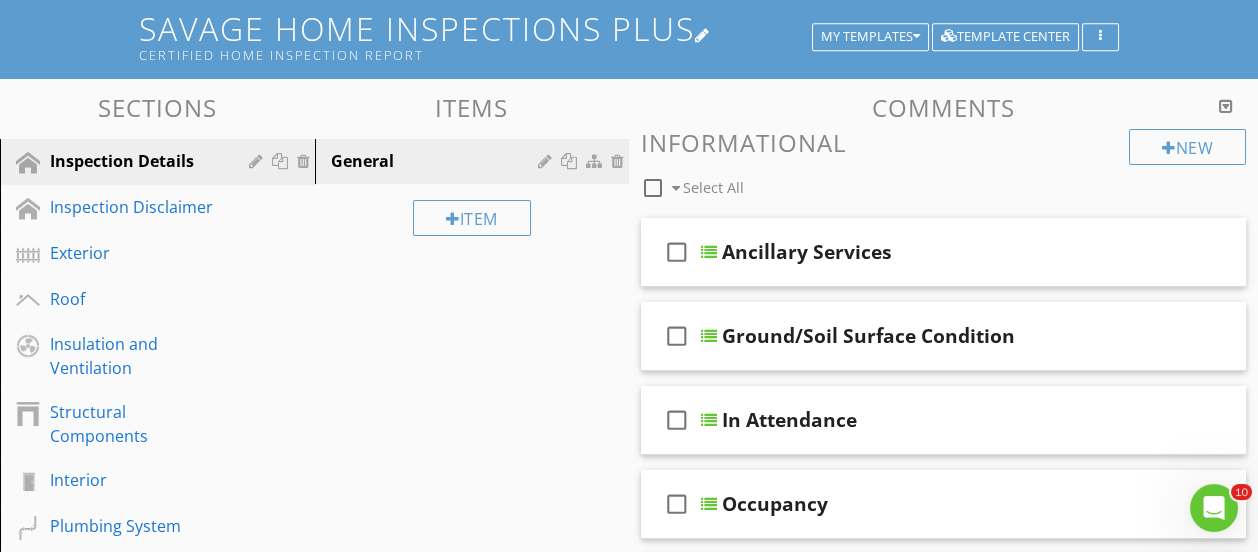 click on "Savage Home Inspections Plus
Certified Home Inspection Report" at bounding box center [629, 36] 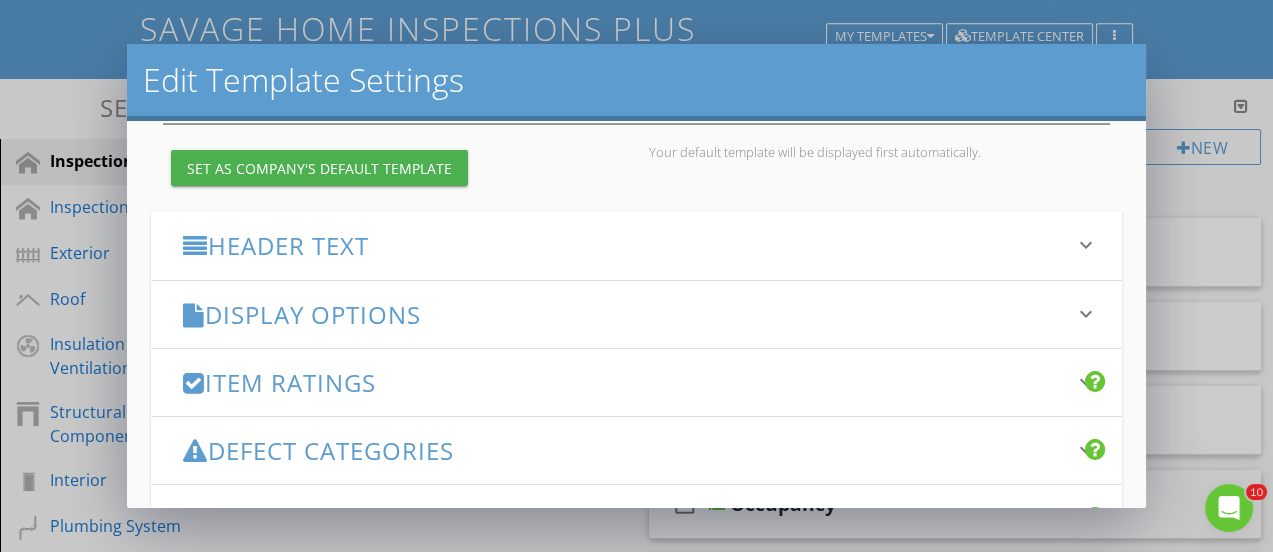 scroll, scrollTop: 199, scrollLeft: 0, axis: vertical 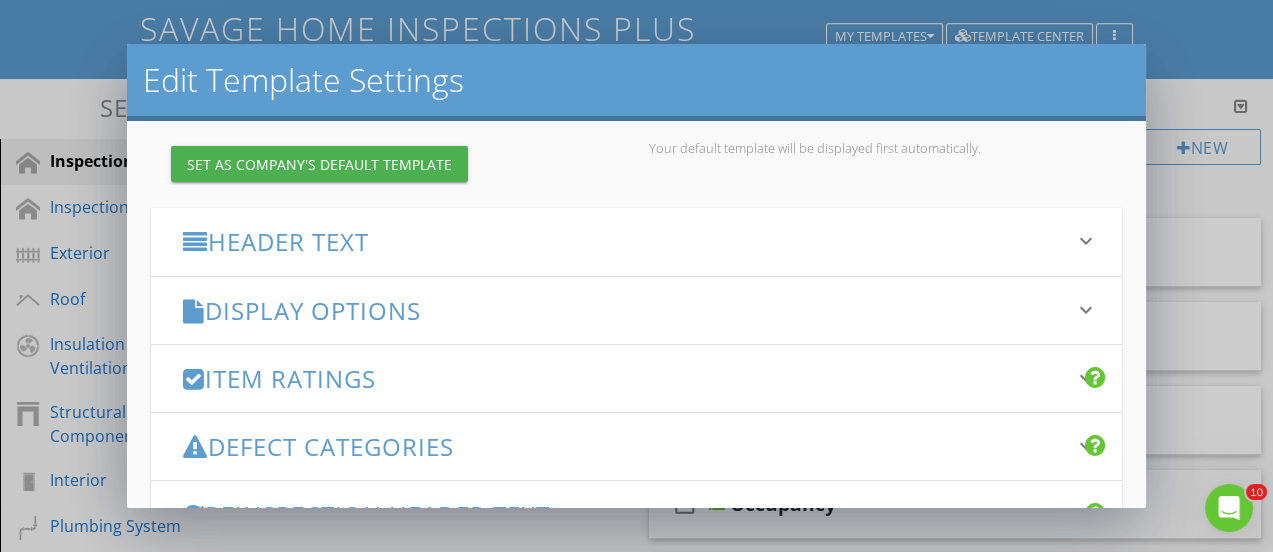 click on "Header Text" at bounding box center (624, 241) 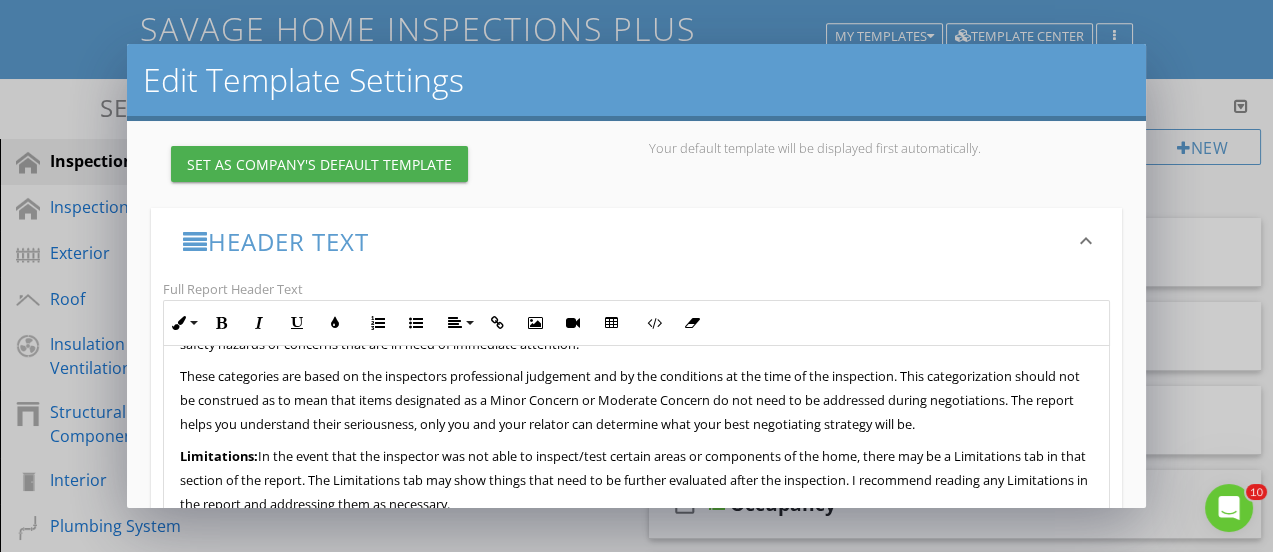 scroll, scrollTop: 899, scrollLeft: 0, axis: vertical 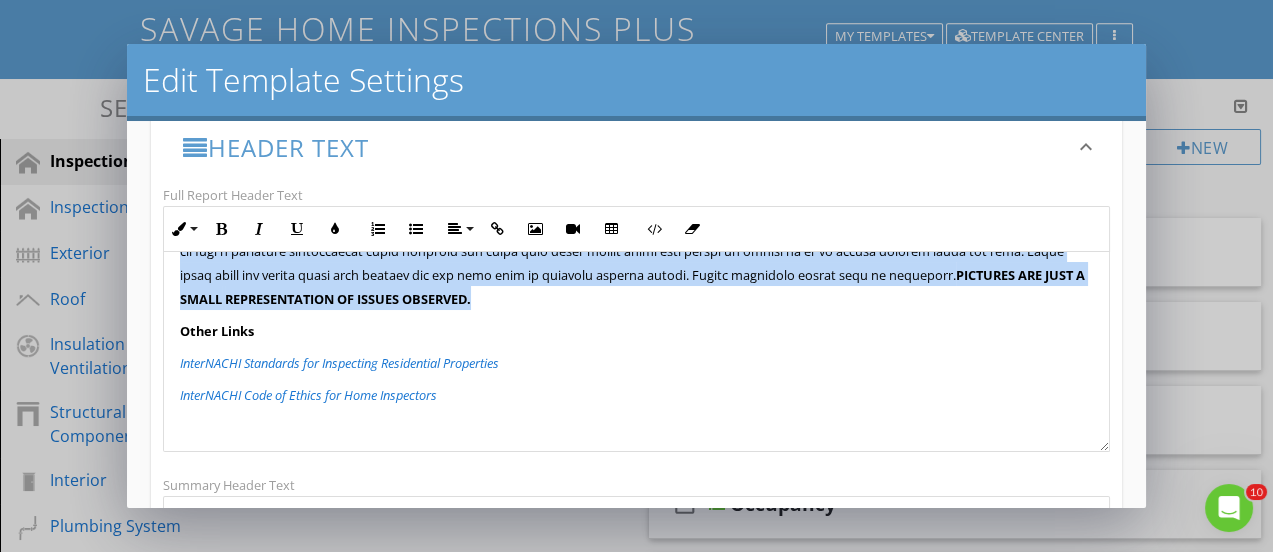 drag, startPoint x: 178, startPoint y: 378, endPoint x: 970, endPoint y: 293, distance: 796.54816 